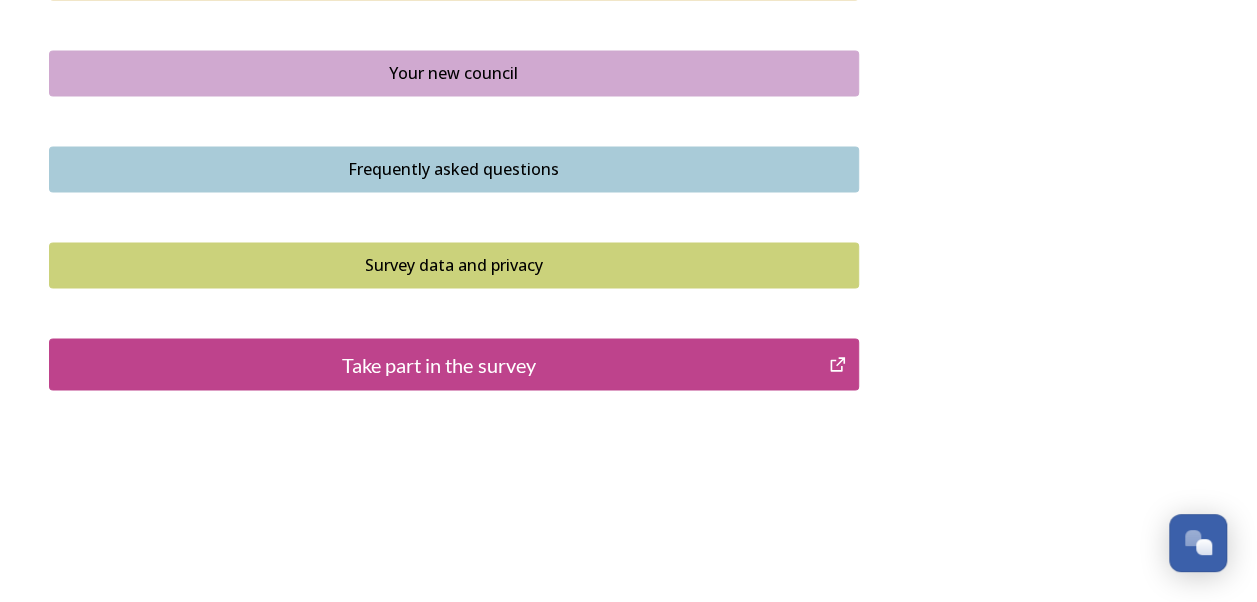 scroll, scrollTop: 1544, scrollLeft: 0, axis: vertical 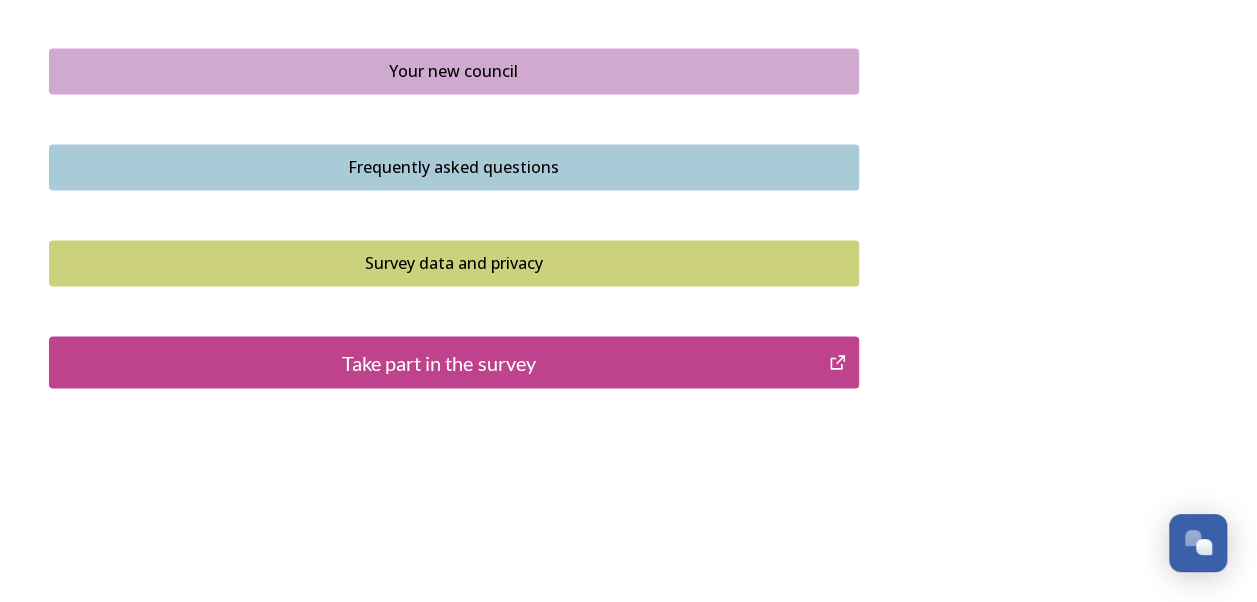 click on "Take part in the survey" at bounding box center (439, 362) 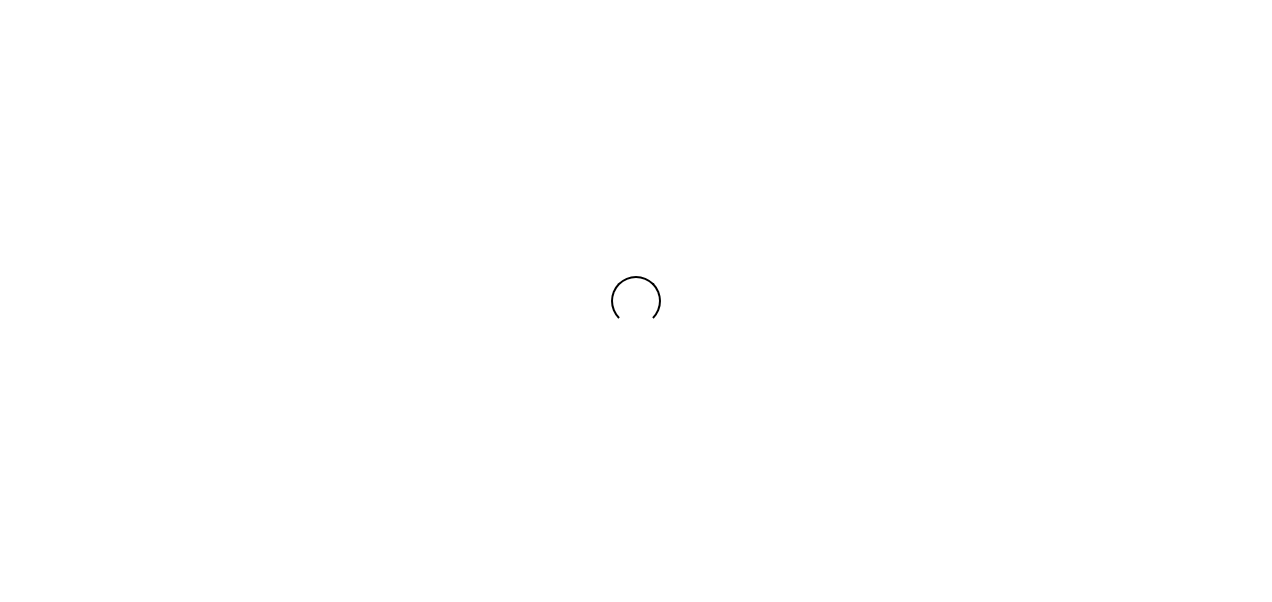 scroll, scrollTop: 0, scrollLeft: 0, axis: both 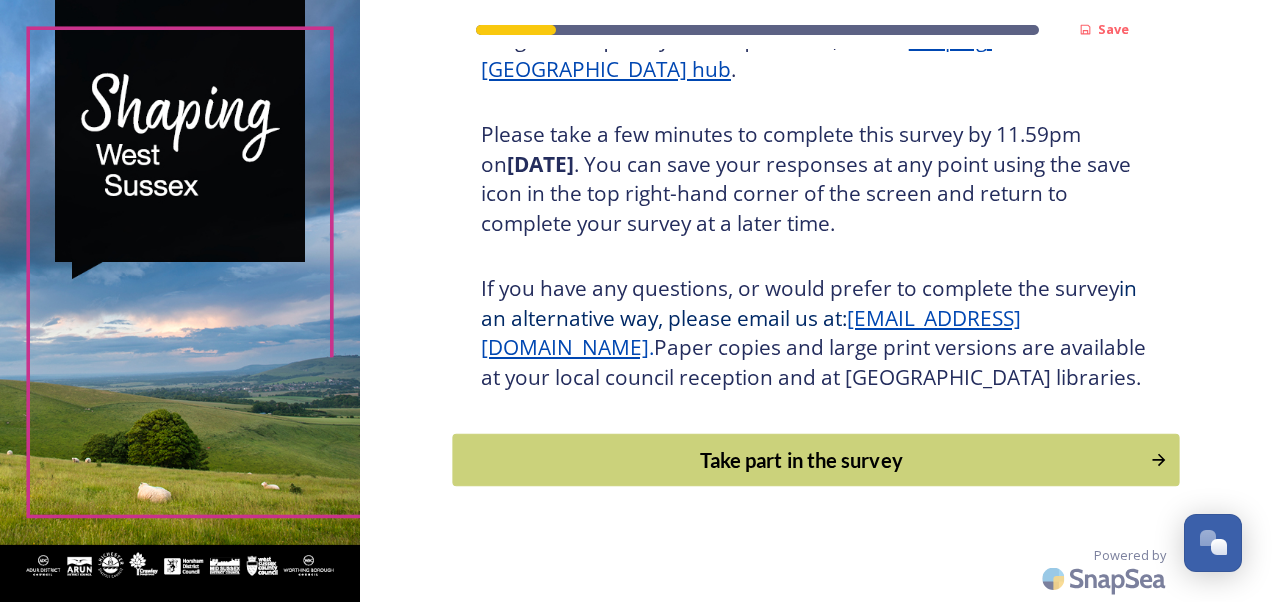 click on "Take part in the survey" at bounding box center (801, 460) 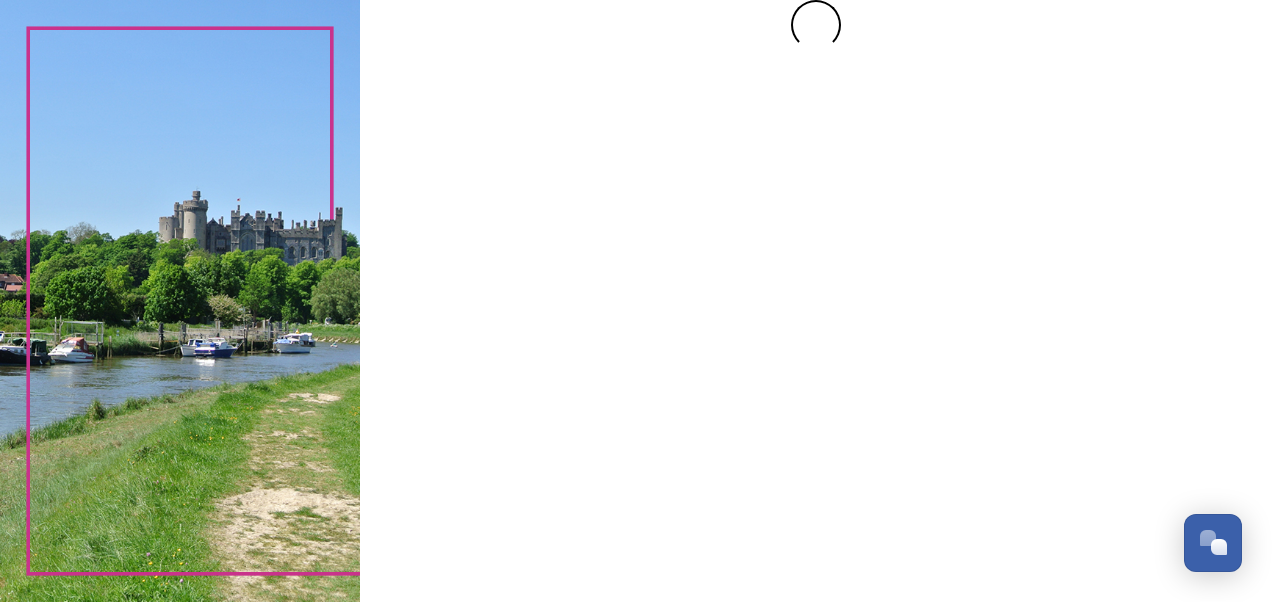 scroll, scrollTop: 0, scrollLeft: 0, axis: both 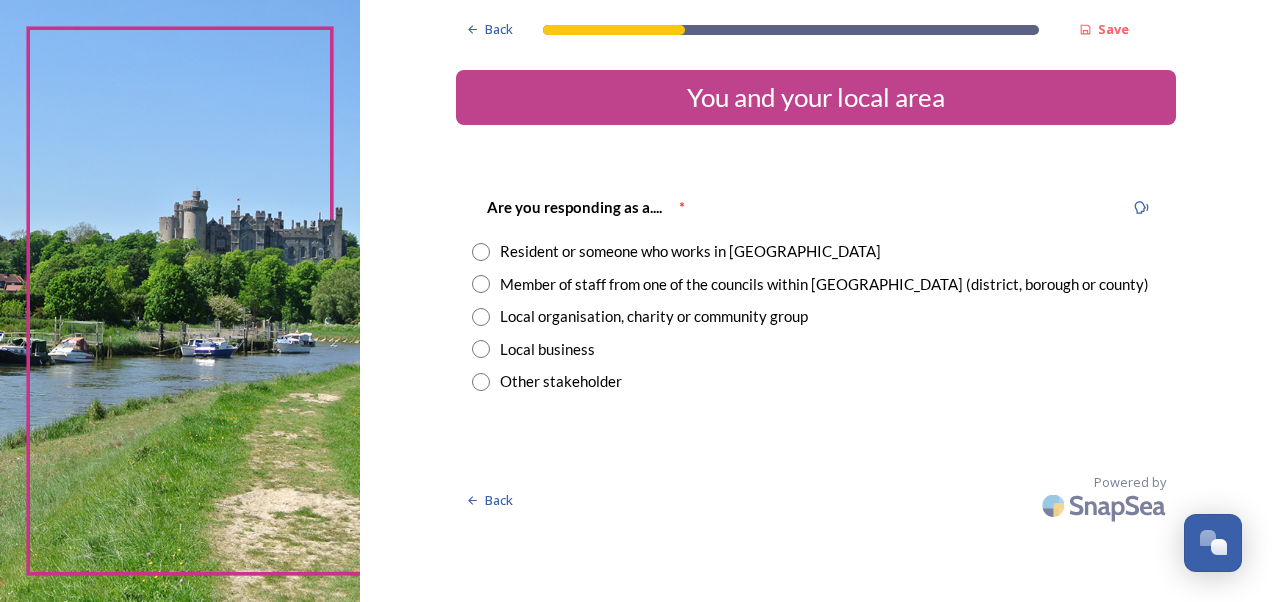 click on "Resident or someone who works in [GEOGRAPHIC_DATA]" at bounding box center (690, 251) 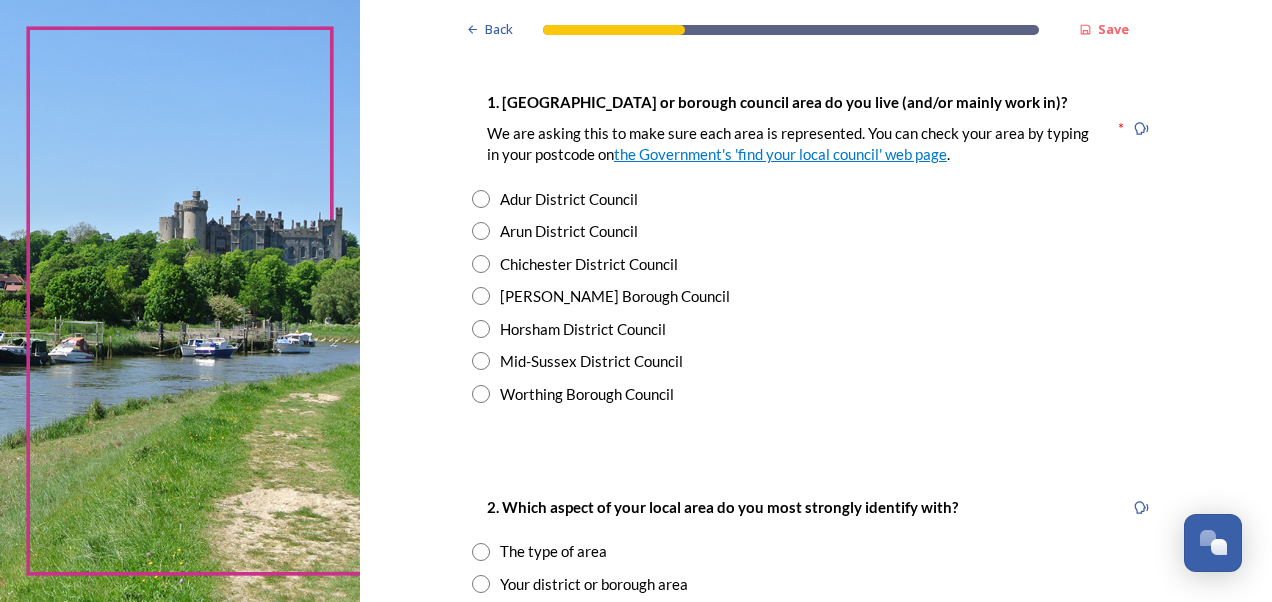 scroll, scrollTop: 400, scrollLeft: 0, axis: vertical 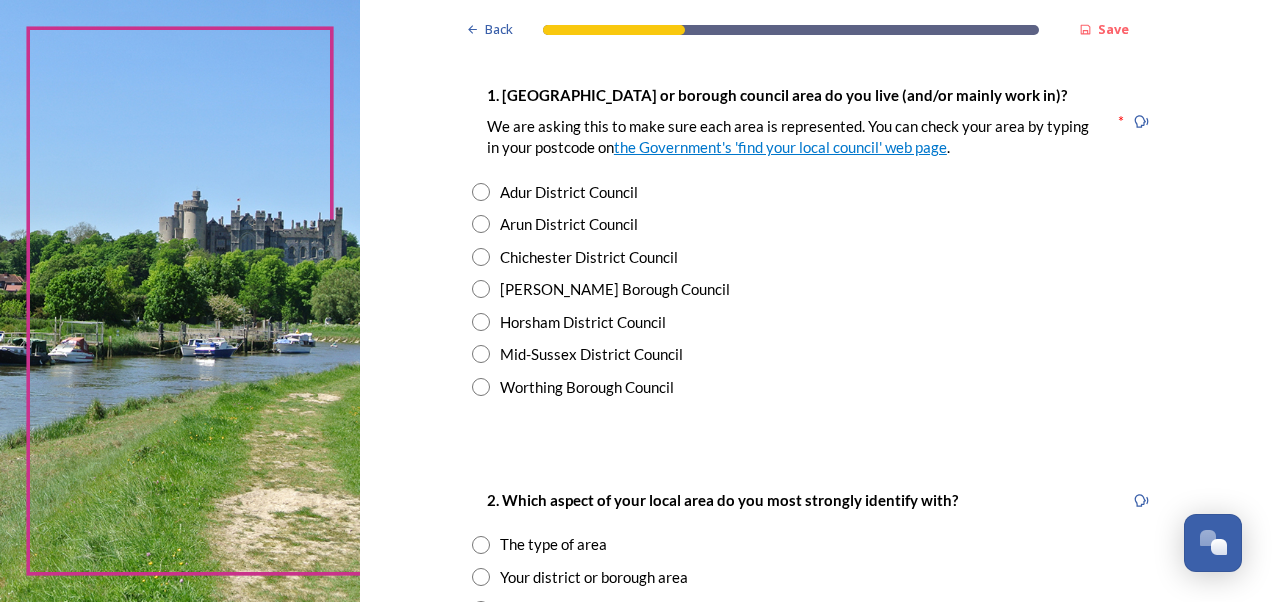 click on "Chichester District Council" at bounding box center [589, 257] 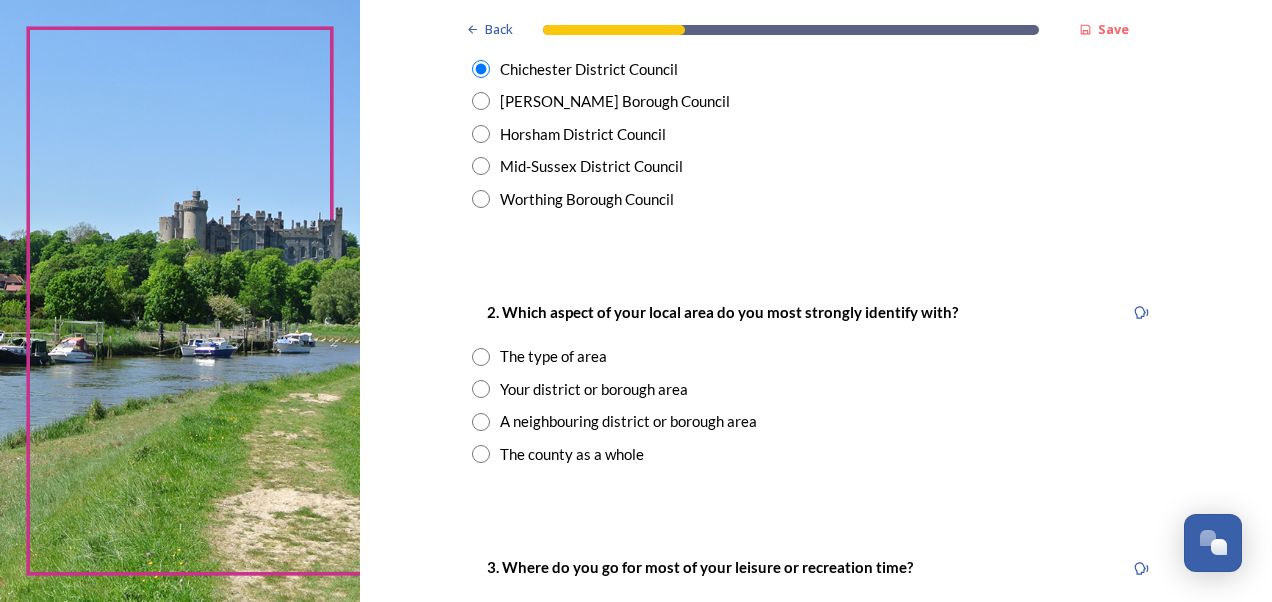 scroll, scrollTop: 700, scrollLeft: 0, axis: vertical 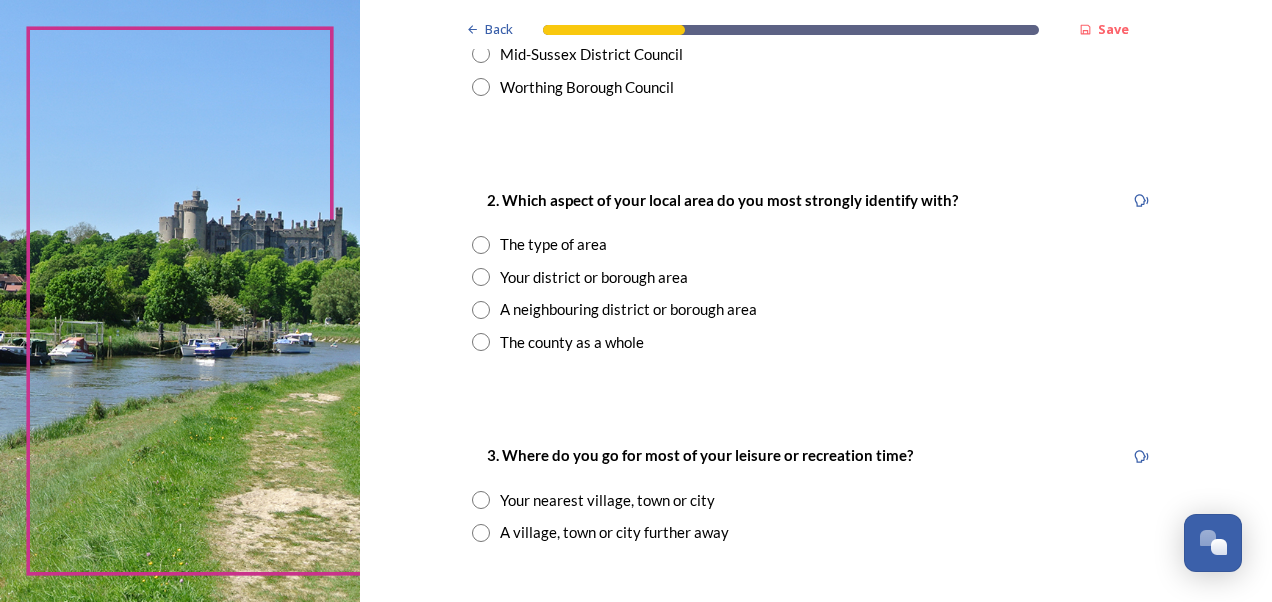 click on "Your district or borough area" at bounding box center [594, 277] 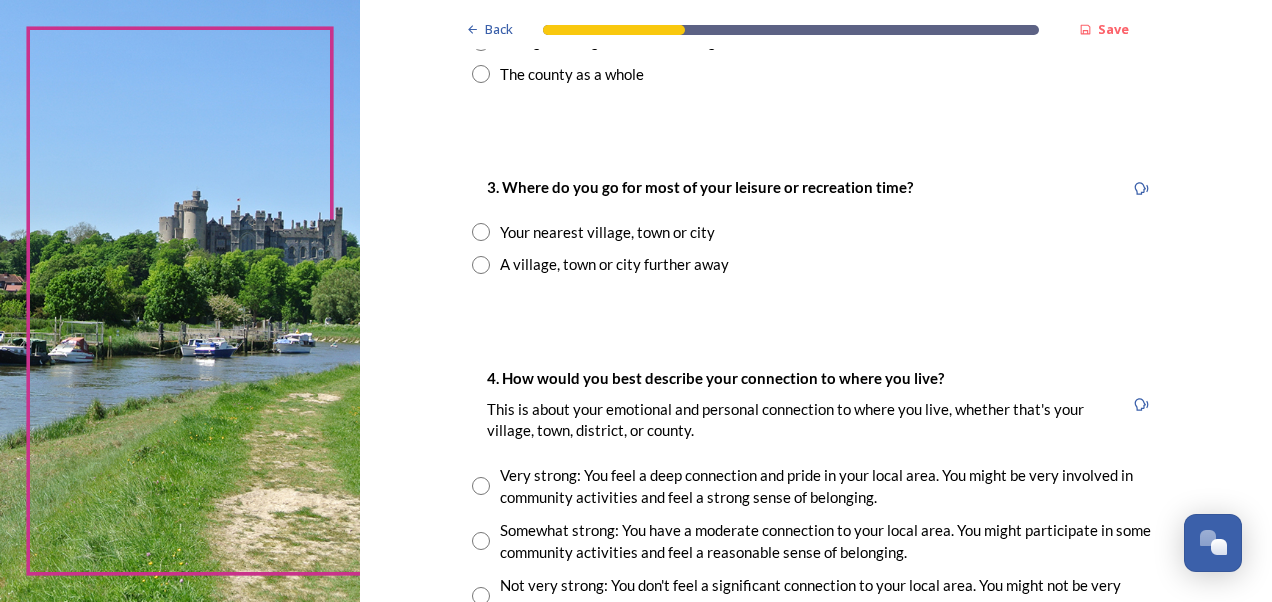 scroll, scrollTop: 1000, scrollLeft: 0, axis: vertical 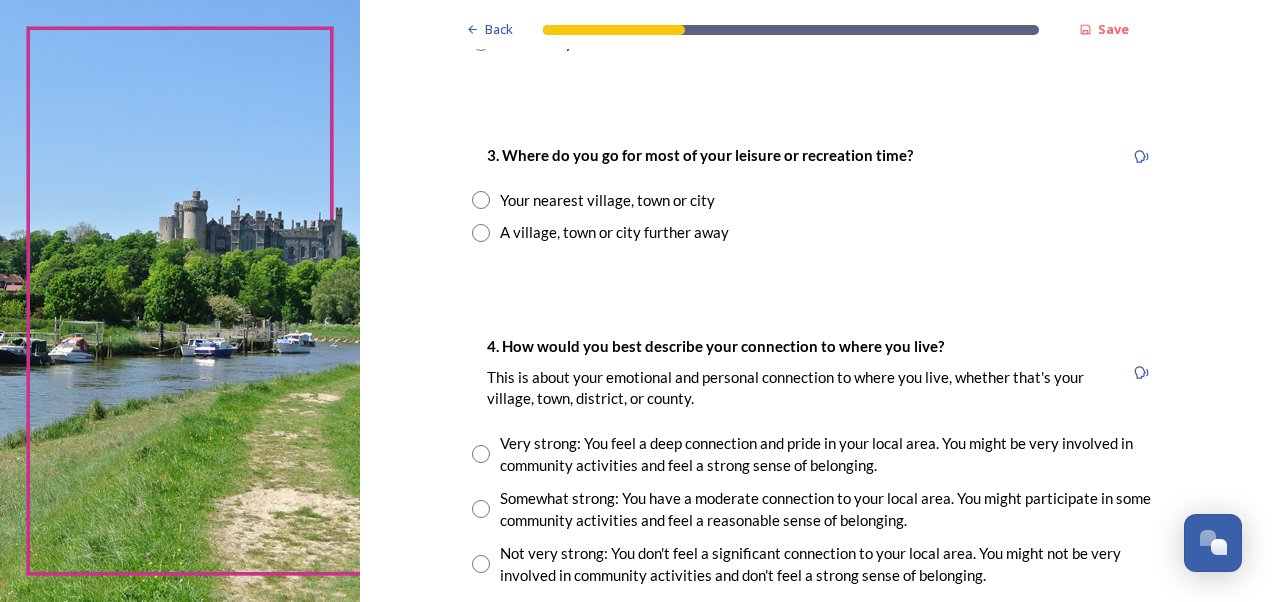 click on "Your nearest village, town or city" at bounding box center (607, 200) 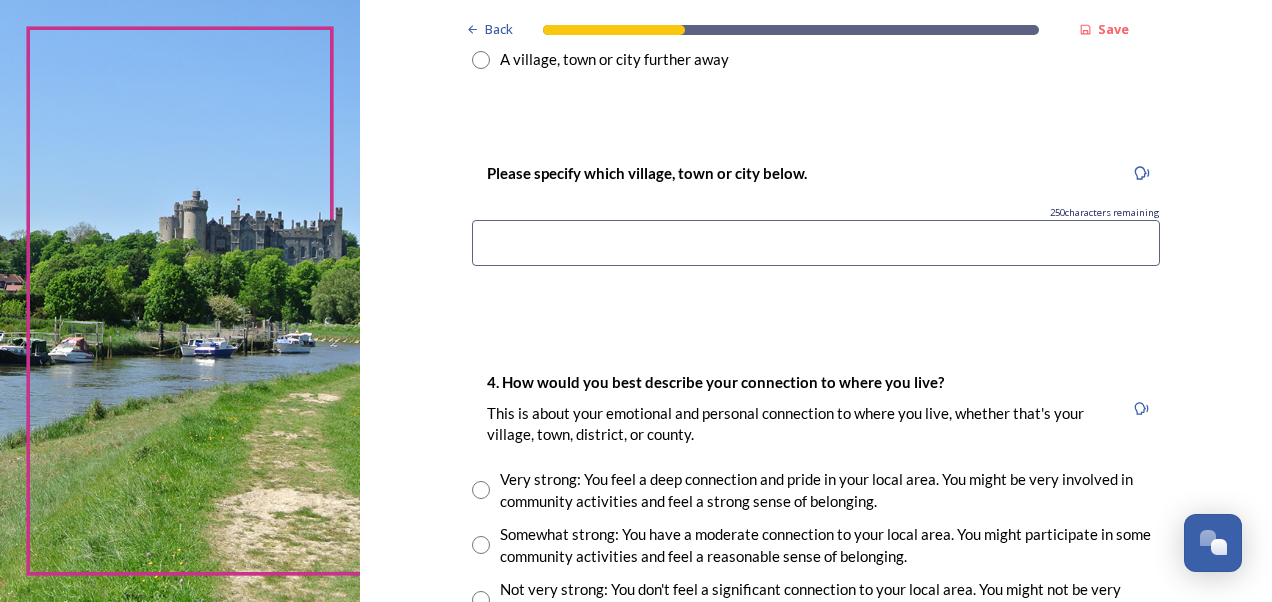scroll, scrollTop: 1200, scrollLeft: 0, axis: vertical 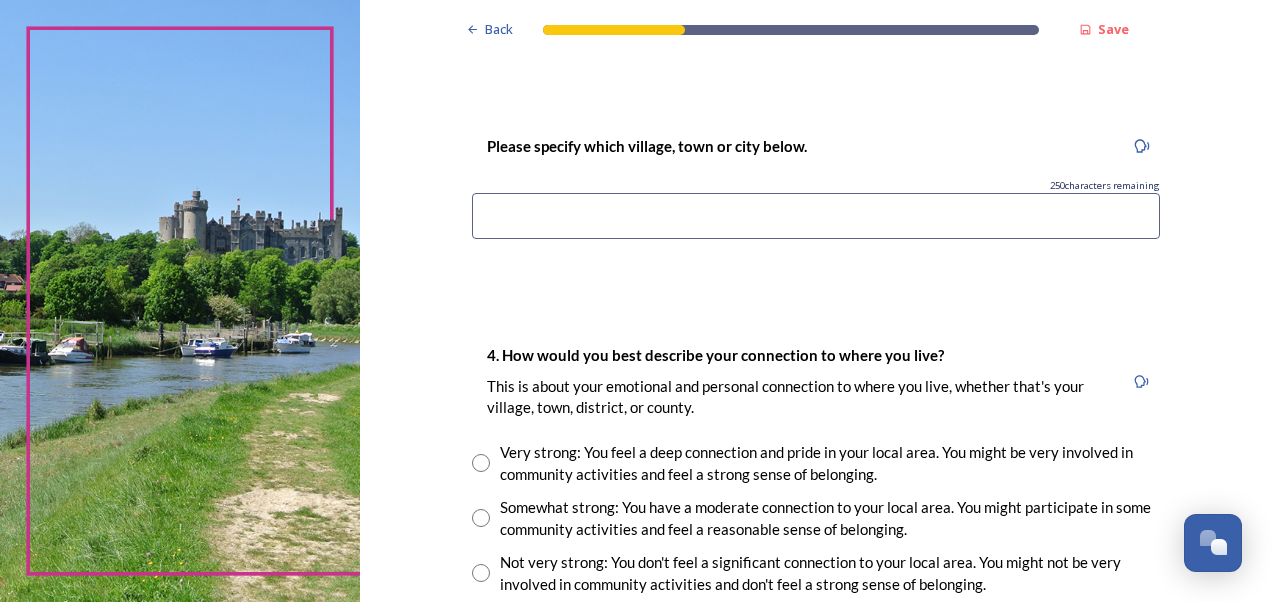 click at bounding box center [816, 216] 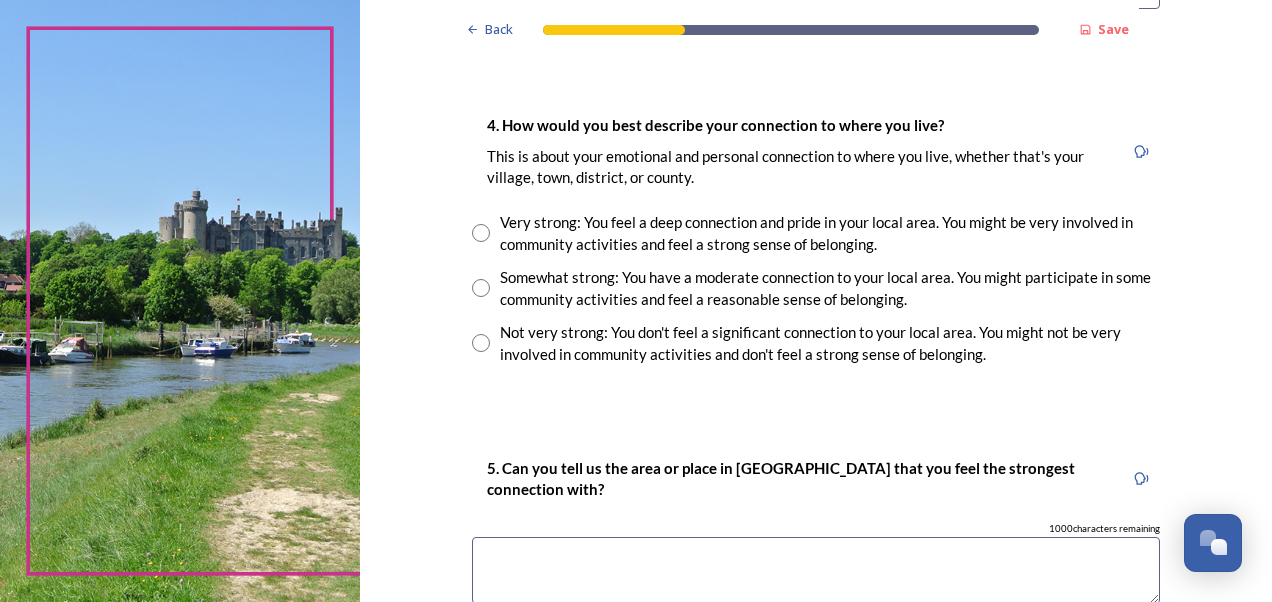 scroll, scrollTop: 1400, scrollLeft: 0, axis: vertical 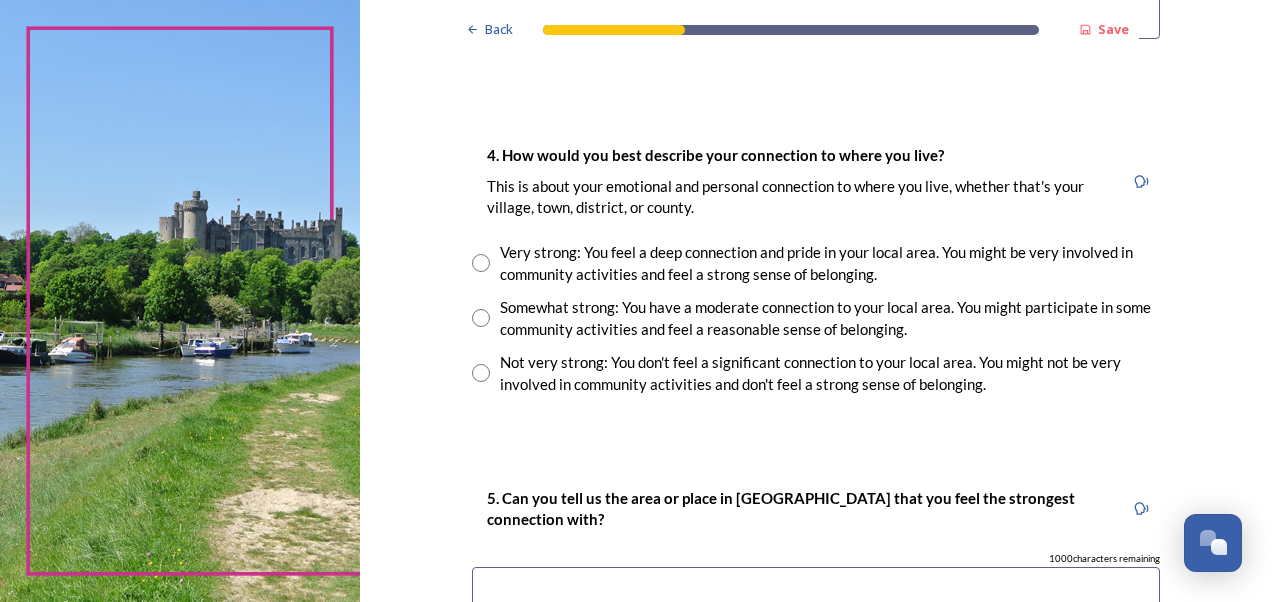 type on "Chichester" 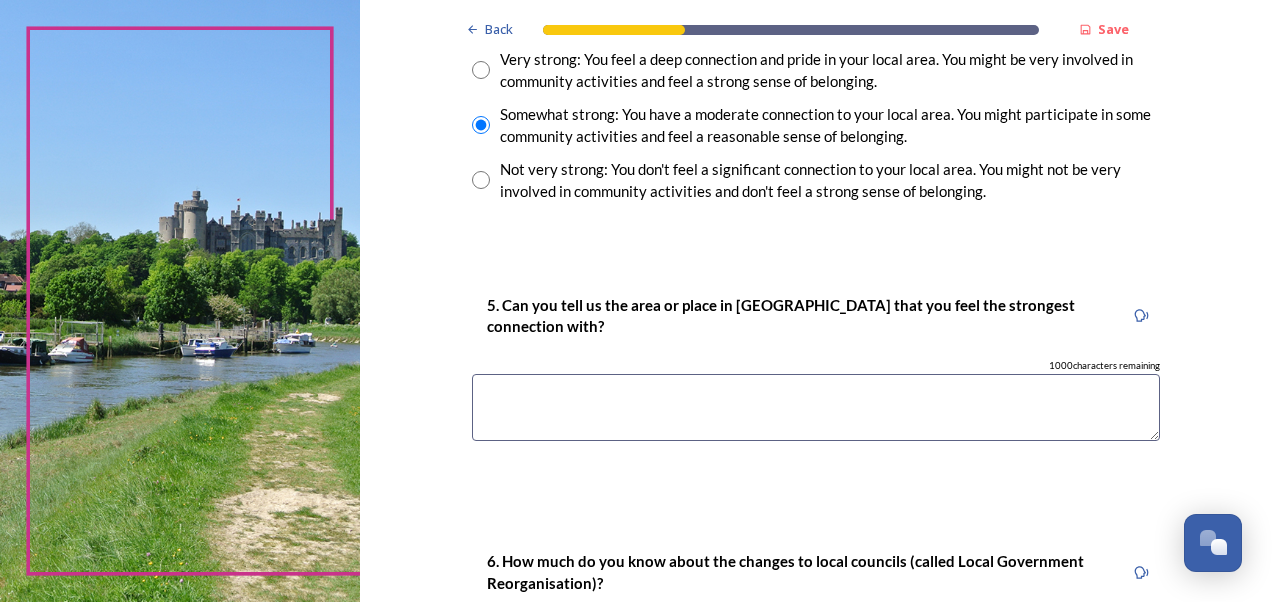 scroll, scrollTop: 1700, scrollLeft: 0, axis: vertical 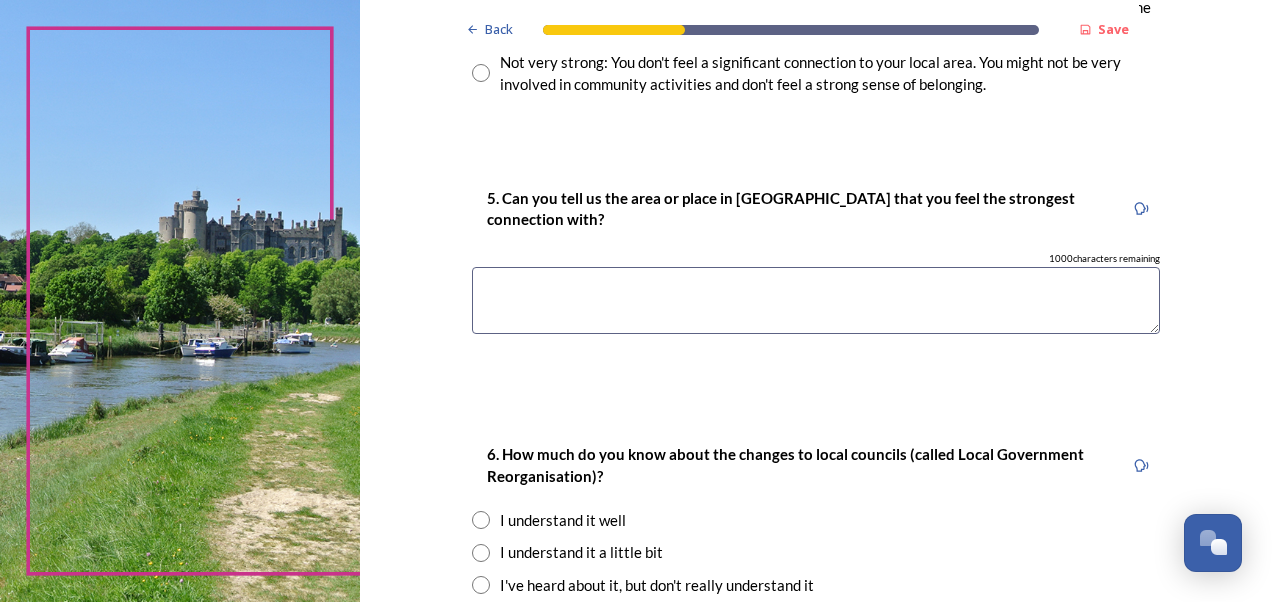 click at bounding box center [816, 300] 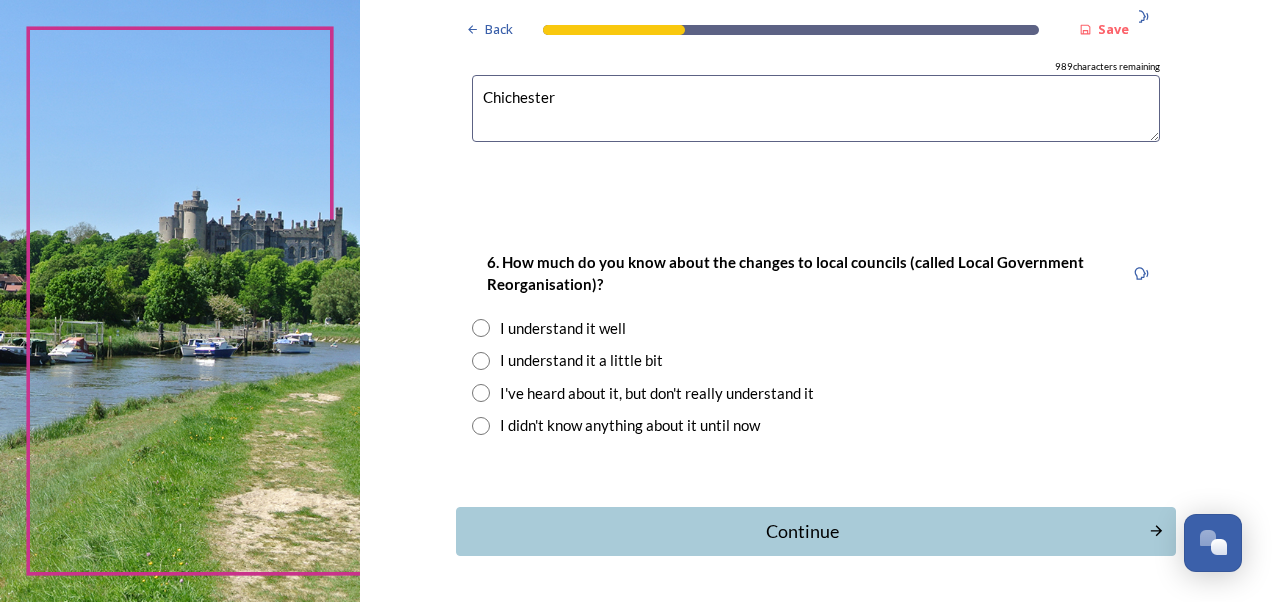 scroll, scrollTop: 1960, scrollLeft: 0, axis: vertical 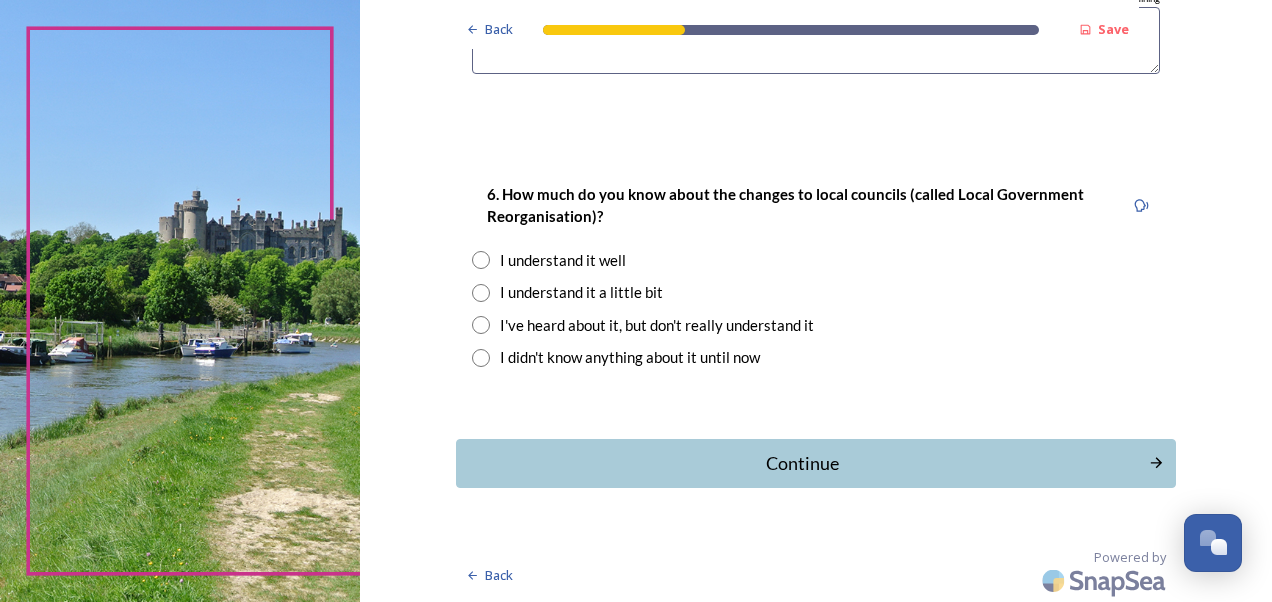 type on "Chichester" 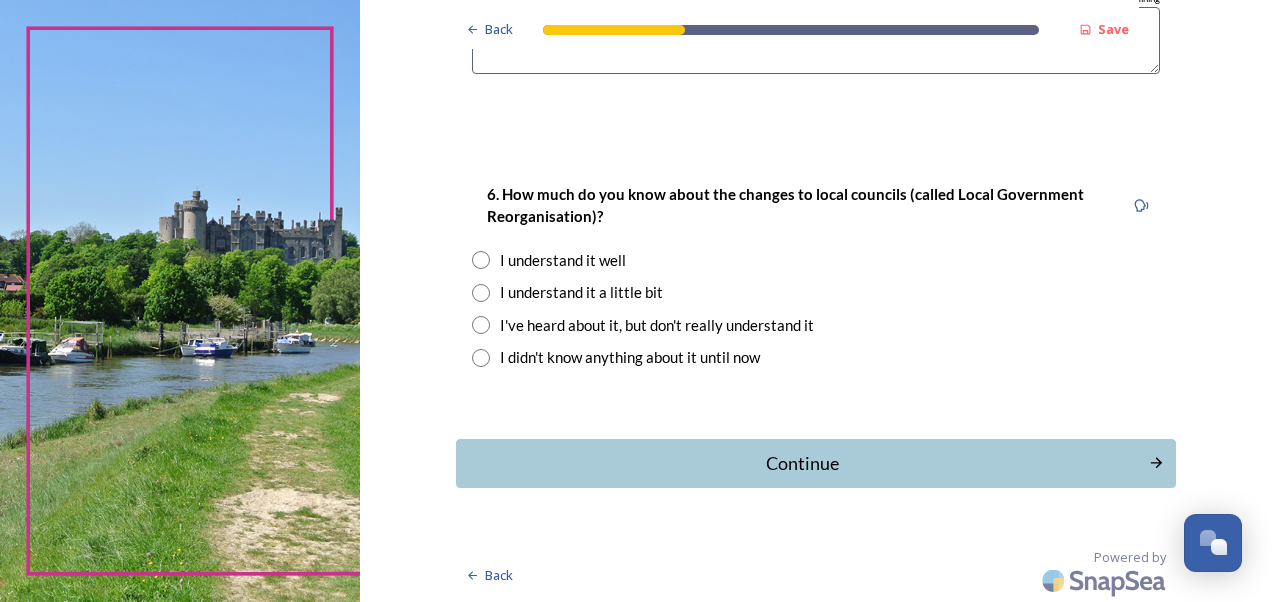 radio on "true" 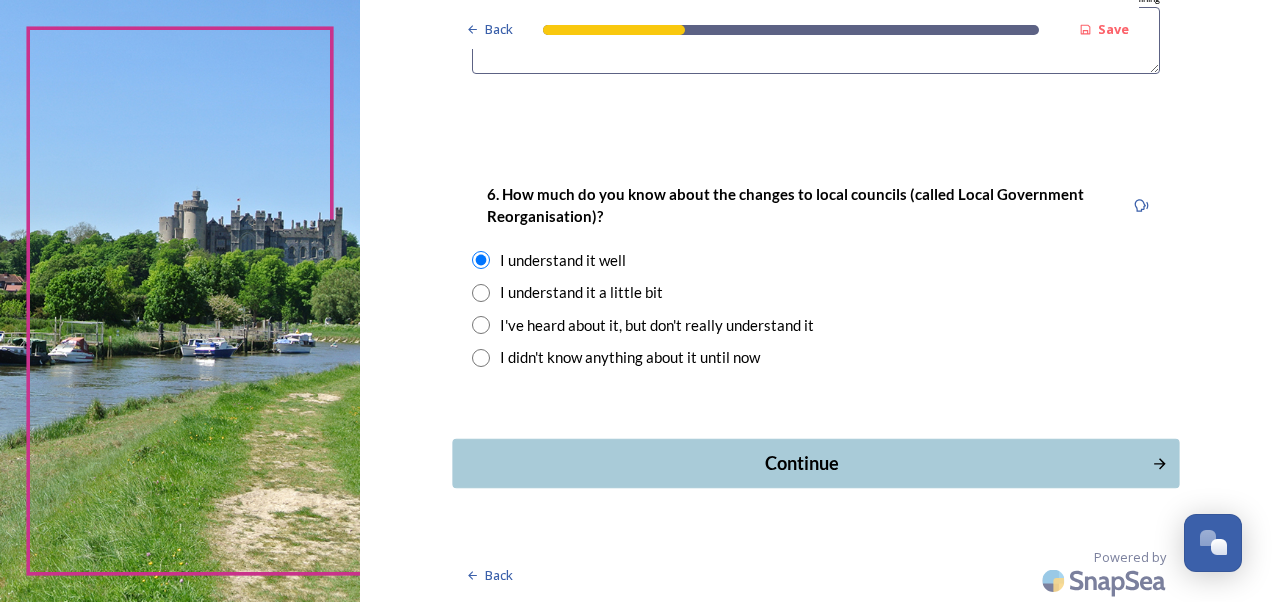 click on "Continue" at bounding box center (801, 463) 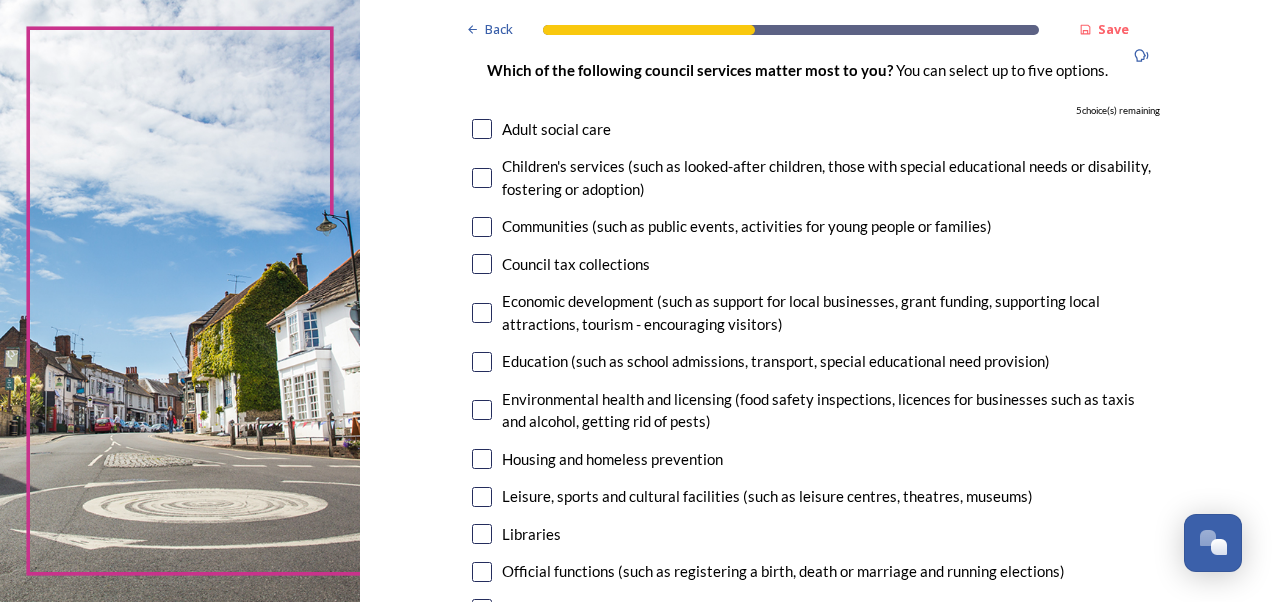 scroll, scrollTop: 200, scrollLeft: 0, axis: vertical 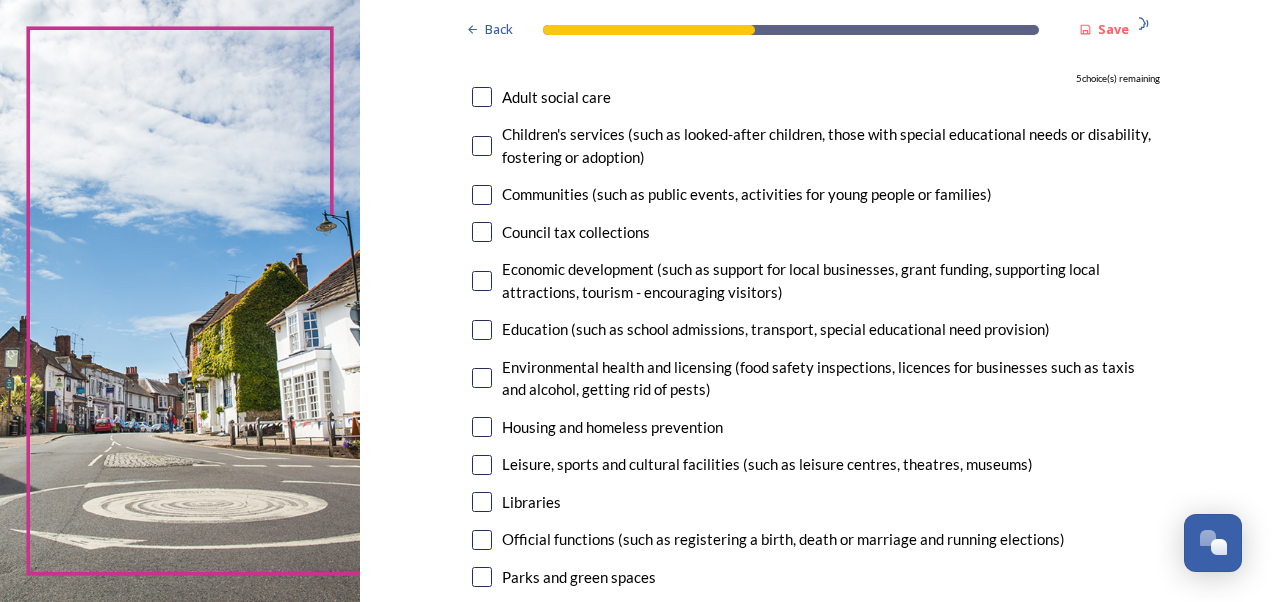 click on "Communities (such as public events, activities for young people or families)" at bounding box center (747, 194) 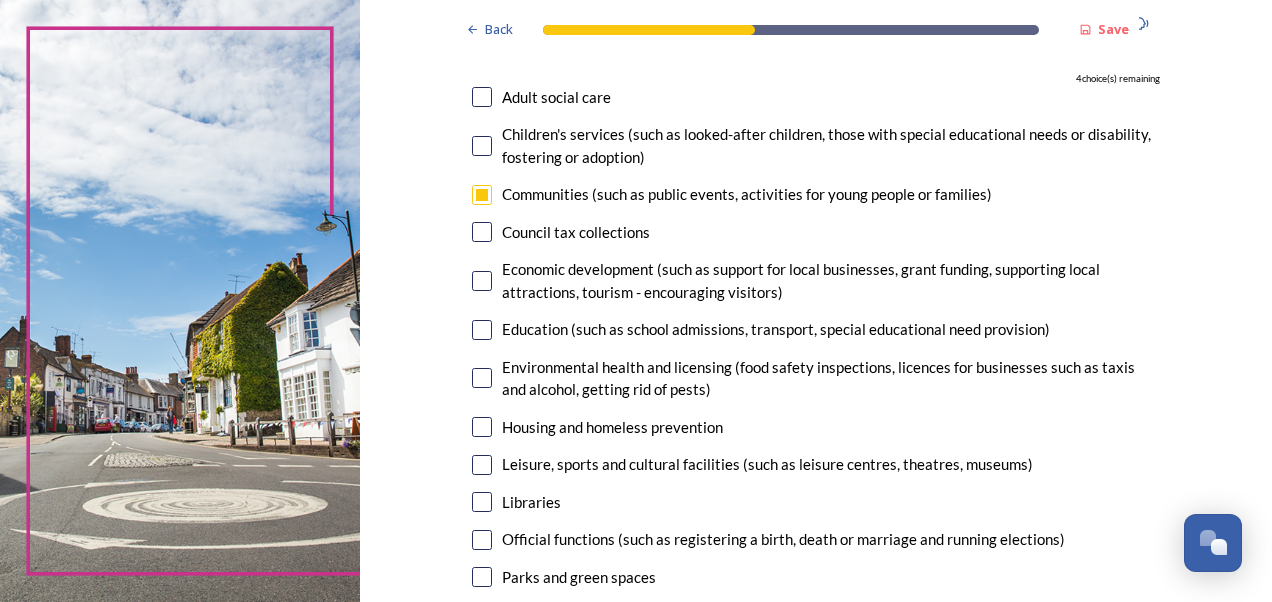 checkbox on "true" 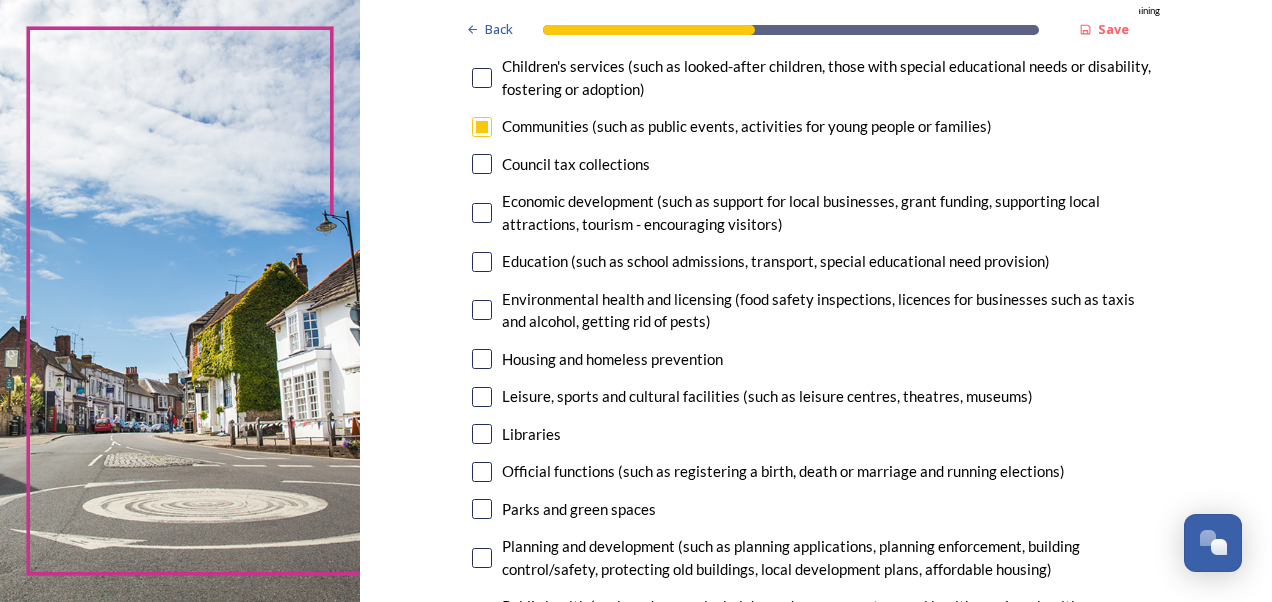 scroll, scrollTop: 300, scrollLeft: 0, axis: vertical 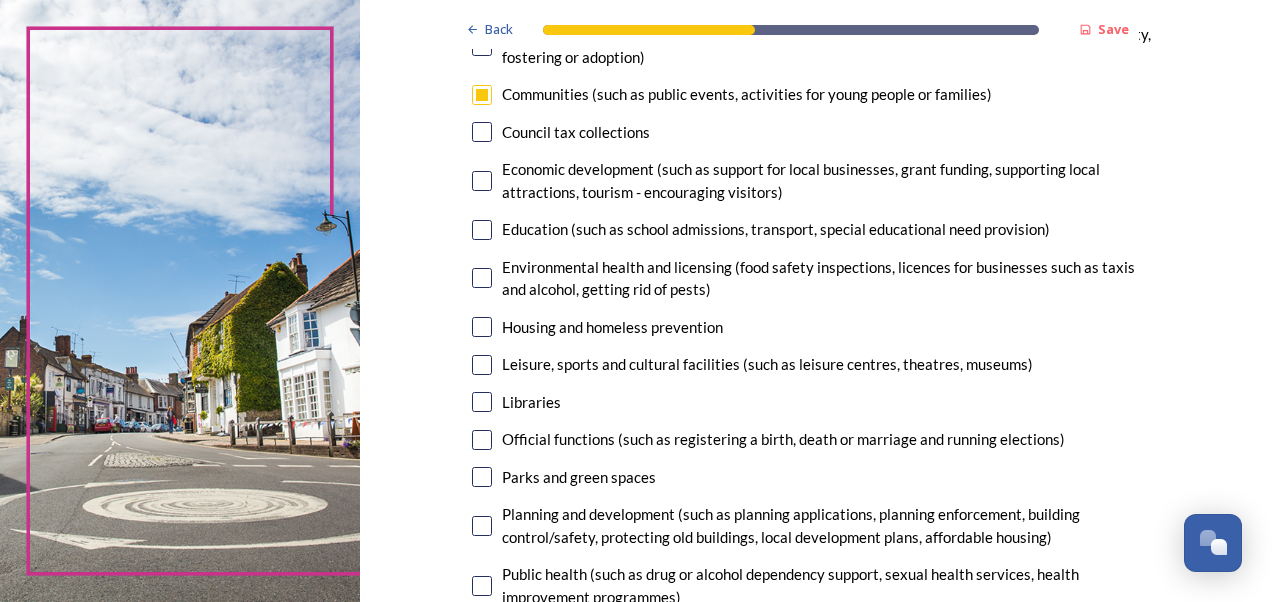click on "Economic development (such as support for local businesses, grant funding, supporting local attractions, tourism - encouraging visitors)" at bounding box center [831, 180] 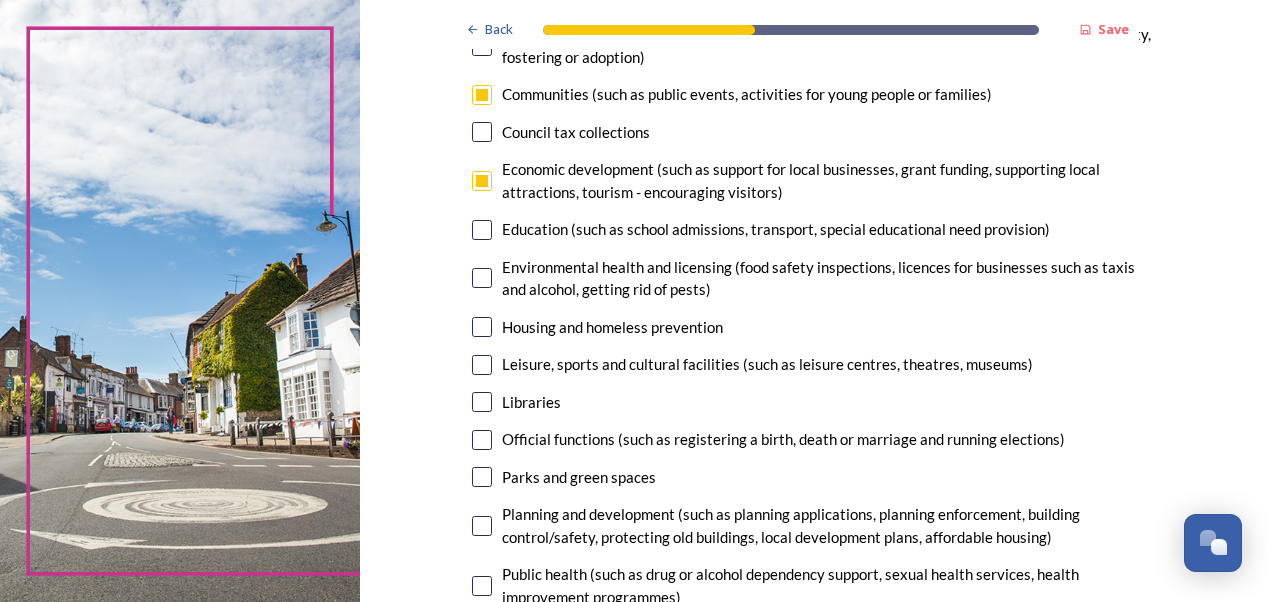 checkbox on "true" 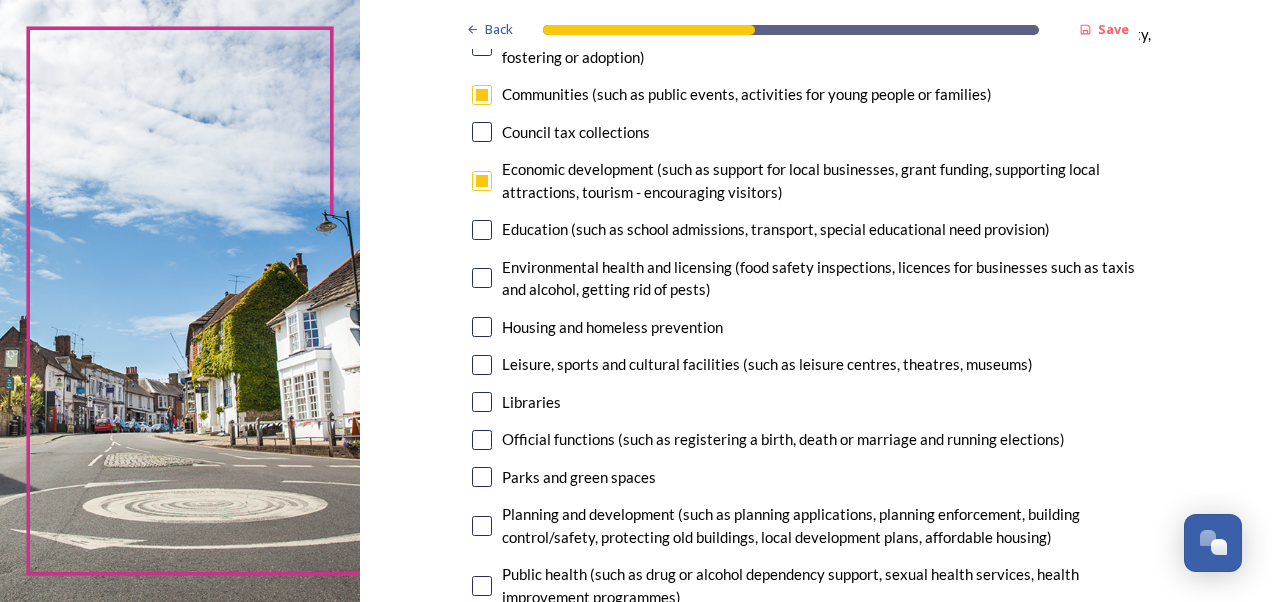 click on "Education (such as school admissions, transport, special educational need provision)" at bounding box center (776, 229) 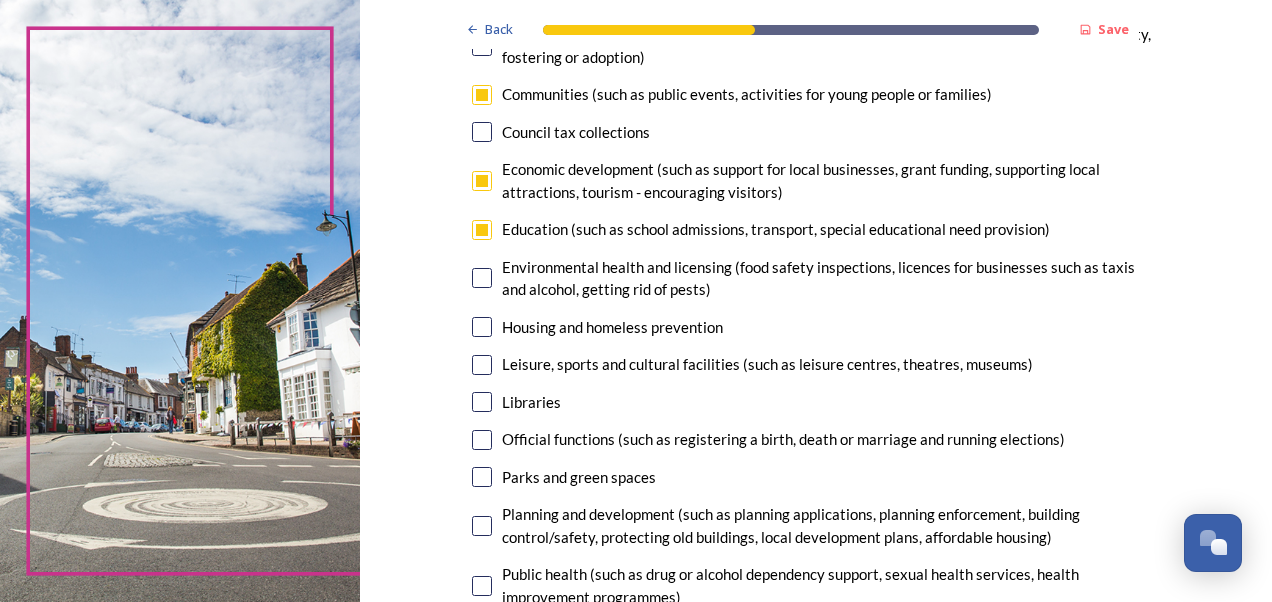 checkbox on "true" 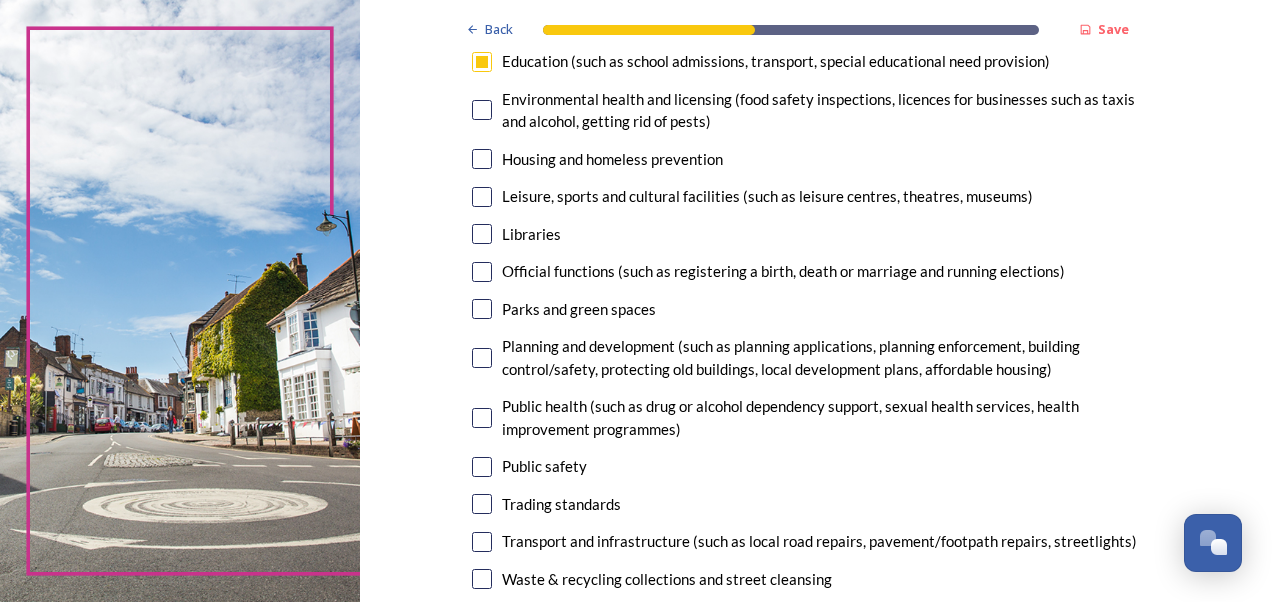 scroll, scrollTop: 500, scrollLeft: 0, axis: vertical 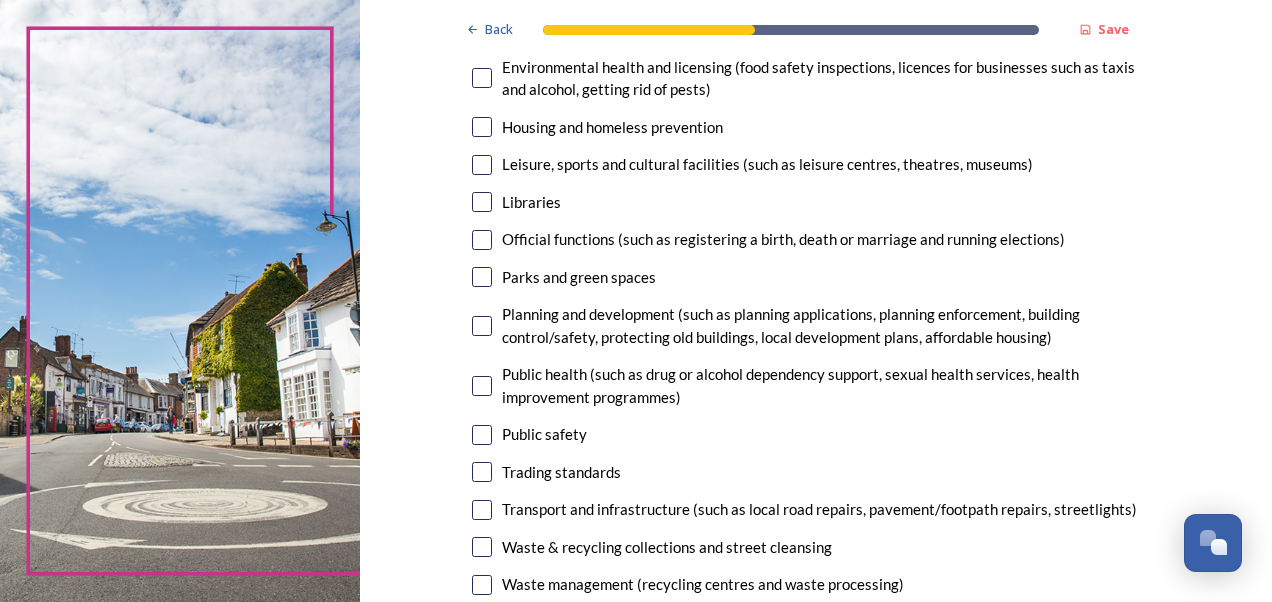 click on "Housing and homeless prevention" at bounding box center [612, 127] 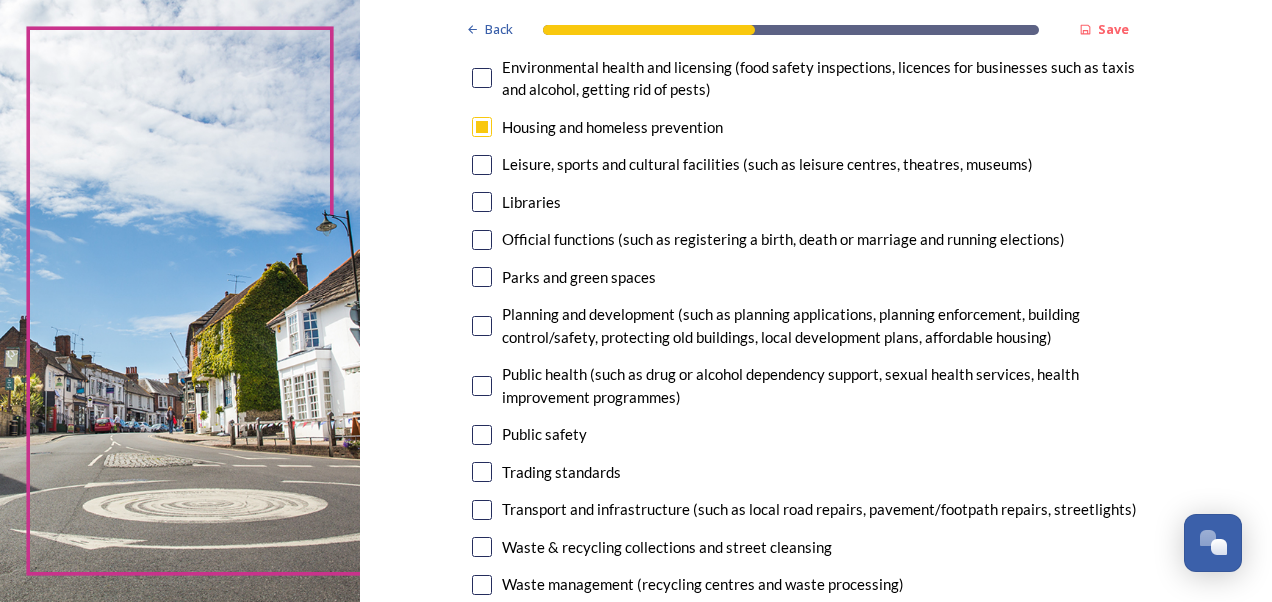 checkbox on "true" 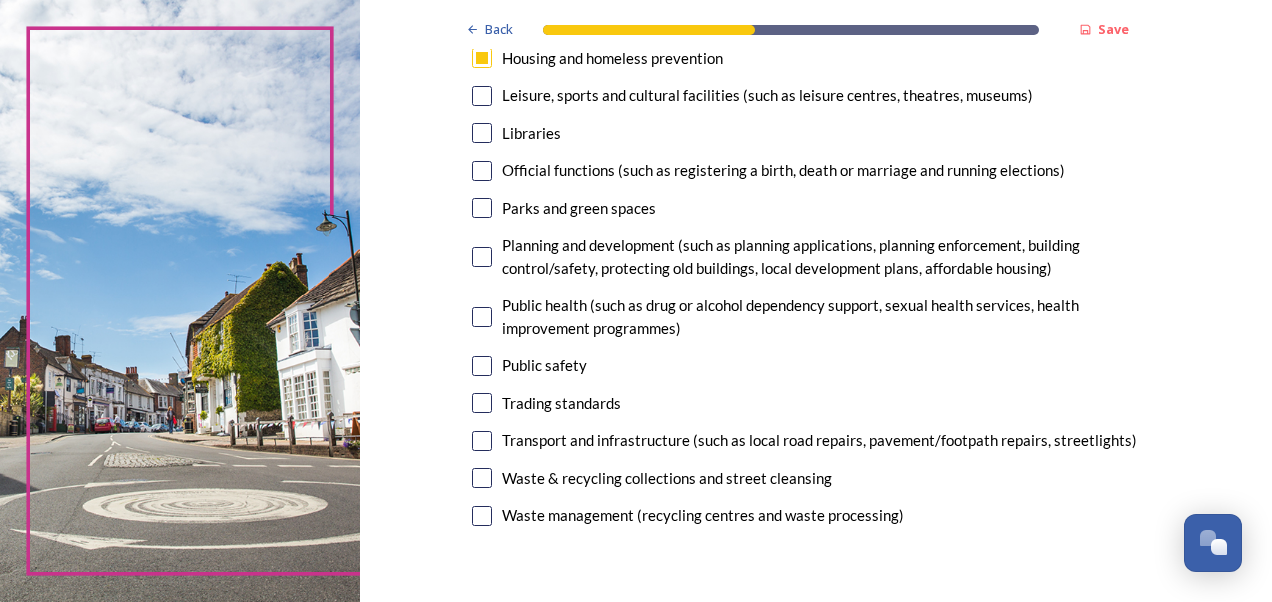 scroll, scrollTop: 600, scrollLeft: 0, axis: vertical 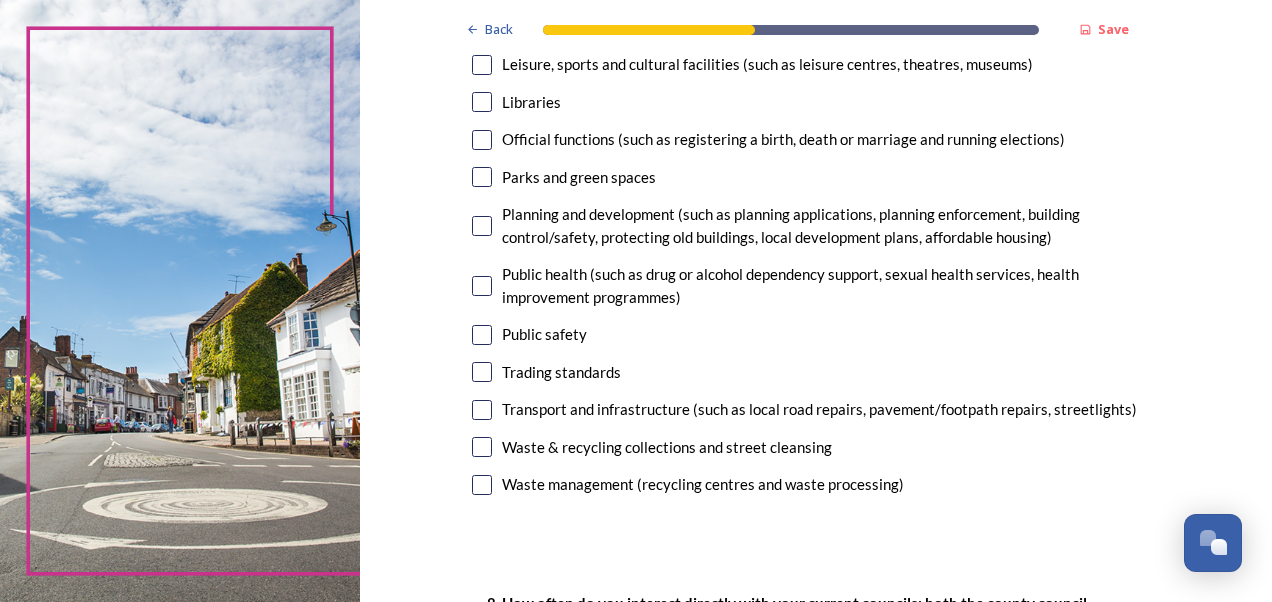 click on "Transport and infrastructure (such as local road repairs, pavement/footpath repairs, streetlights)" at bounding box center (819, 409) 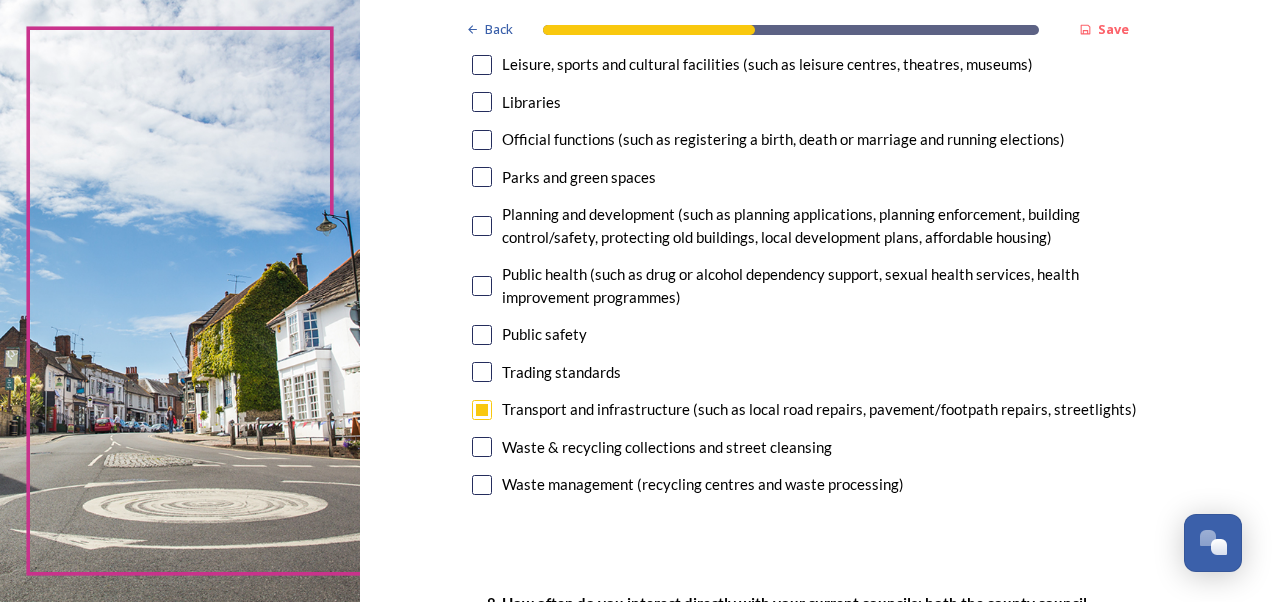 checkbox on "true" 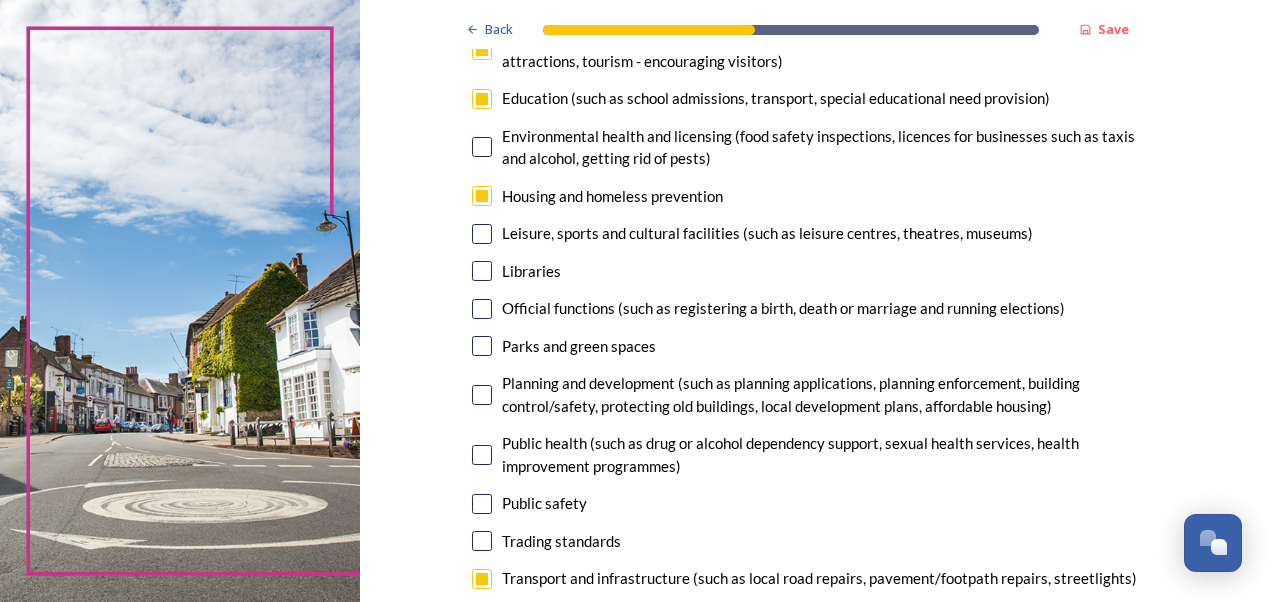scroll, scrollTop: 400, scrollLeft: 0, axis: vertical 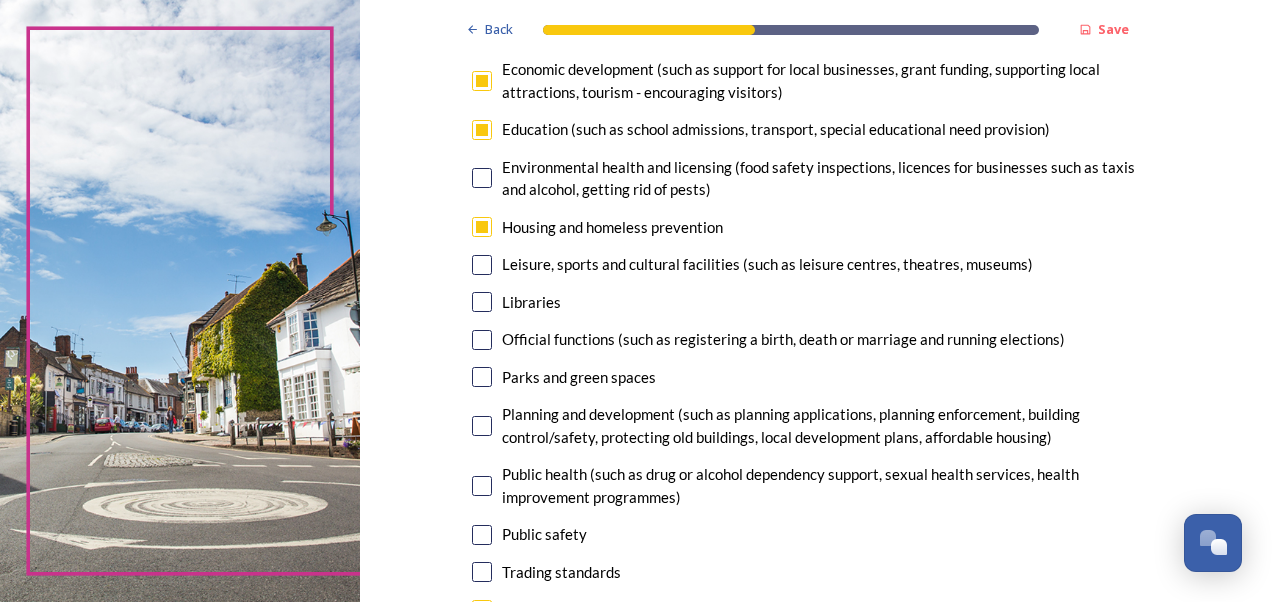 click on "Planning and development (such as planning applications, planning enforcement, building control/safety, protecting old buildings, local development plans, affordable housing)" at bounding box center (831, 425) 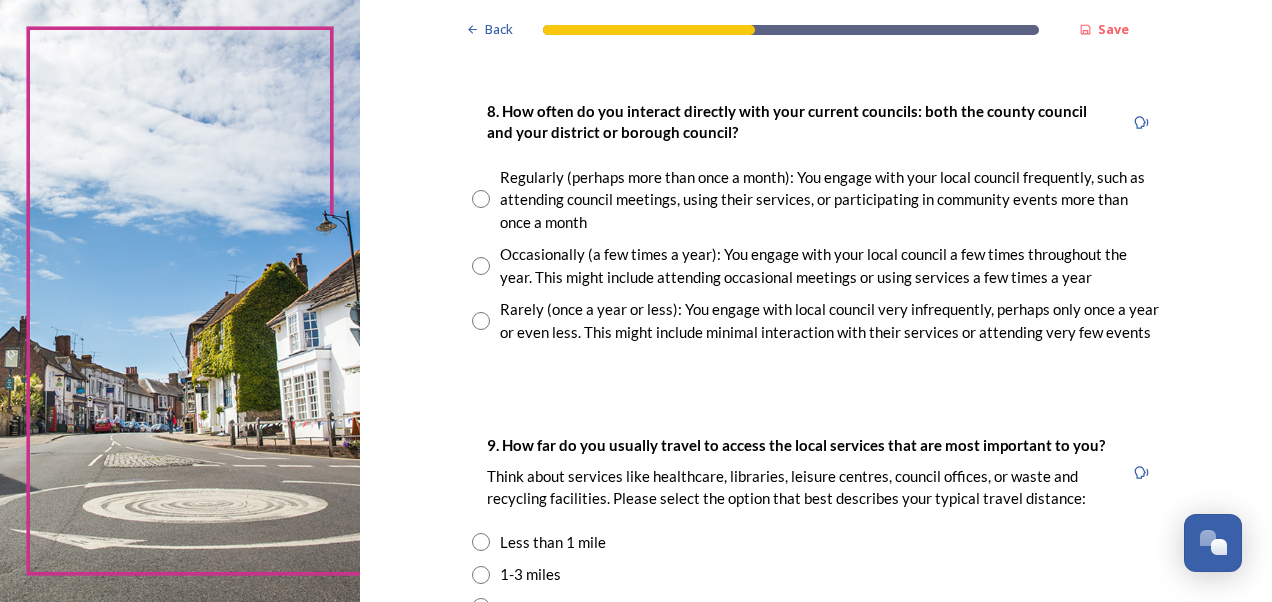 scroll, scrollTop: 1100, scrollLeft: 0, axis: vertical 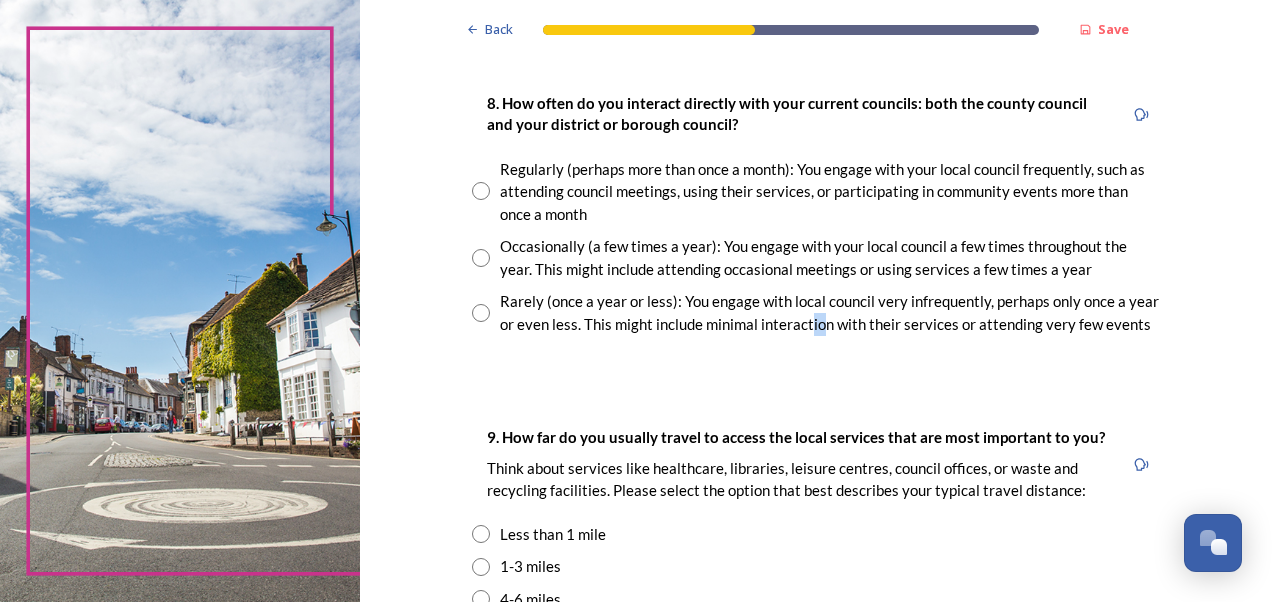 drag, startPoint x: 815, startPoint y: 328, endPoint x: 800, endPoint y: 360, distance: 35.341194 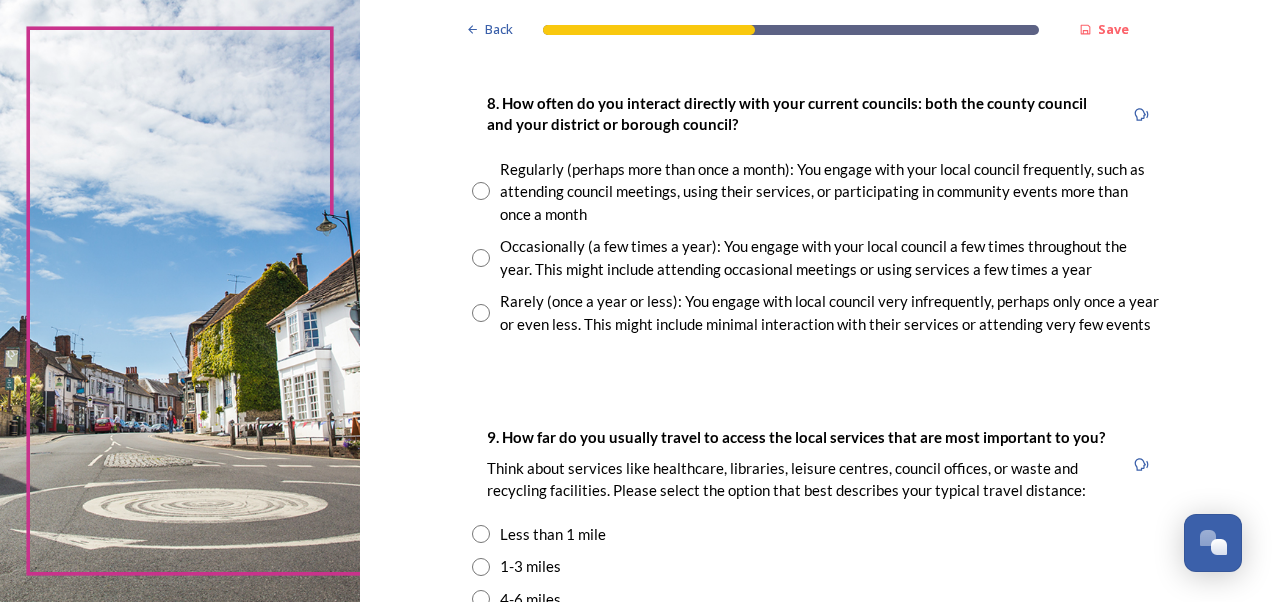 drag, startPoint x: 800, startPoint y: 360, endPoint x: 740, endPoint y: 244, distance: 130.59862 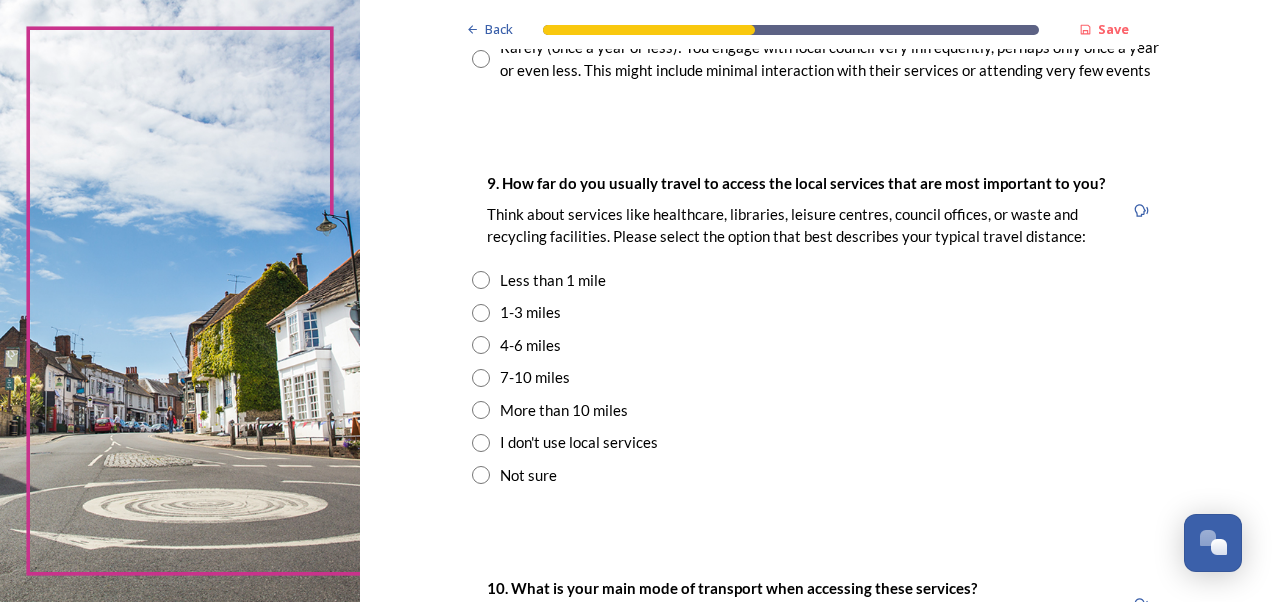 scroll, scrollTop: 1400, scrollLeft: 0, axis: vertical 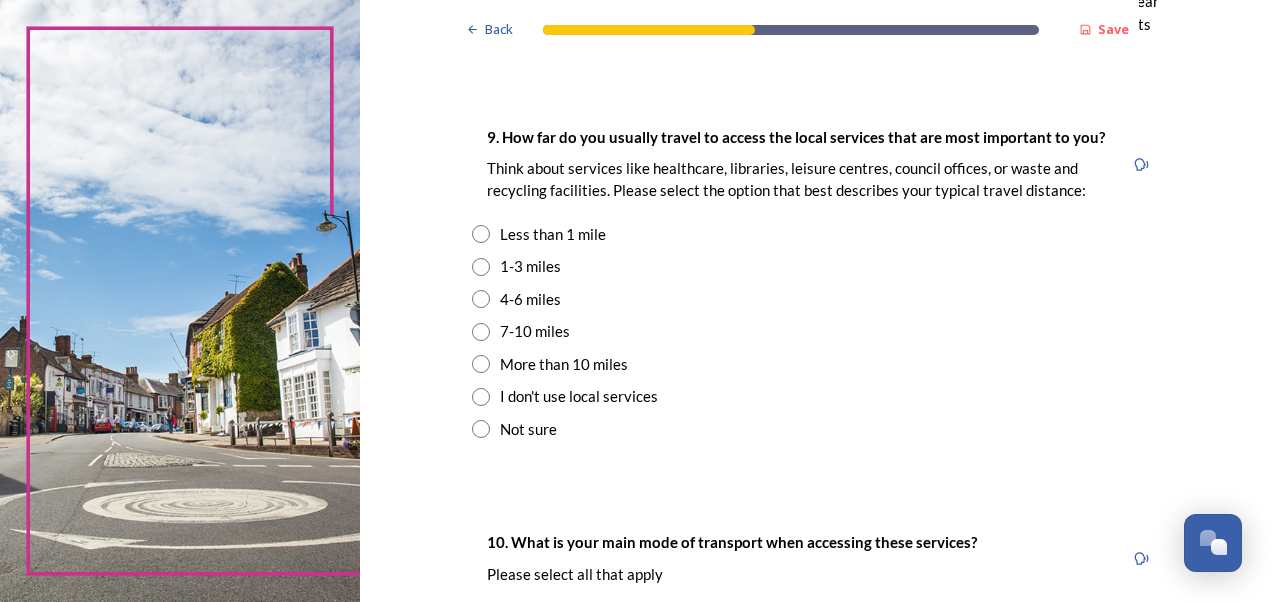 click on "1-3 miles" at bounding box center [530, 266] 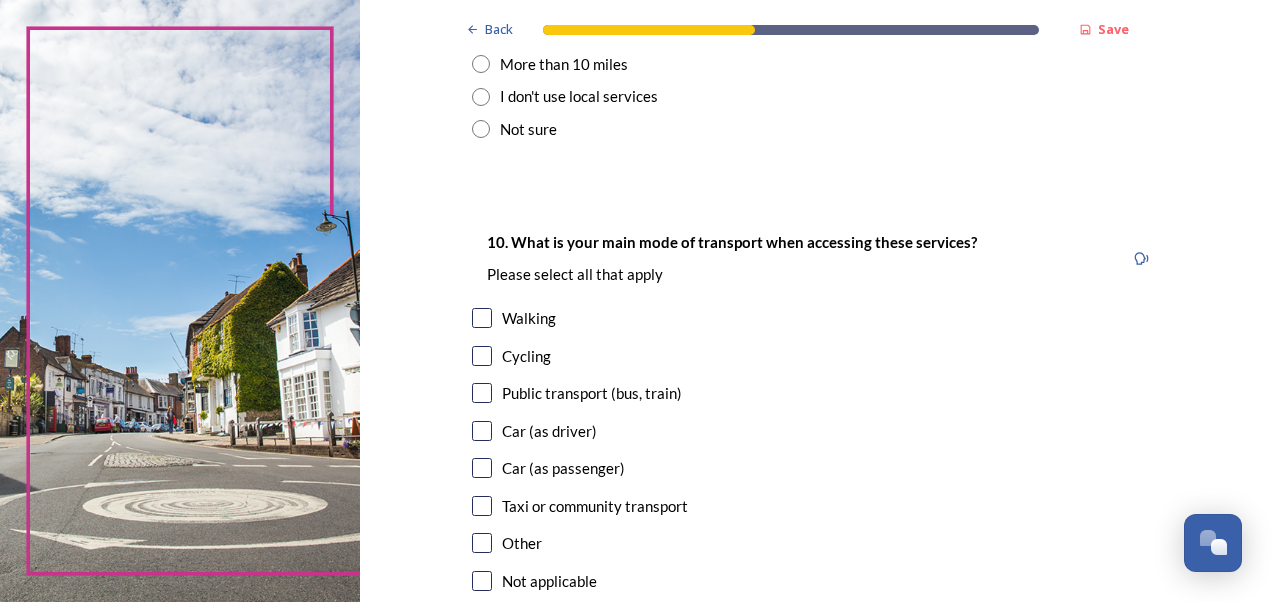 scroll, scrollTop: 1800, scrollLeft: 0, axis: vertical 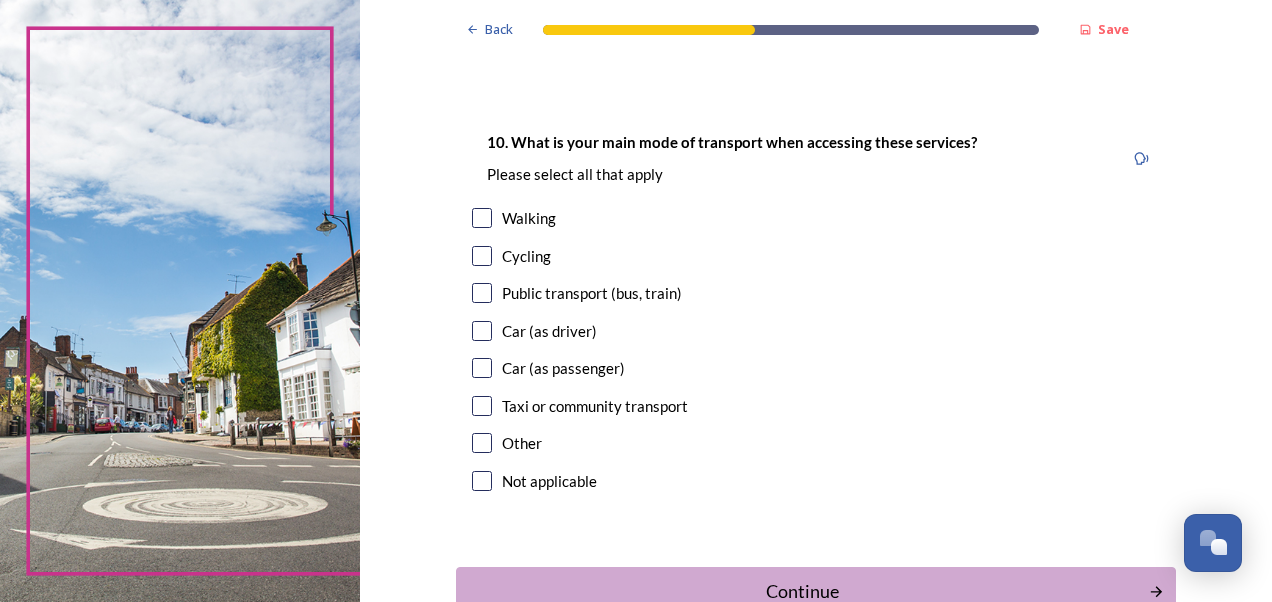 click on "Walking" at bounding box center [529, 218] 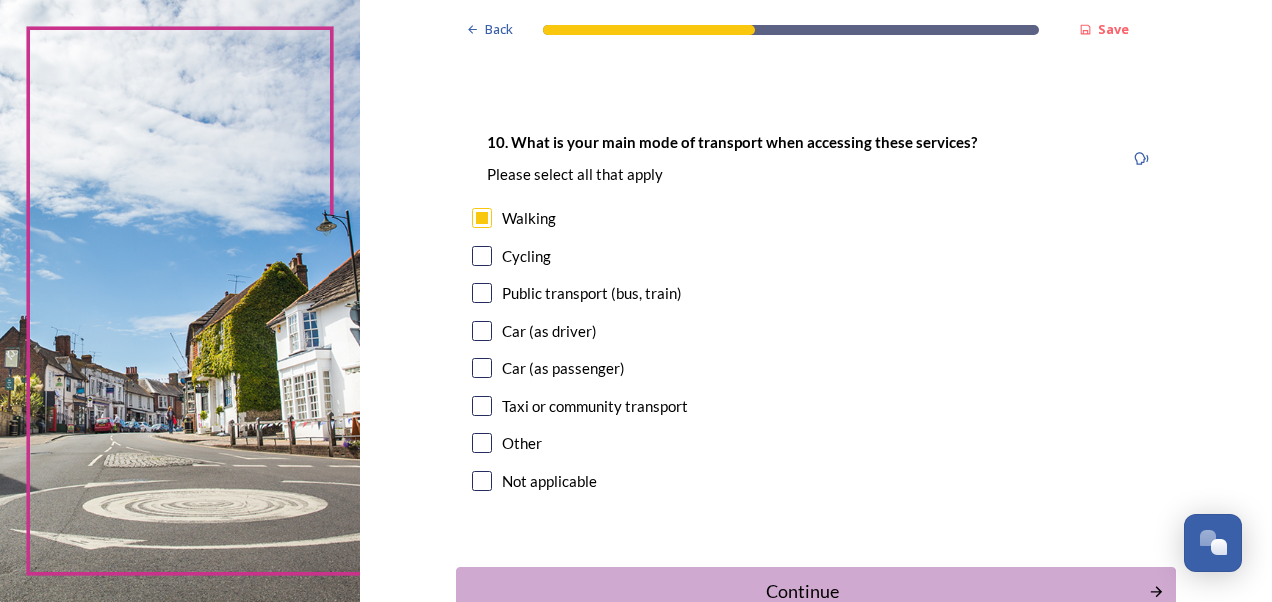 checkbox on "true" 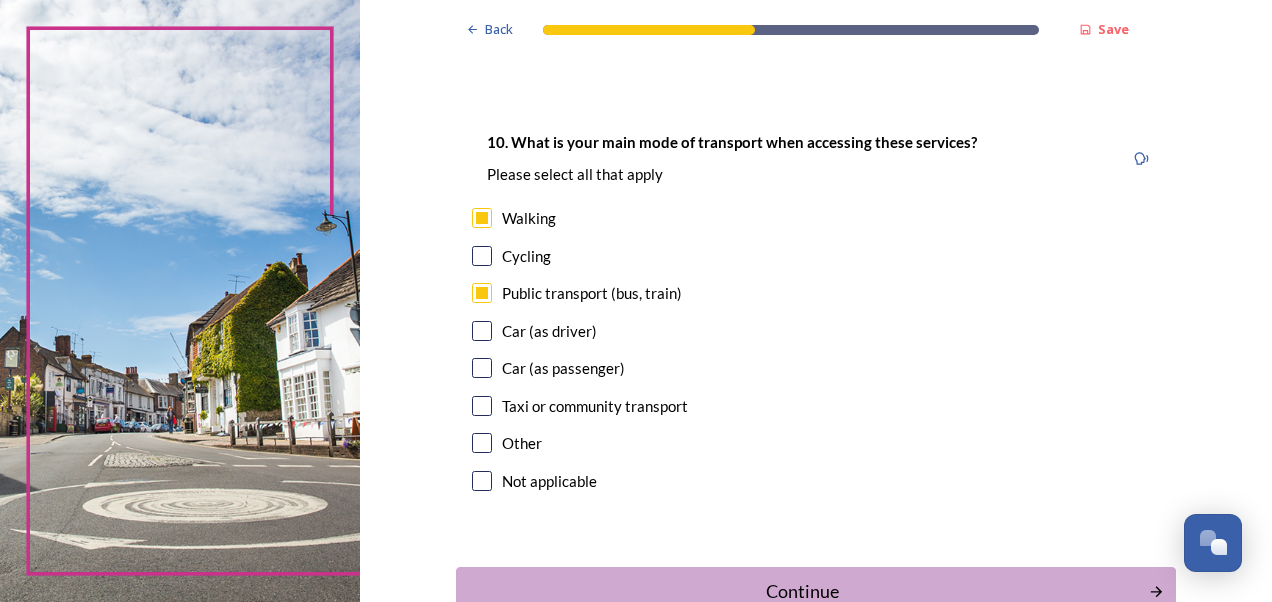 checkbox on "true" 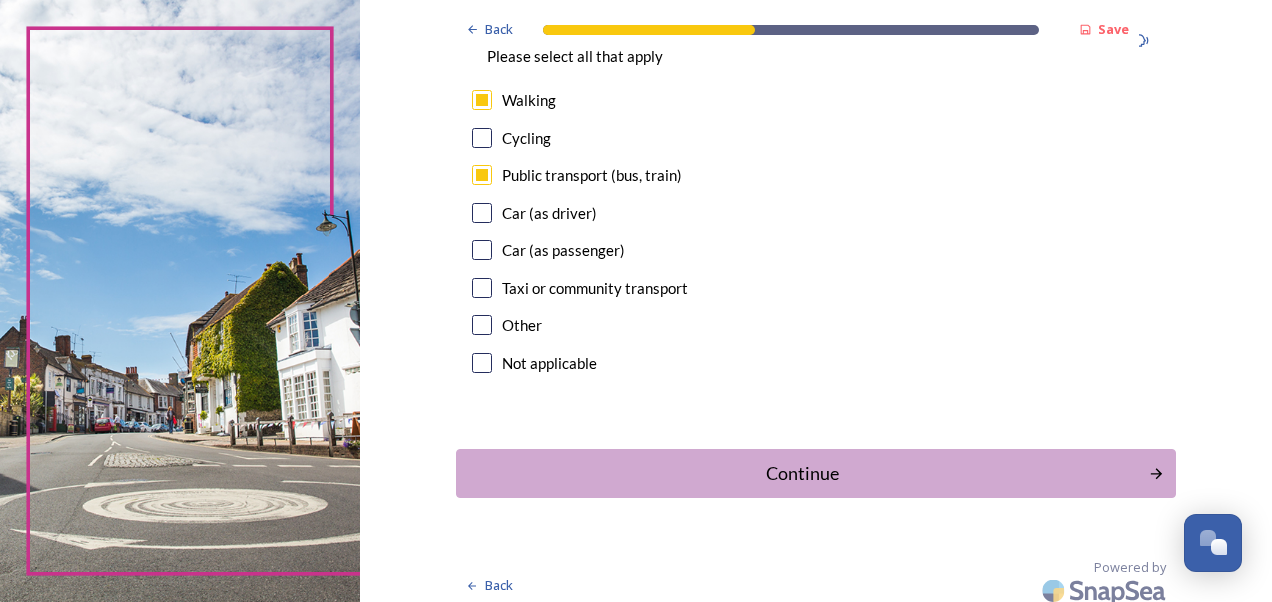 scroll, scrollTop: 1929, scrollLeft: 0, axis: vertical 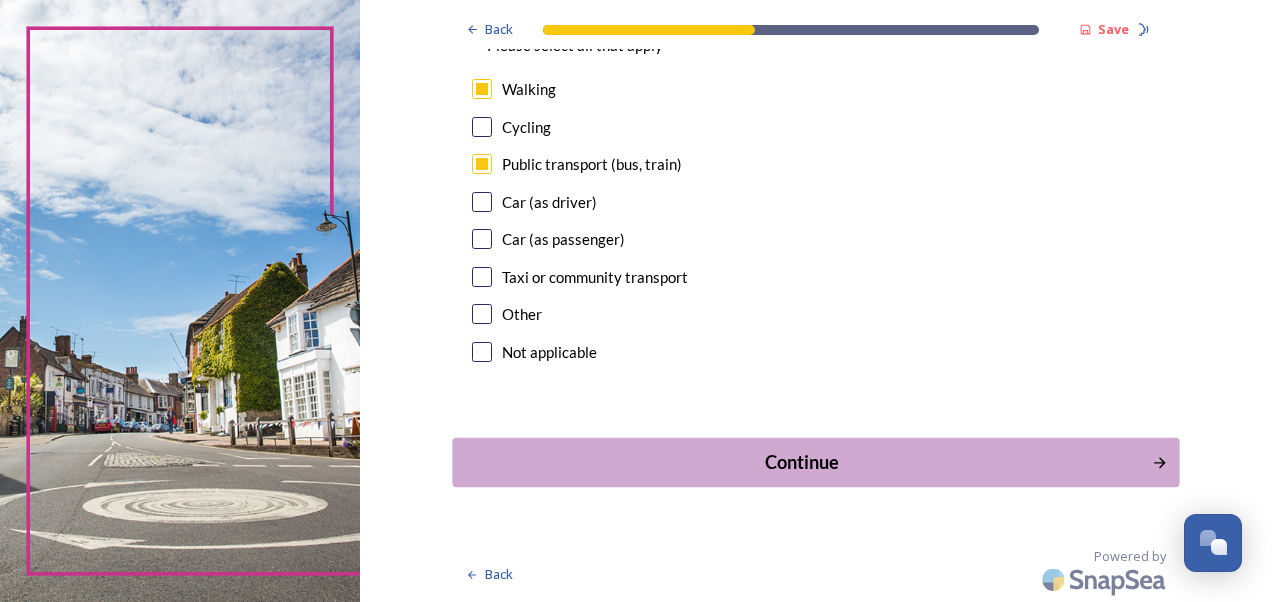 click on "Continue" at bounding box center [801, 462] 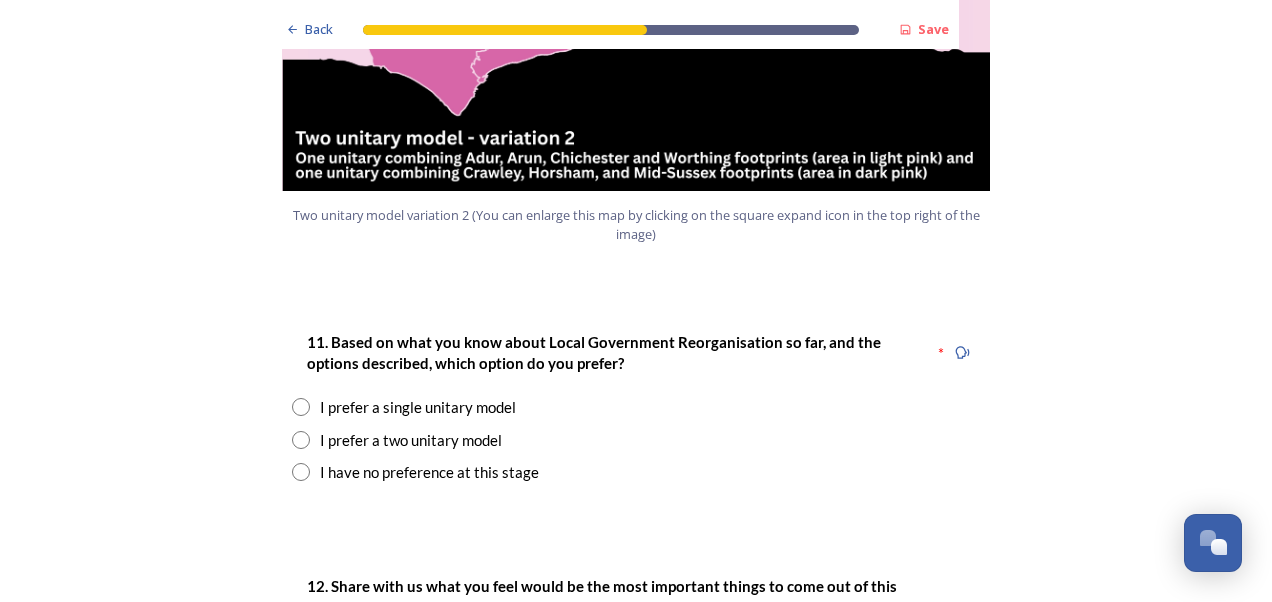 scroll, scrollTop: 2700, scrollLeft: 0, axis: vertical 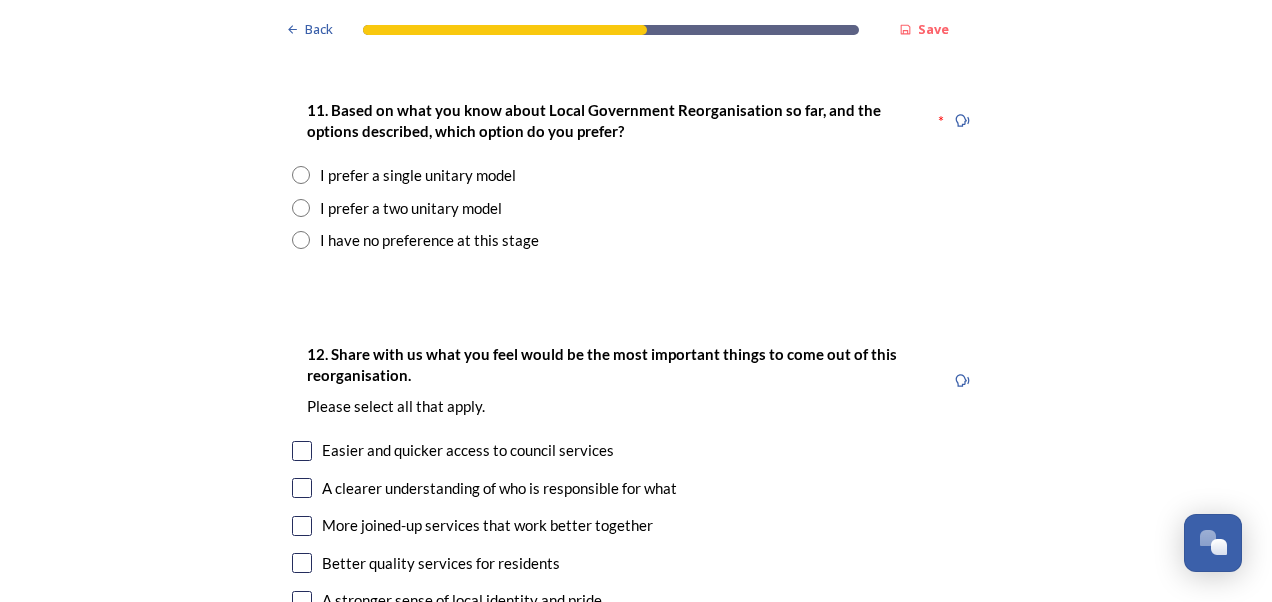 click on "I prefer a single unitary model" at bounding box center (418, 175) 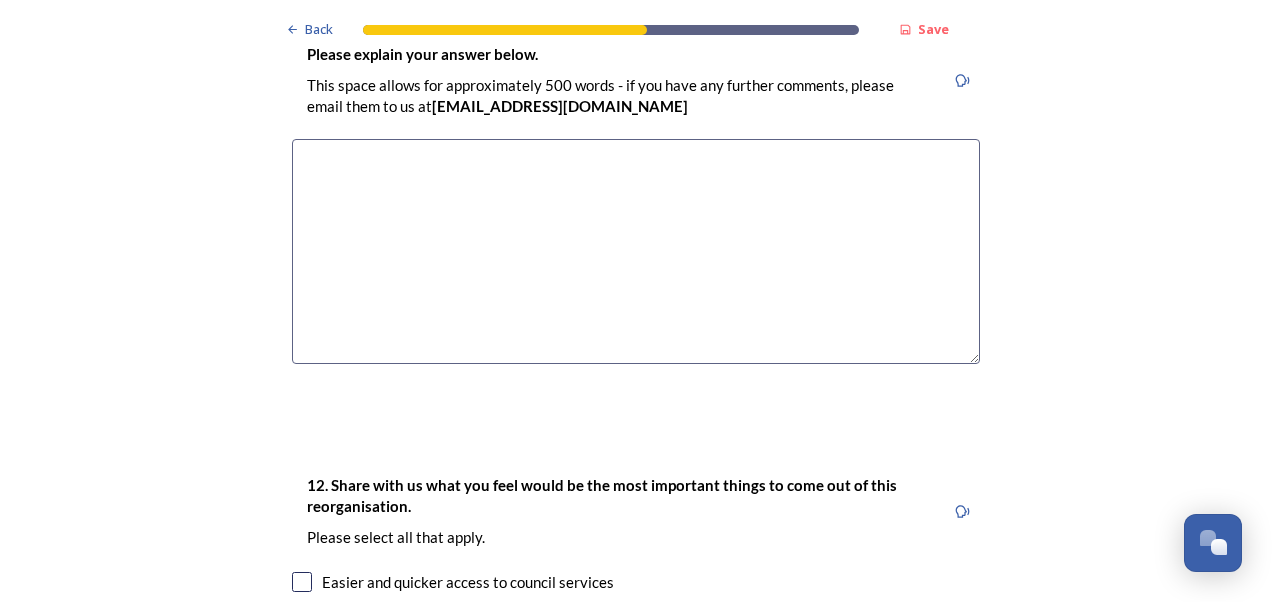 click at bounding box center [636, 251] 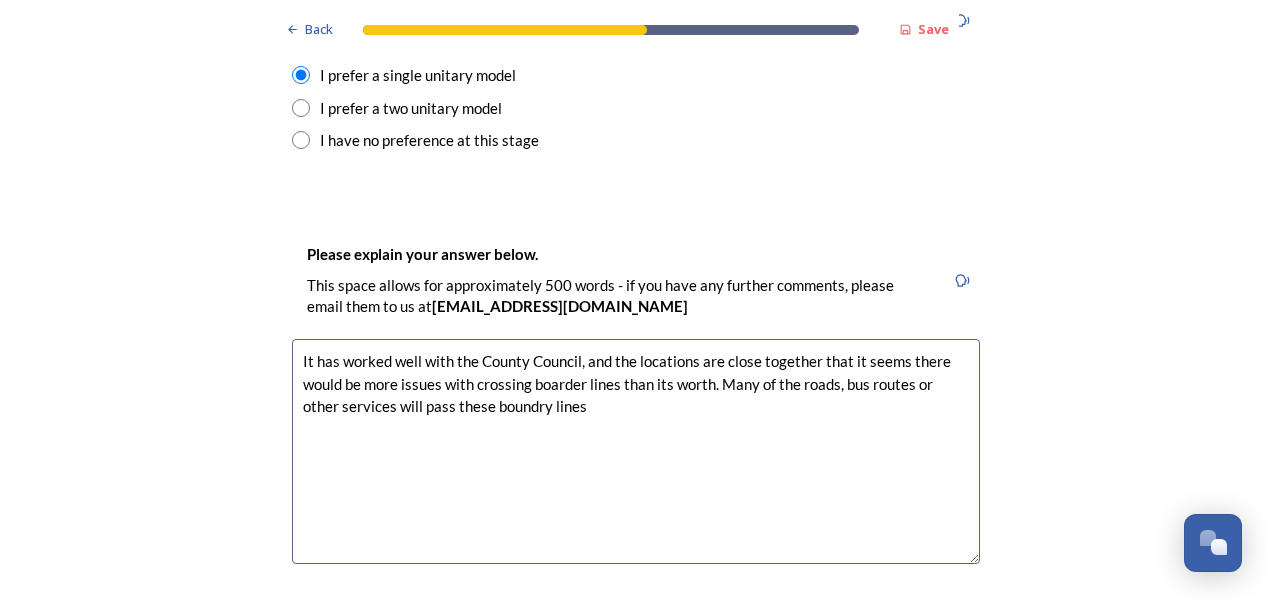click on "It has worked well with the County Council, and the locations are close together that it seems there would be more issues with crossing boarder lines than its worth. Many of the roads, bus routes or other services will pass these boundry lines" at bounding box center [636, 451] 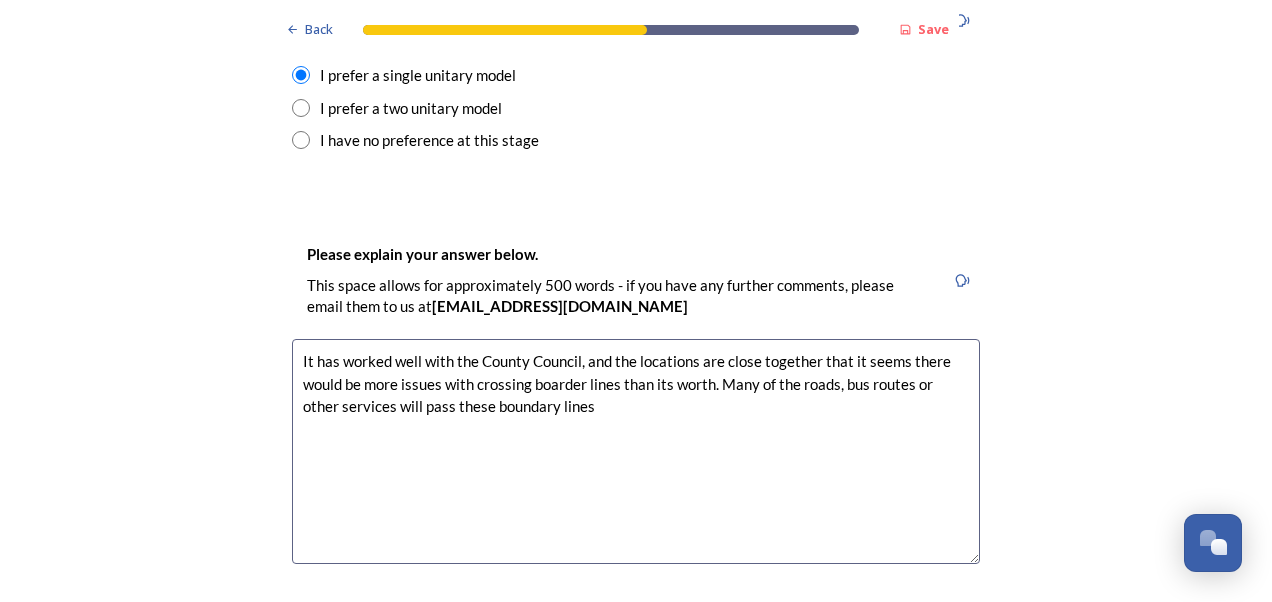 click on "It has worked well with the County Council, and the locations are close together that it seems there would be more issues with crossing boarder lines than its worth. Many of the roads, bus routes or other services will pass these boundary lines" at bounding box center (636, 451) 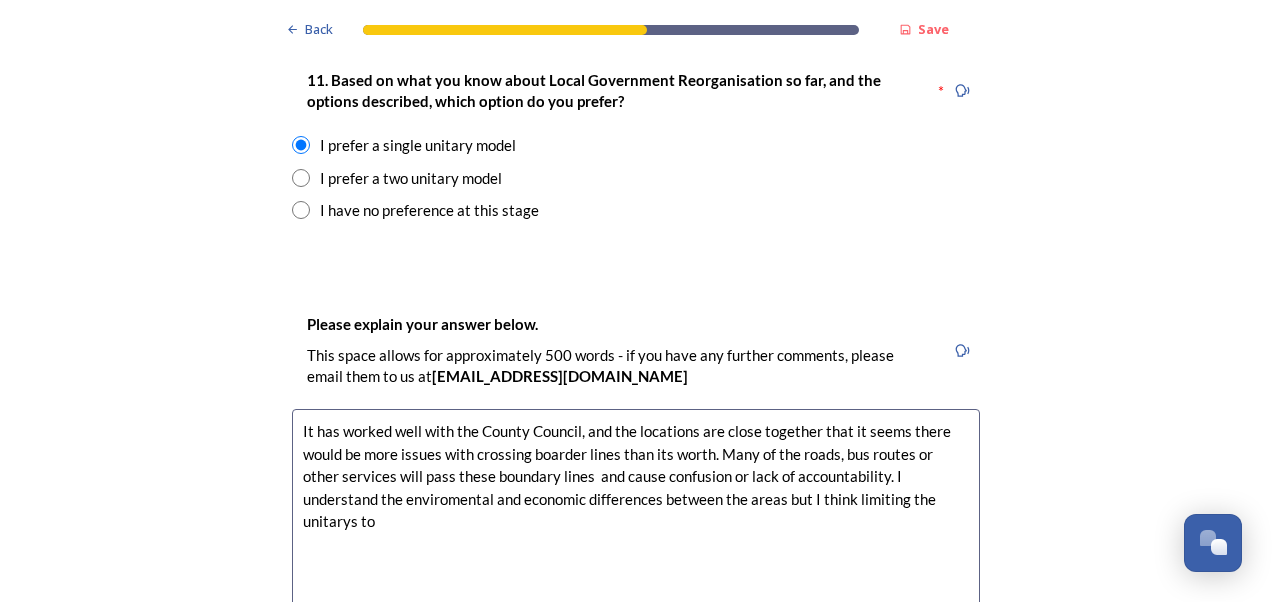 scroll, scrollTop: 2700, scrollLeft: 0, axis: vertical 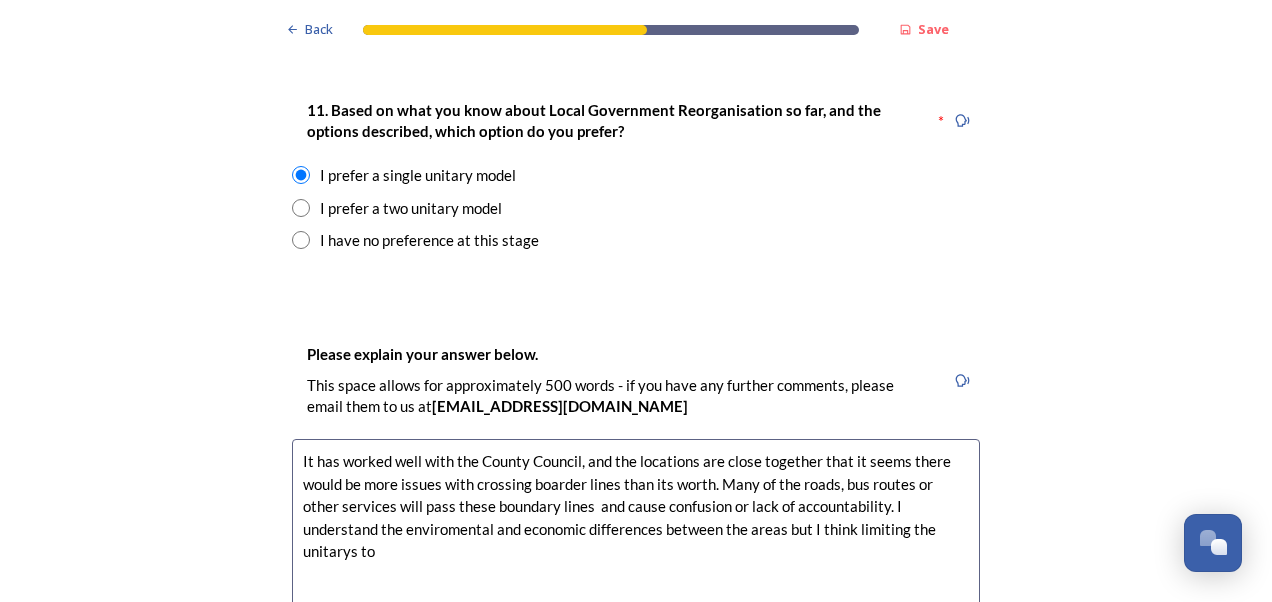 drag, startPoint x: 384, startPoint y: 328, endPoint x: 136, endPoint y: 534, distance: 322.39728 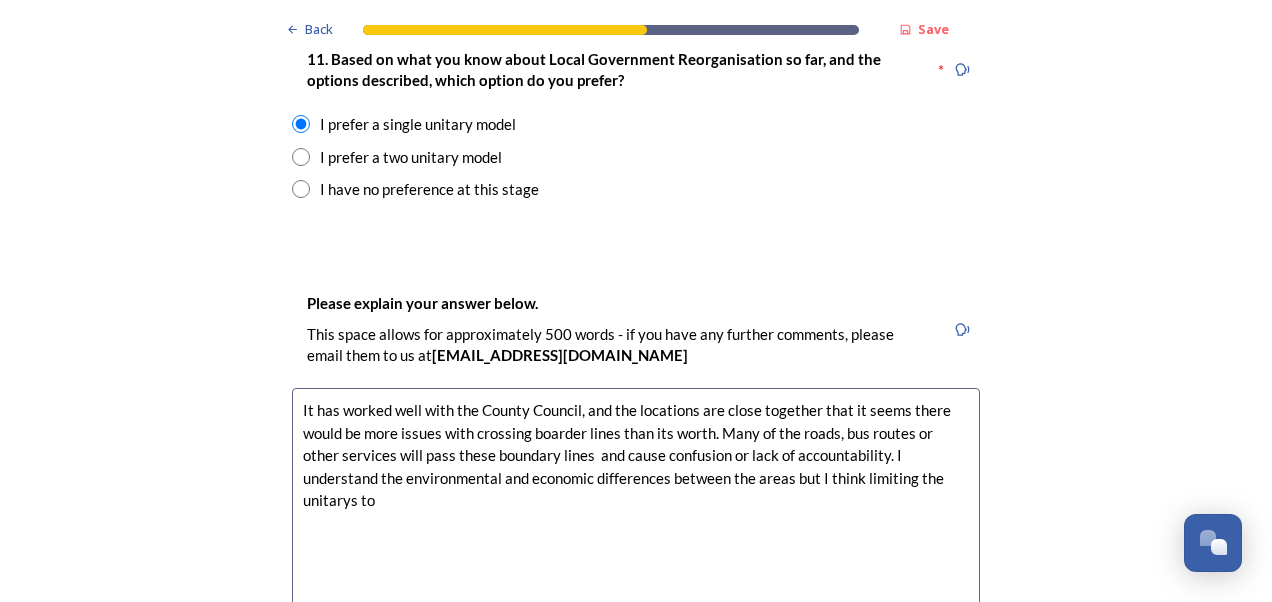 scroll, scrollTop: 2800, scrollLeft: 0, axis: vertical 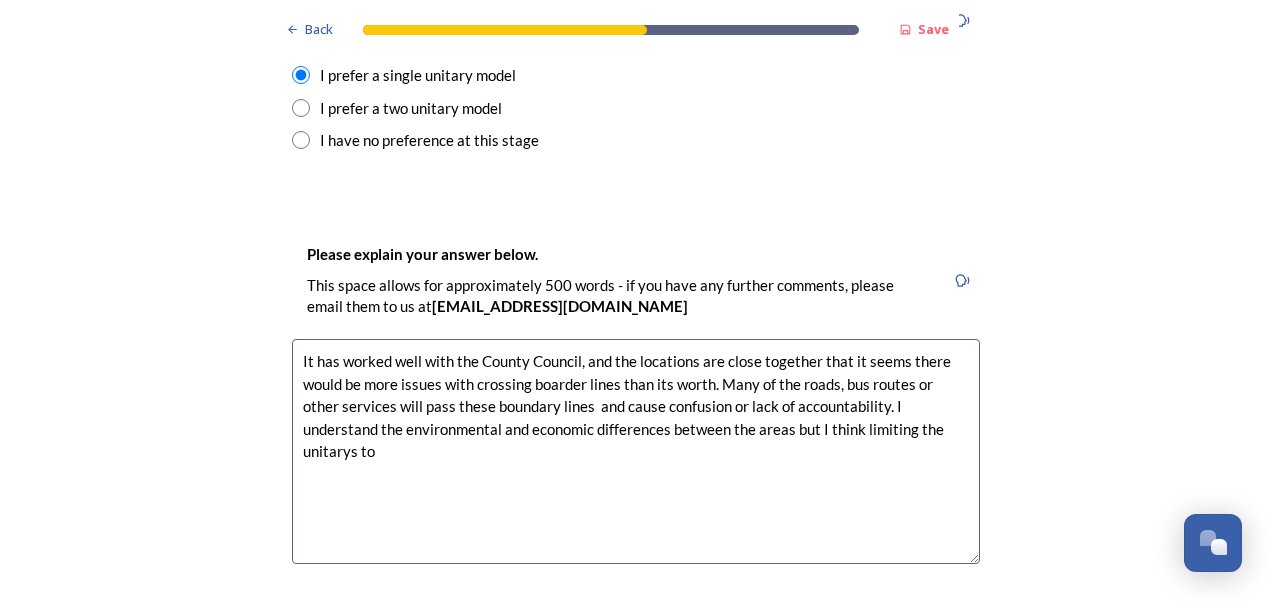 click on "It has worked well with the County Council, and the locations are close together that it seems there would be more issues with crossing boarder lines than its worth. Many of the roads, bus routes or other services will pass these boundary lines  and cause confusion or lack of accountability. I understand the environmental and economic differences between the areas but I think limiting the unitarys to" at bounding box center [636, 451] 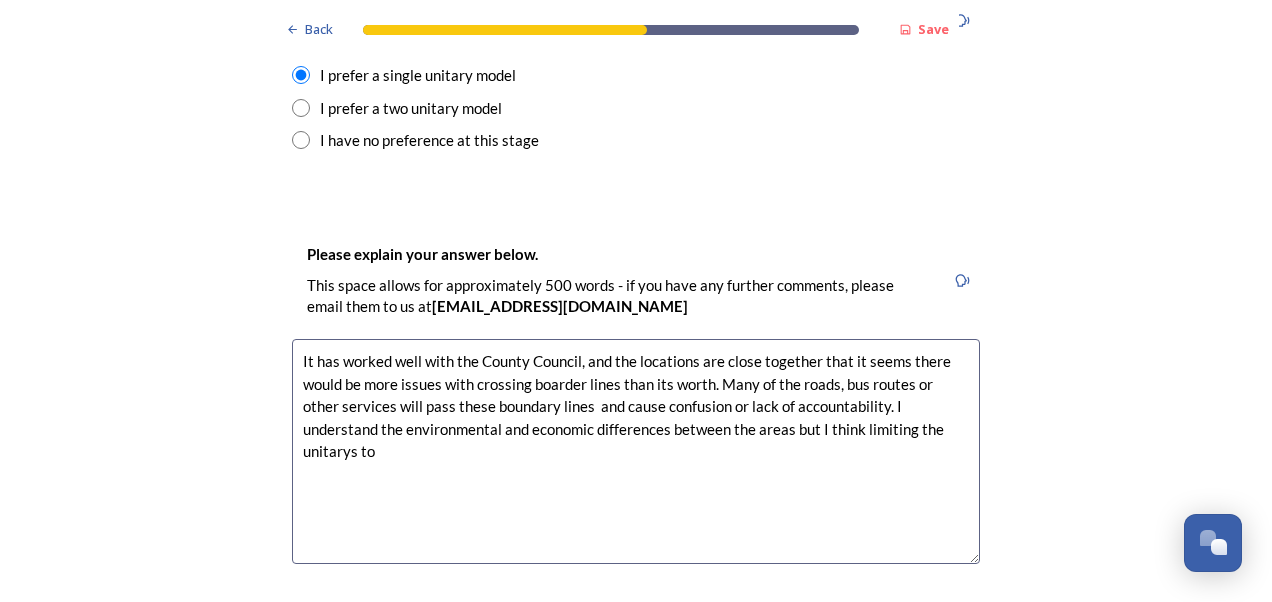 drag, startPoint x: 362, startPoint y: 397, endPoint x: 295, endPoint y: 404, distance: 67.36468 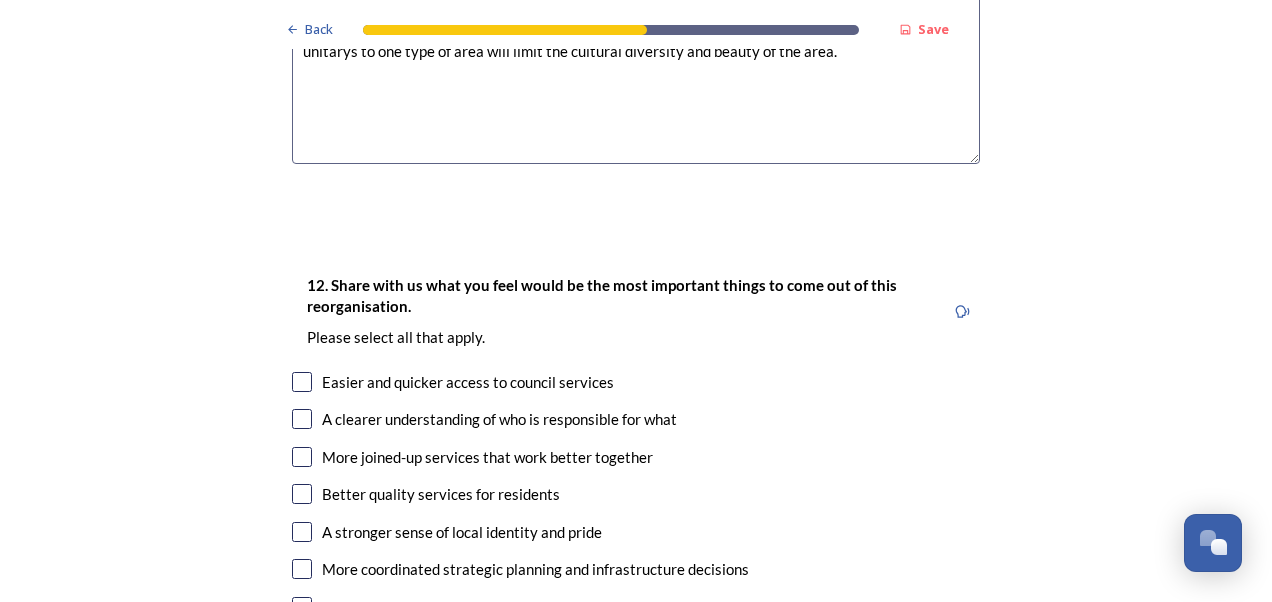 scroll, scrollTop: 3300, scrollLeft: 0, axis: vertical 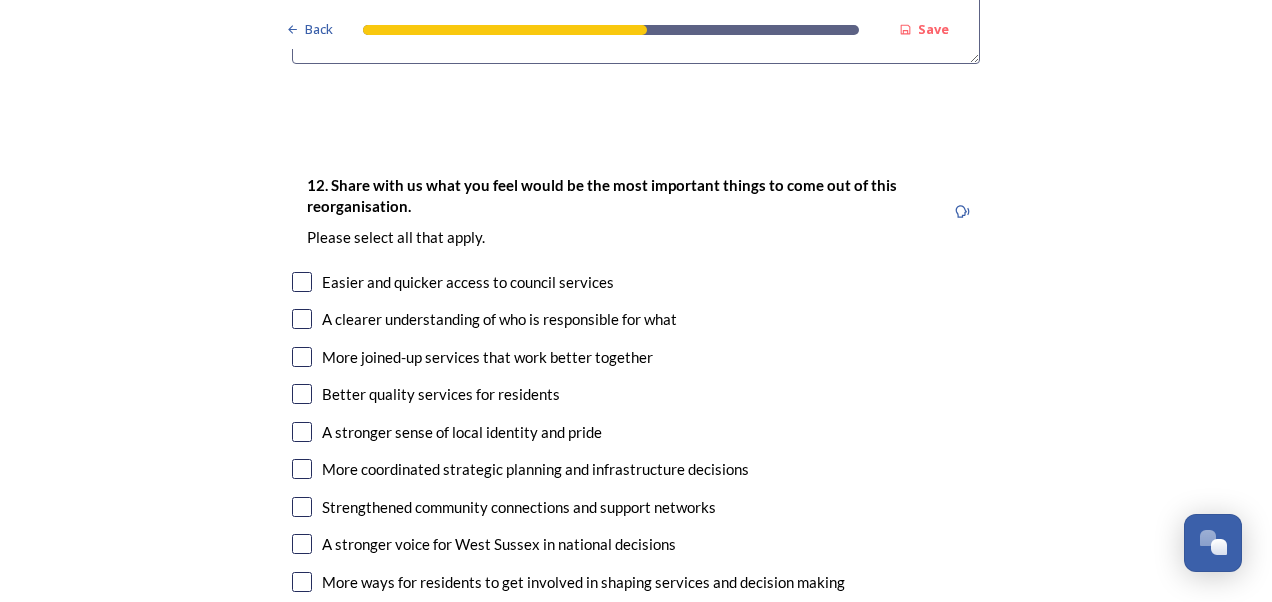 type on "It has worked well with the County Council, and the locations are close together that it seems there would be more issues with crossing boarder lines than its worth. Many of the roads, bus routes or other services will pass these boundary lines  and cause confusion or lack of accountability. I understand the environmental and economic differences between the areas but I think limiting the unitarys to one type of area will limit the cultural diversity and beauty of the area." 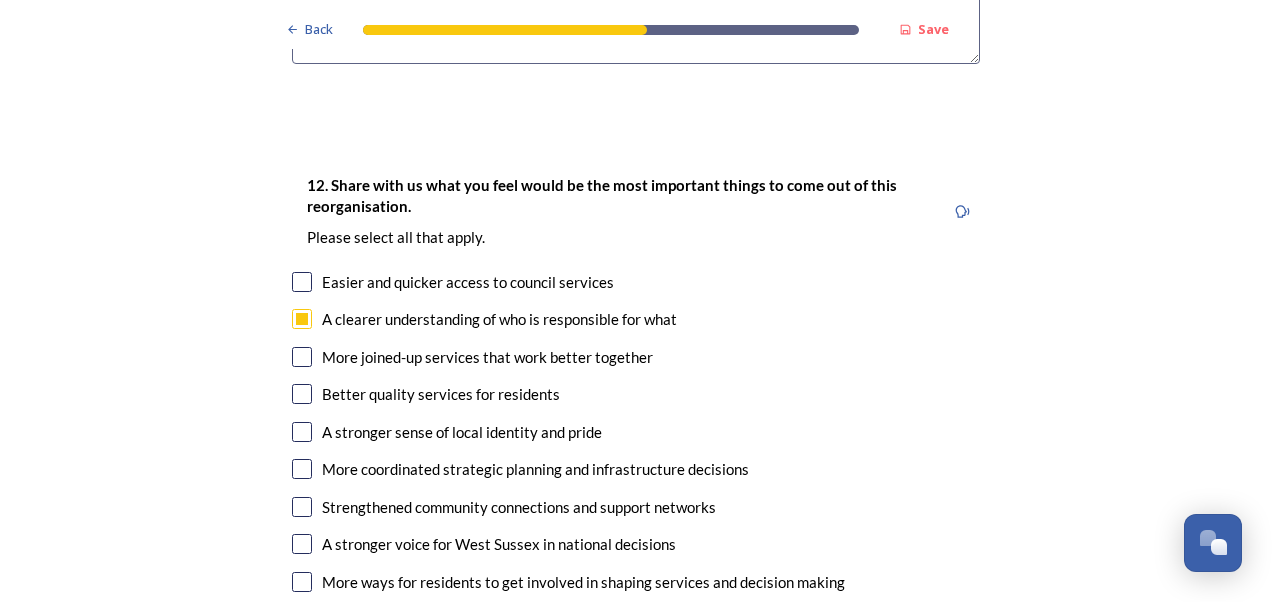 checkbox on "true" 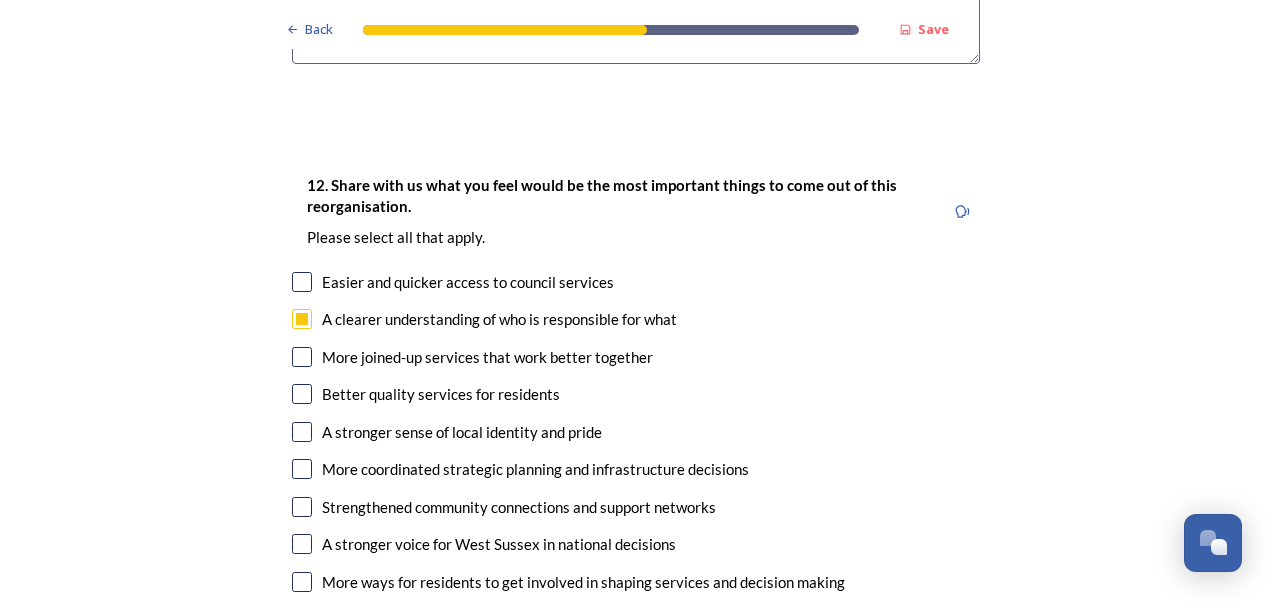 click on "Easier and quicker access to council services" at bounding box center [468, 282] 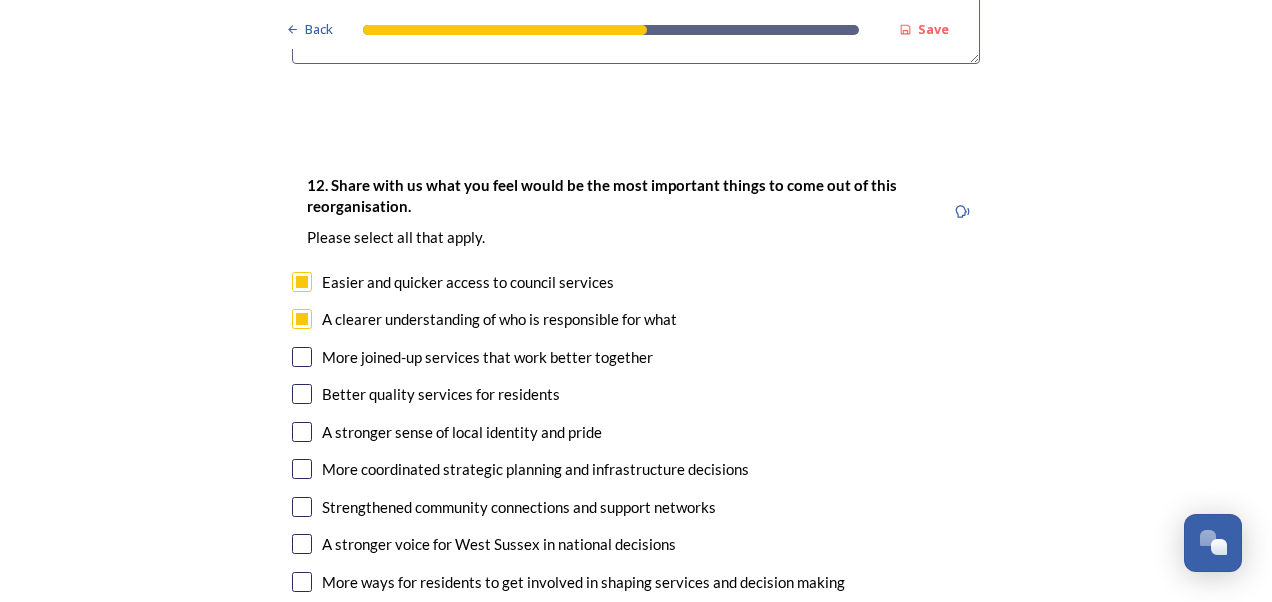 checkbox on "true" 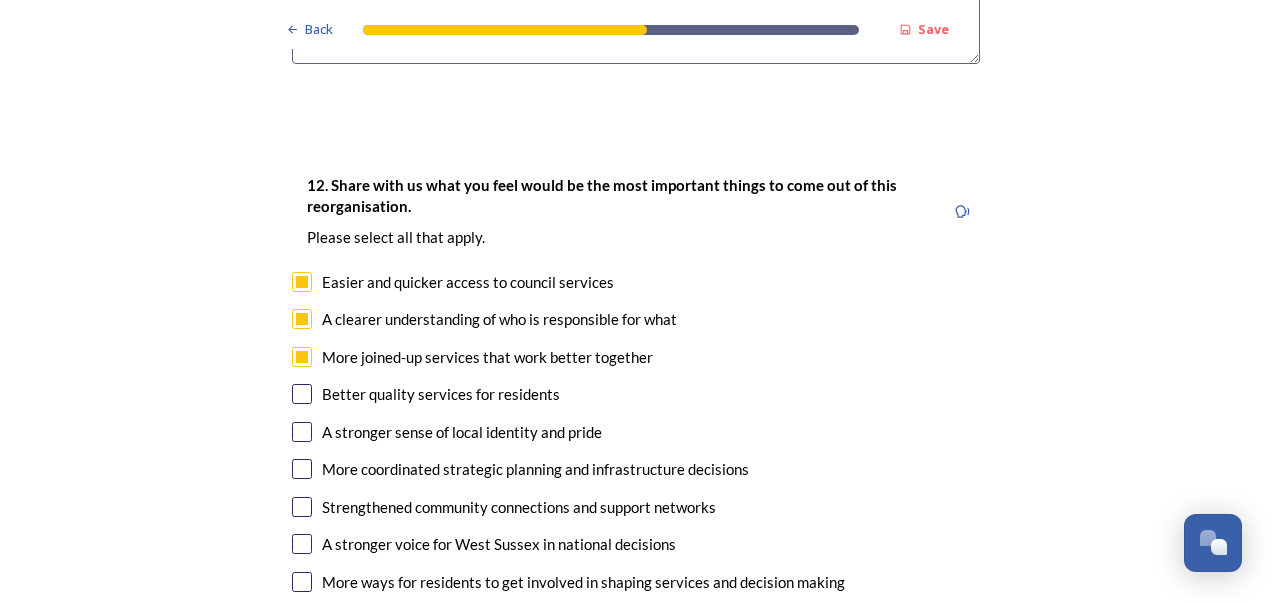 checkbox on "true" 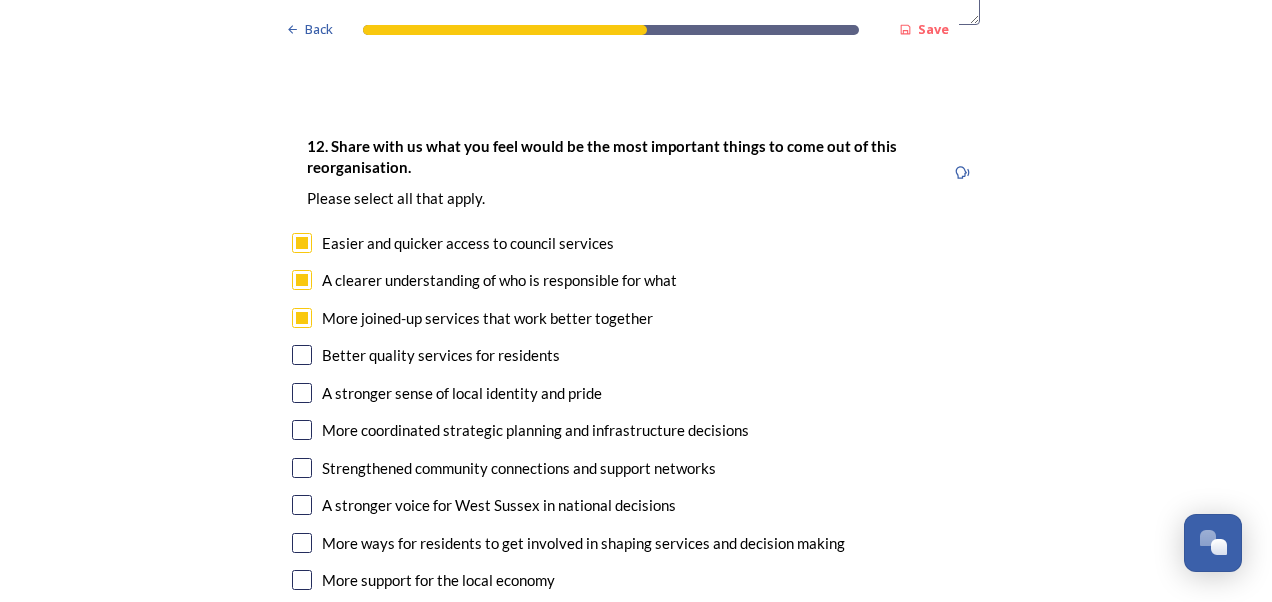 scroll, scrollTop: 3400, scrollLeft: 0, axis: vertical 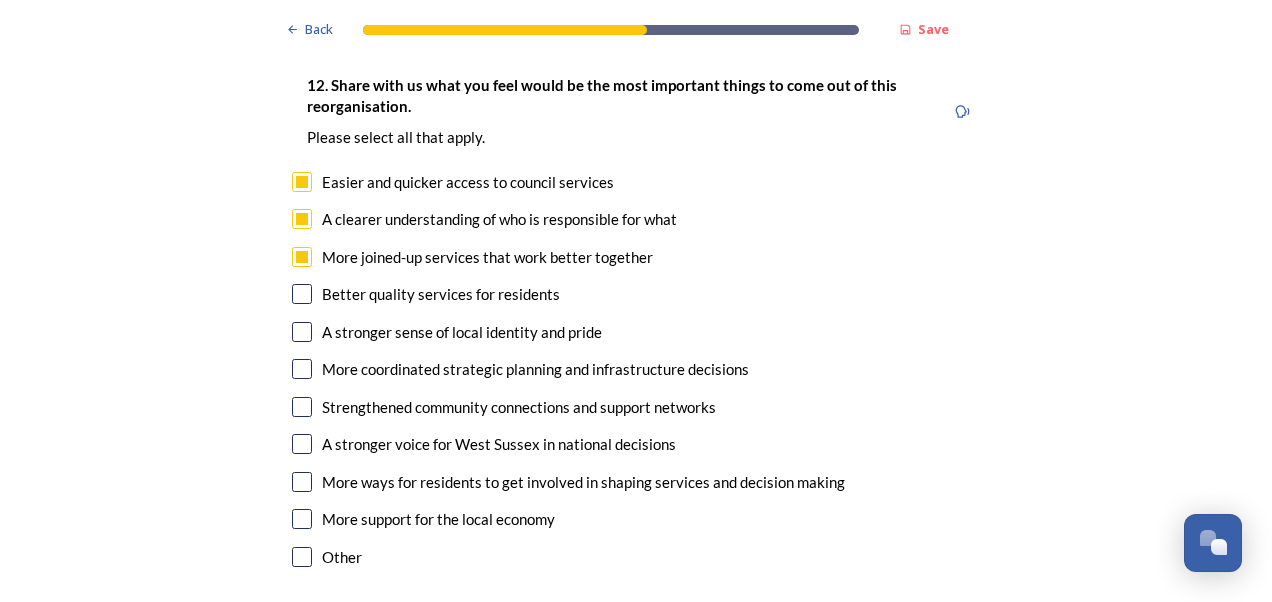 click on "Better quality services for residents" at bounding box center [441, 294] 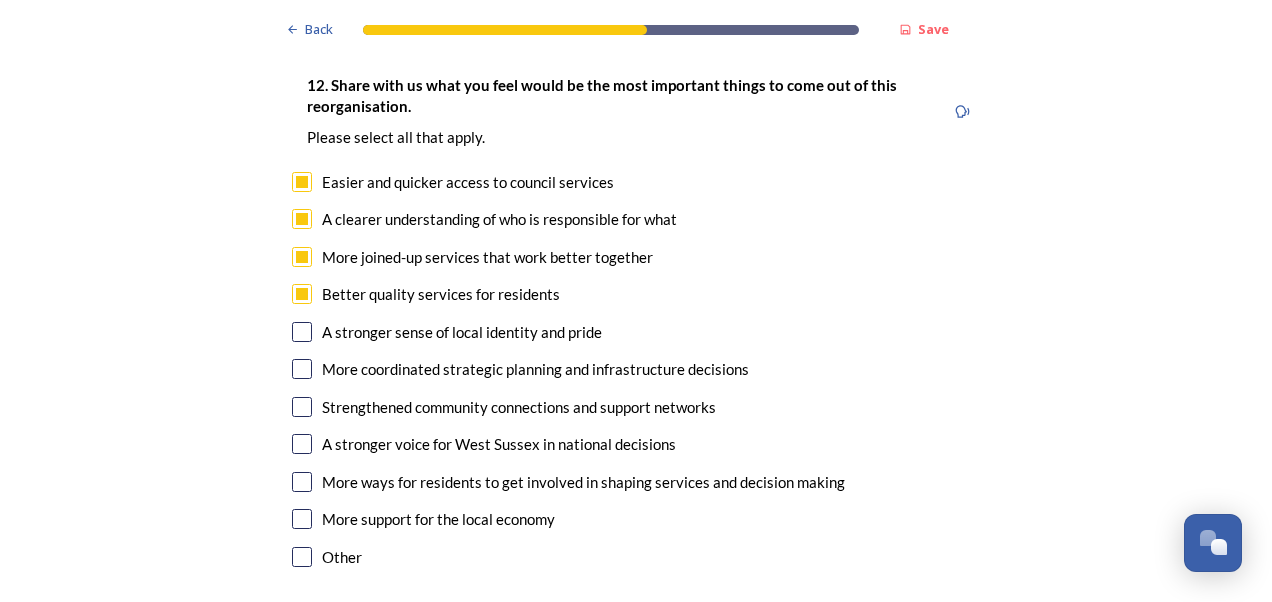 checkbox on "true" 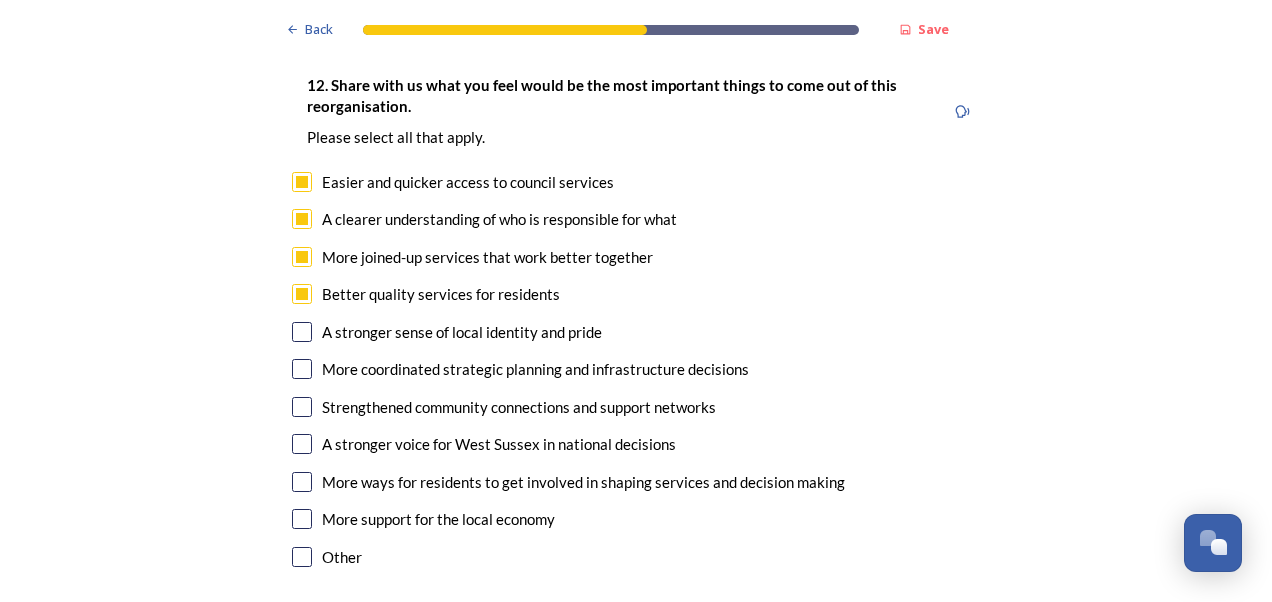 click on "More coordinated strategic planning and infrastructure decisions" at bounding box center (535, 369) 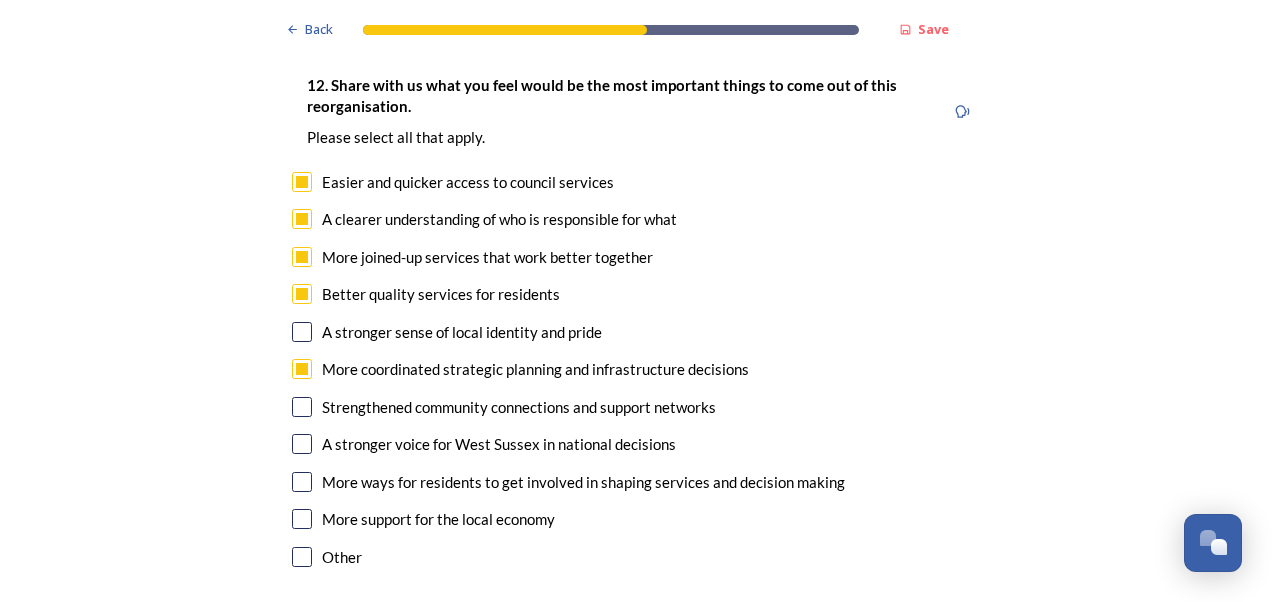 click on "A stronger voice for West Sussex in national decisions" at bounding box center [499, 444] 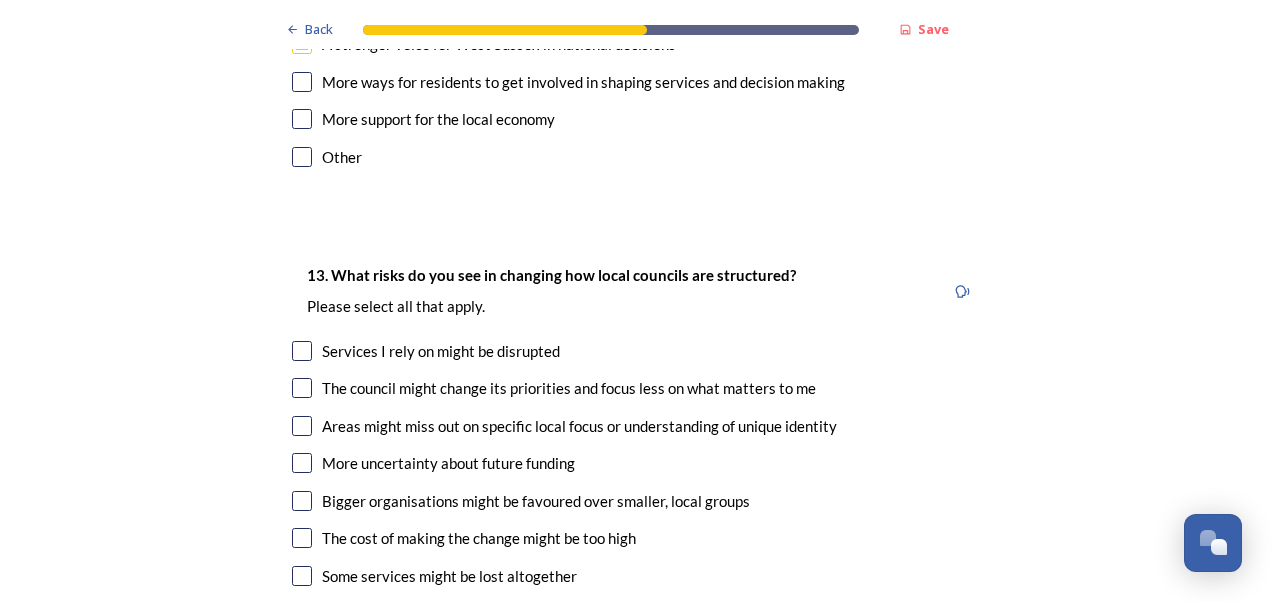 scroll, scrollTop: 3900, scrollLeft: 0, axis: vertical 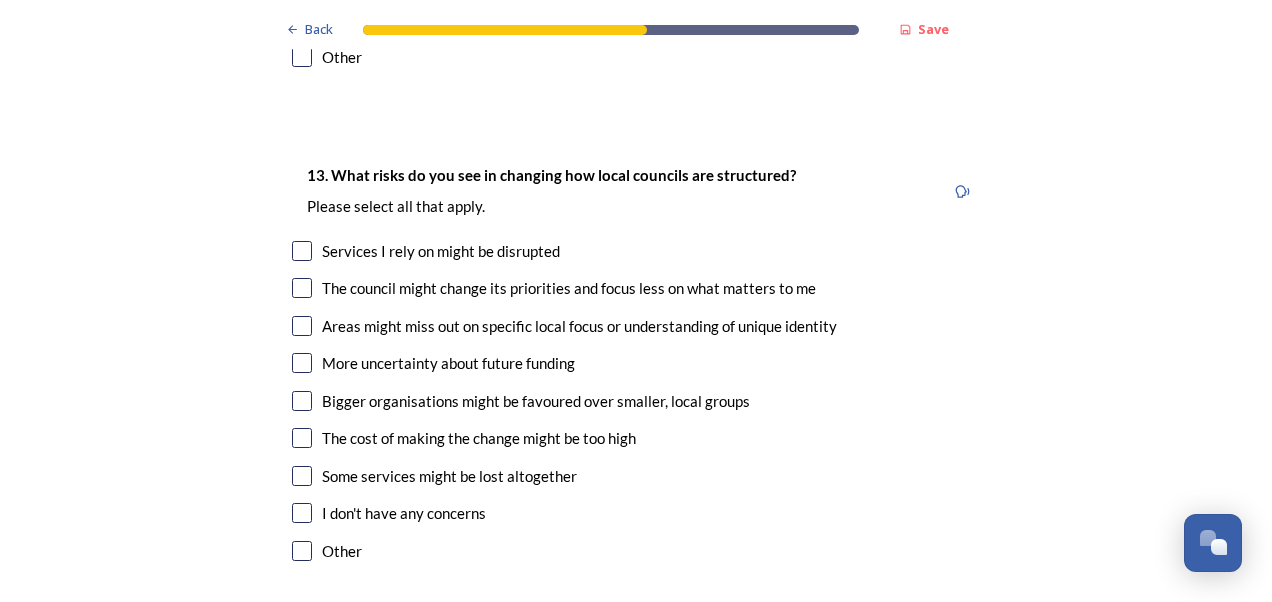 click on "Areas might miss out on specific local focus or understanding of unique identity" at bounding box center (579, 326) 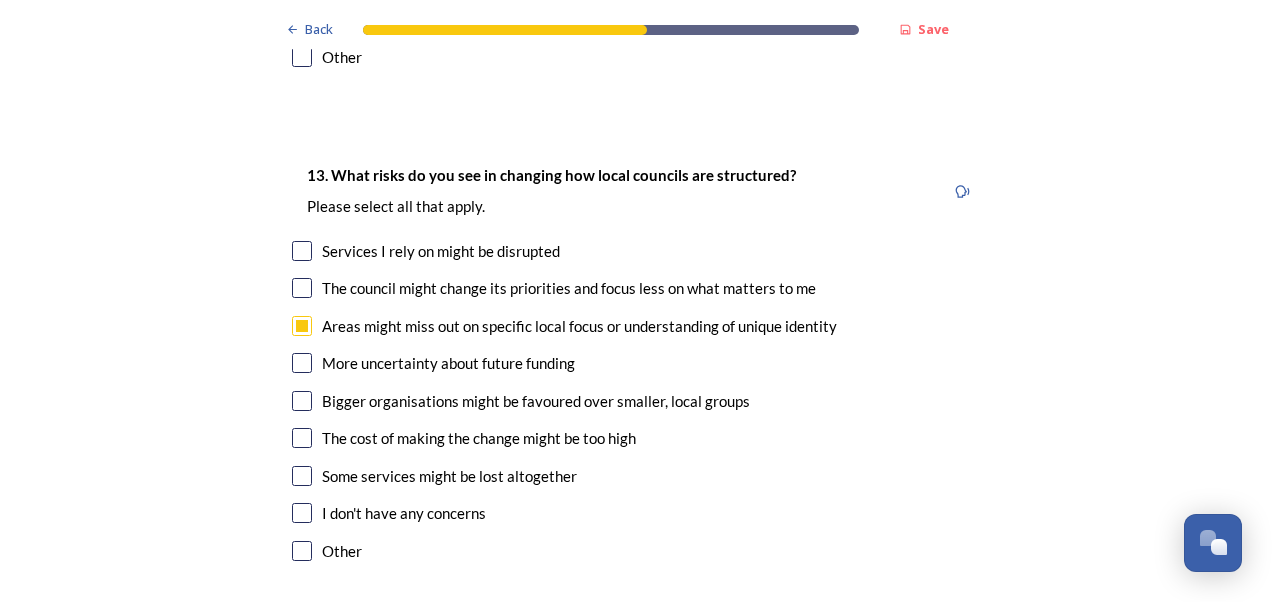click on "Areas might miss out on specific local focus or understanding of unique identity" at bounding box center (579, 326) 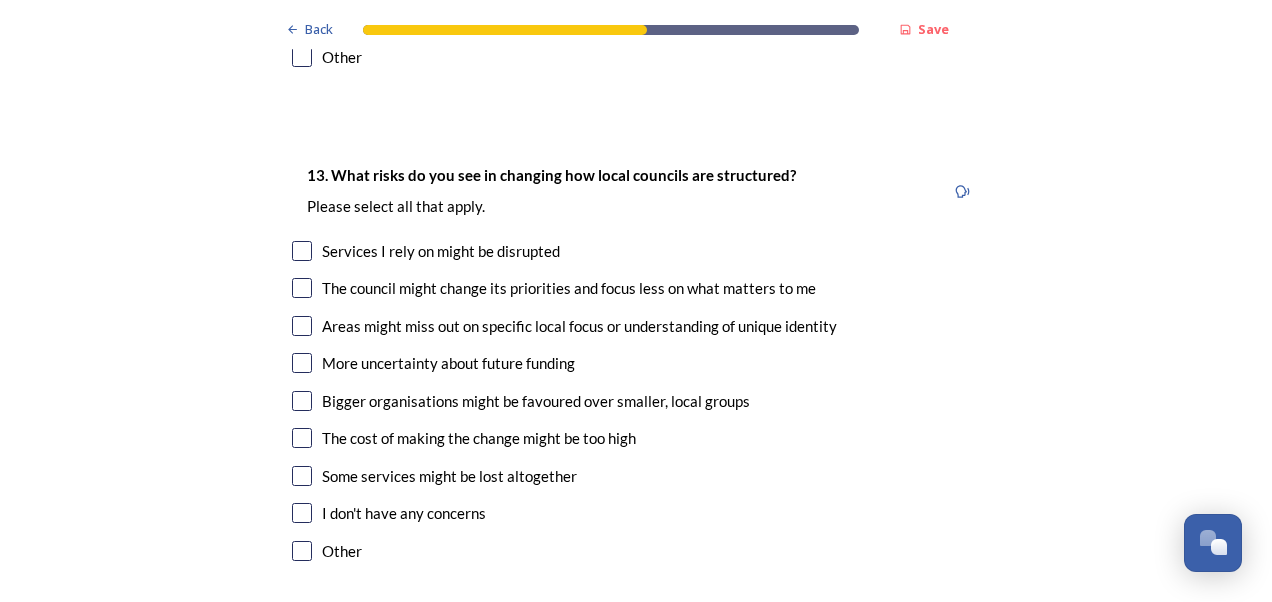 click on "The cost of making the change might be too high" at bounding box center (479, 438) 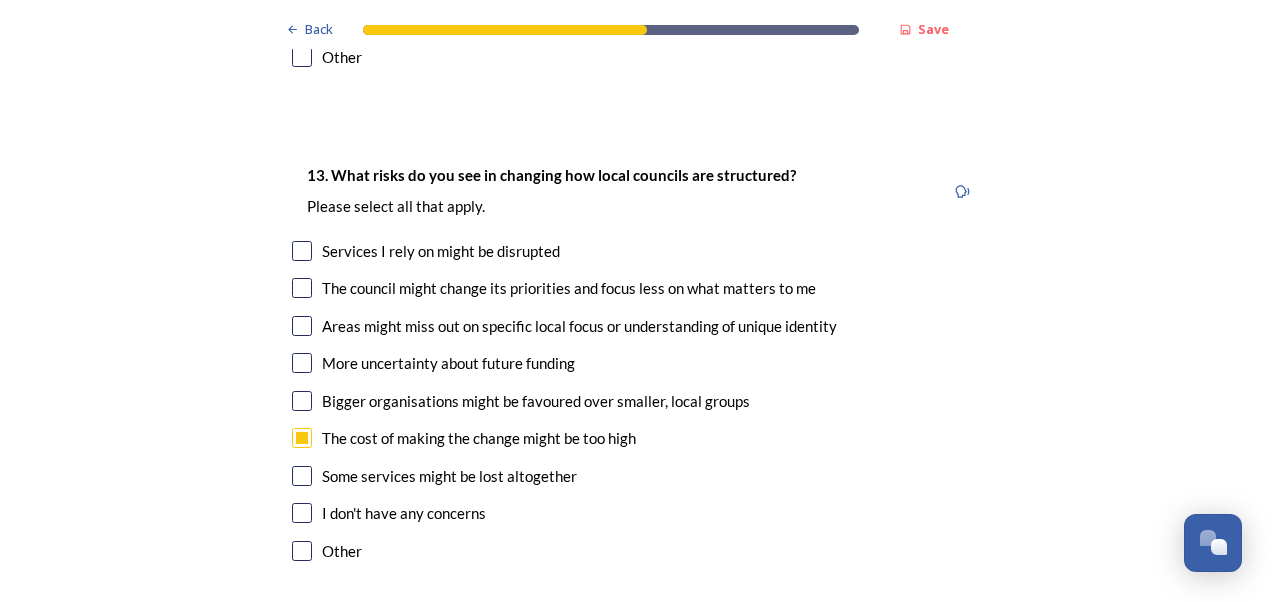 click on "More uncertainty about future funding" at bounding box center [448, 363] 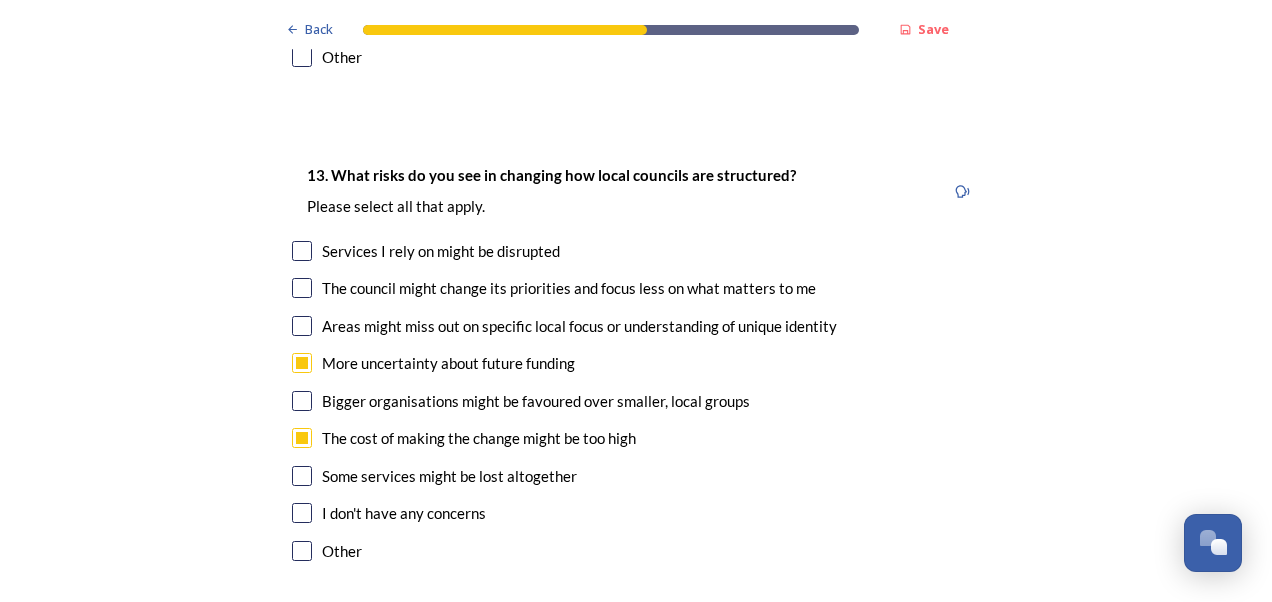 checkbox on "true" 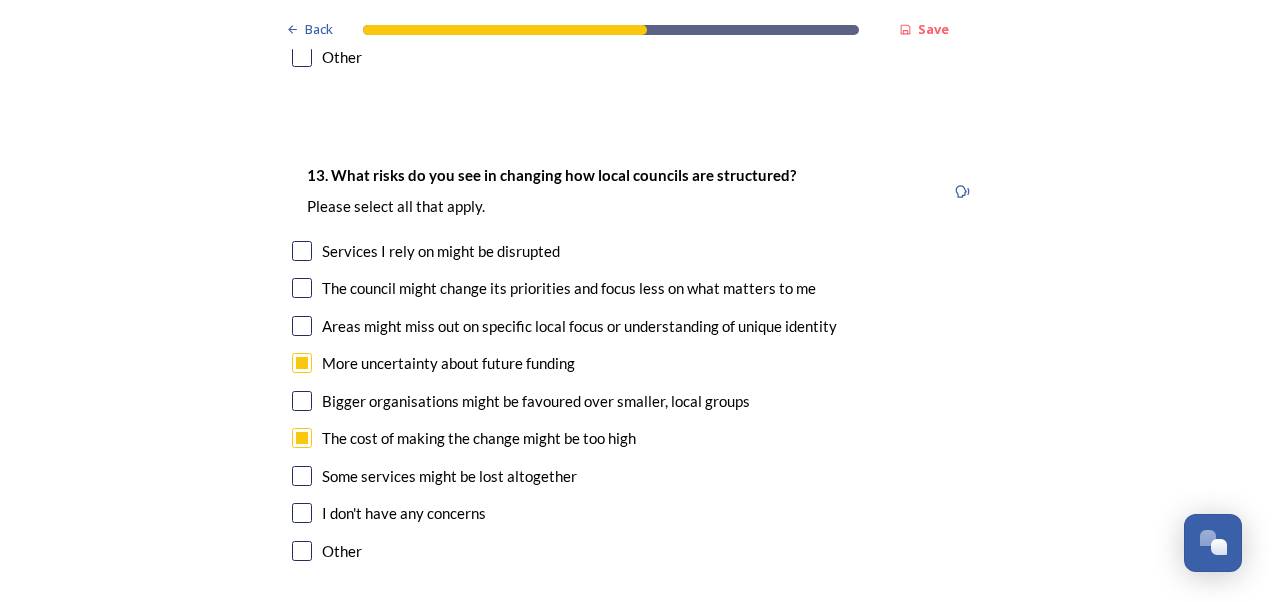 click on "The council might change its priorities and focus less on what matters to me" at bounding box center (569, 288) 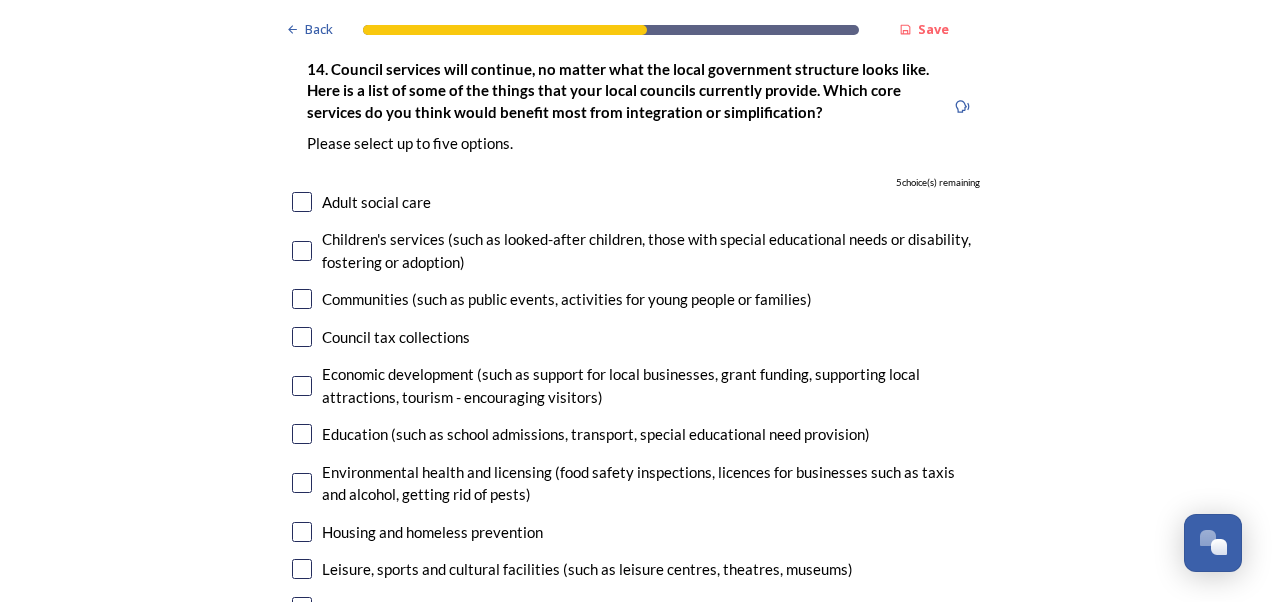 scroll, scrollTop: 4400, scrollLeft: 0, axis: vertical 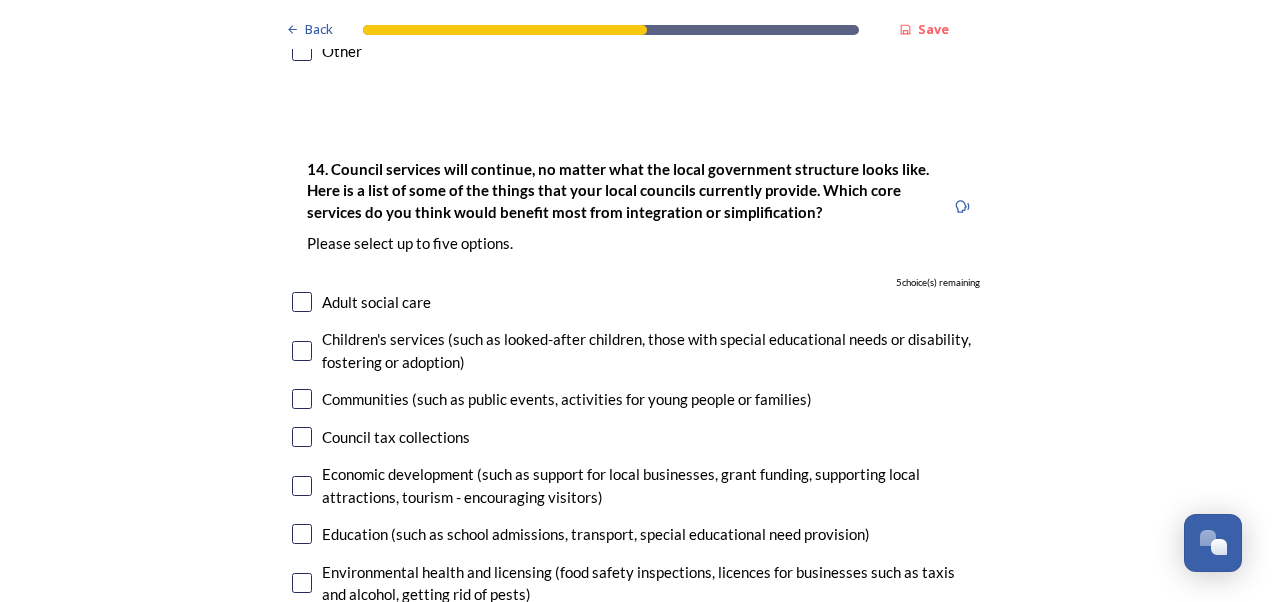 click on "Adult social care" at bounding box center [376, 302] 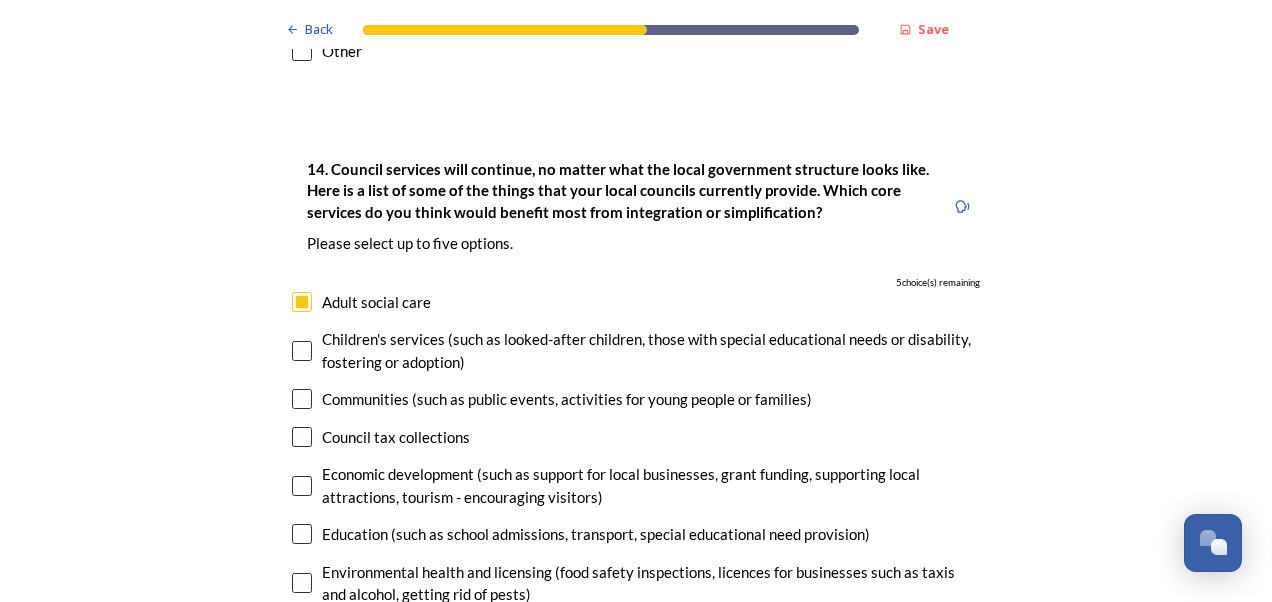checkbox on "true" 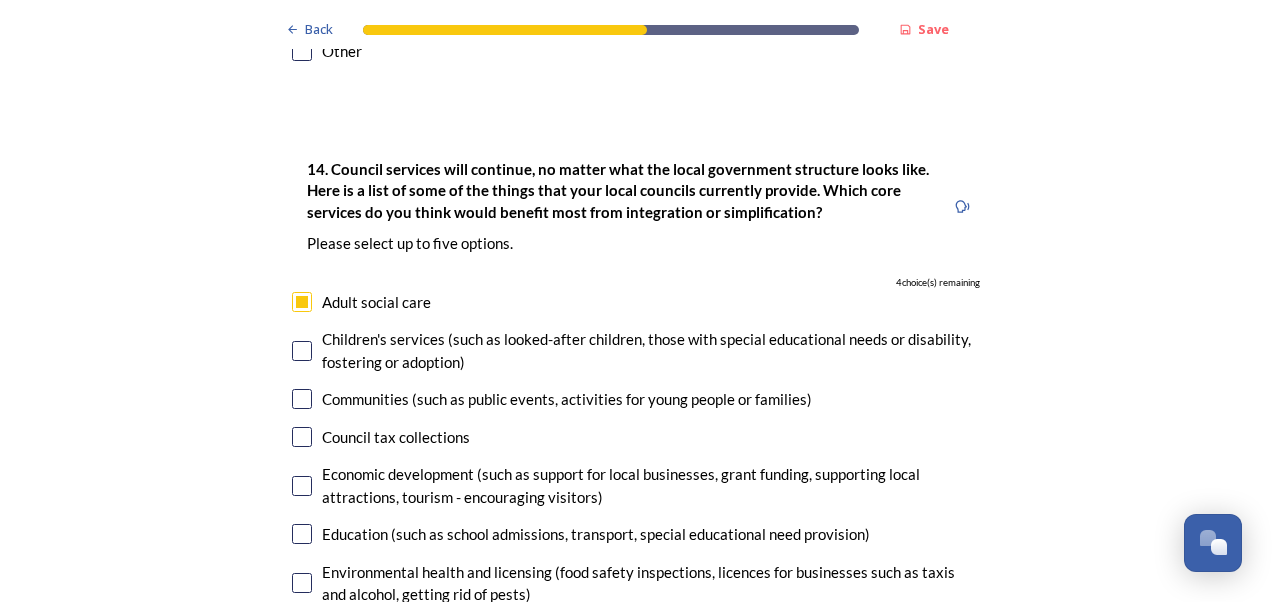 click on "Children's services (such as looked-after children, those with special educational needs or disability, fostering or adoption)" at bounding box center (651, 350) 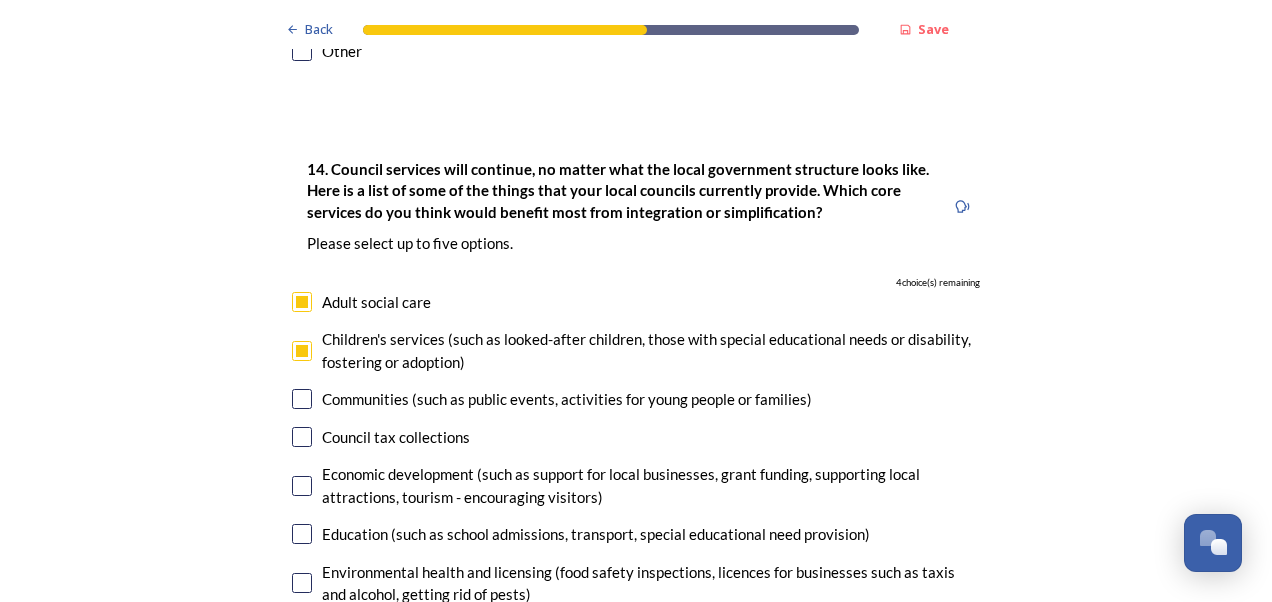 checkbox on "true" 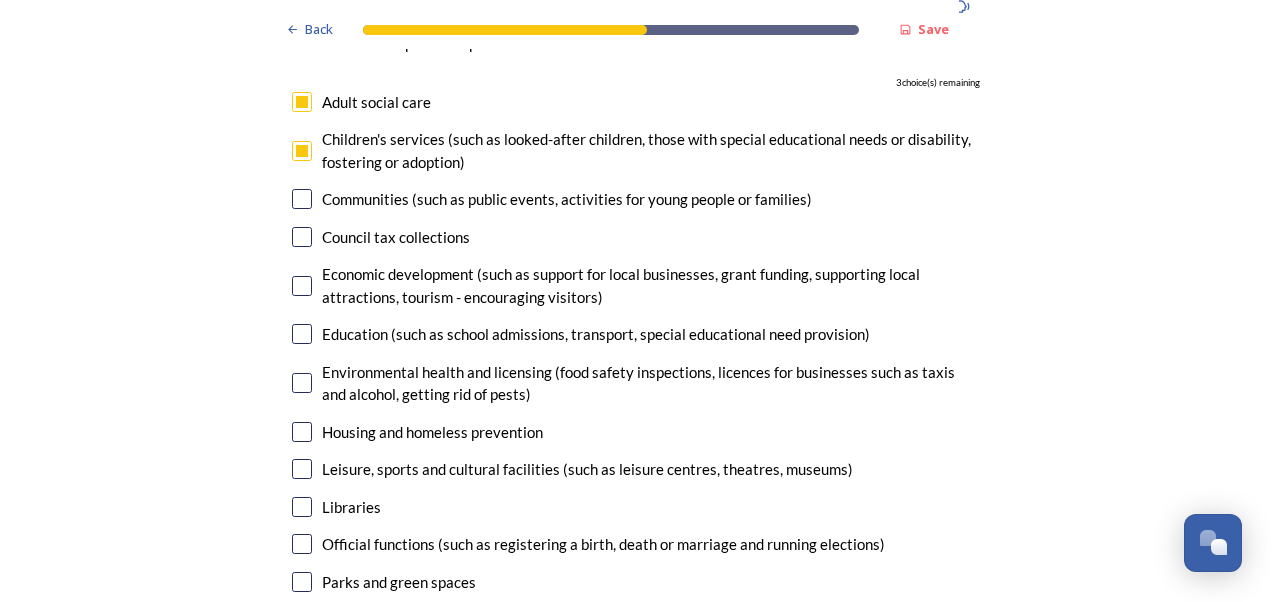 scroll, scrollTop: 4700, scrollLeft: 0, axis: vertical 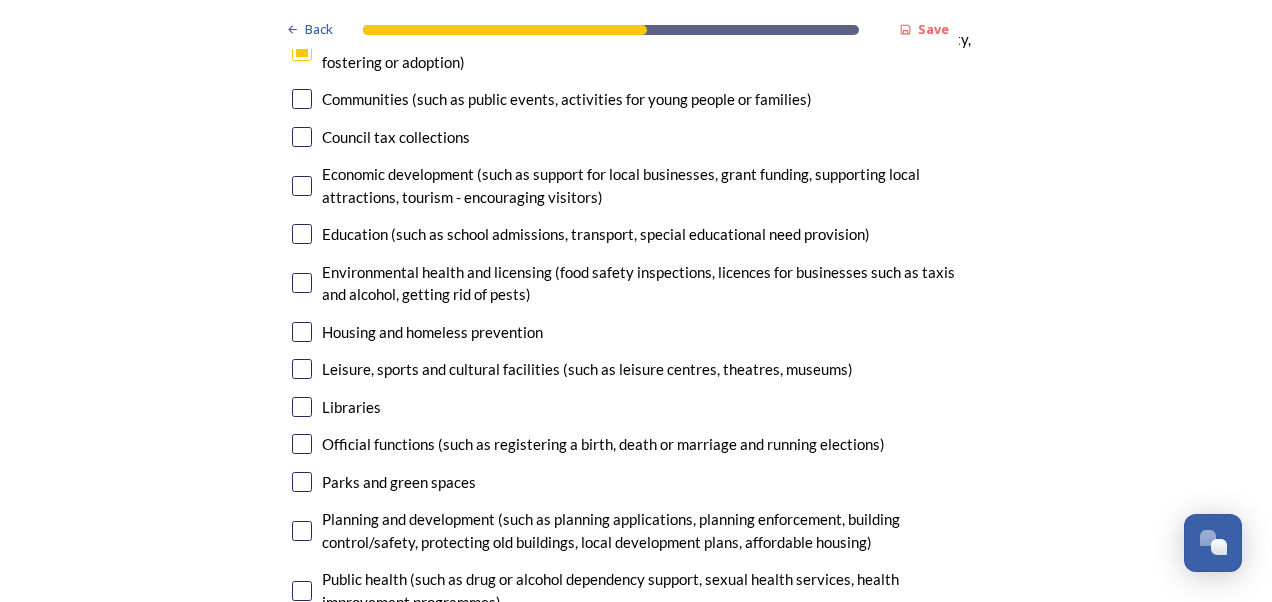 click on "Council tax collections" at bounding box center [396, 137] 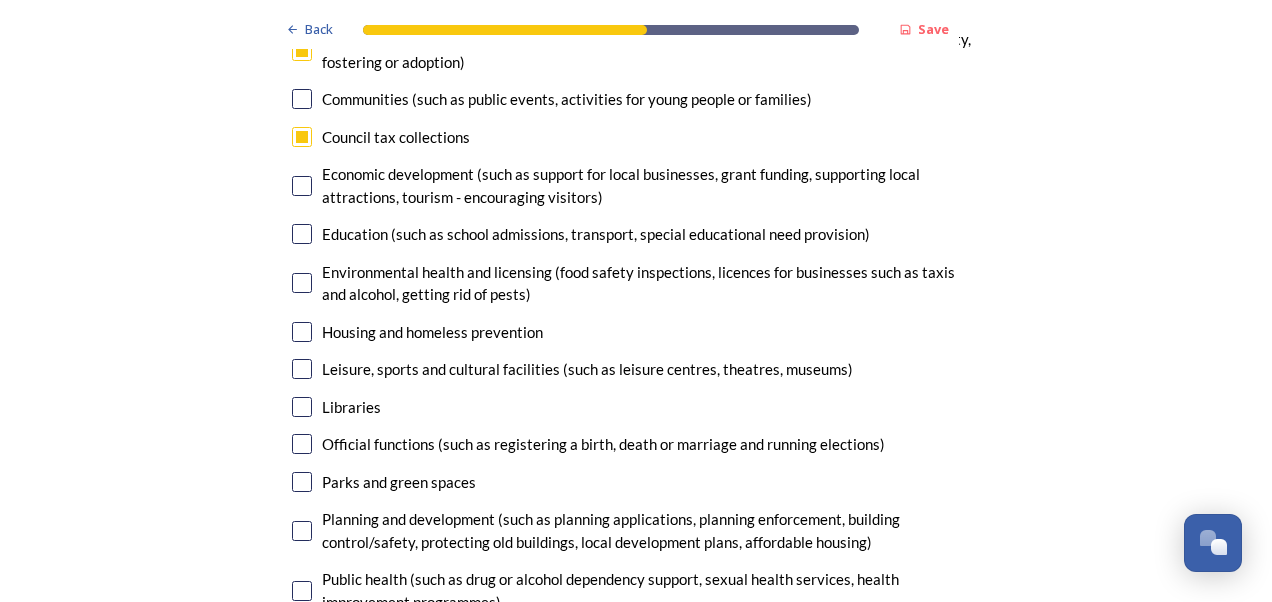 click on "Education (such as school admissions, transport, special educational need provision)" at bounding box center [596, 234] 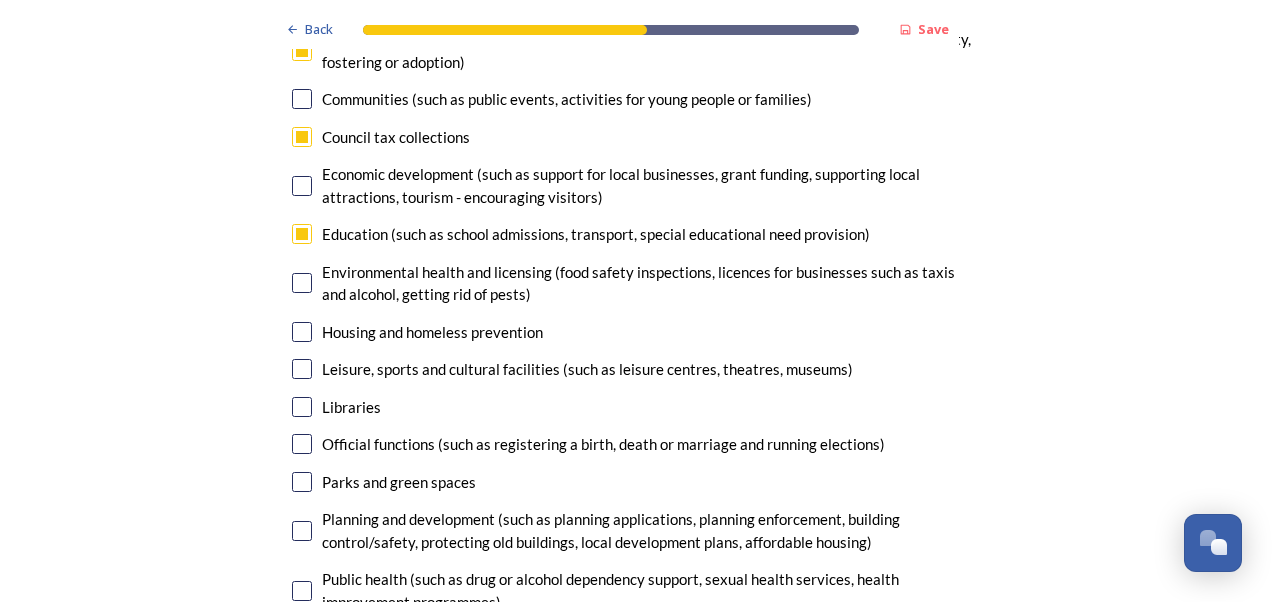 checkbox on "true" 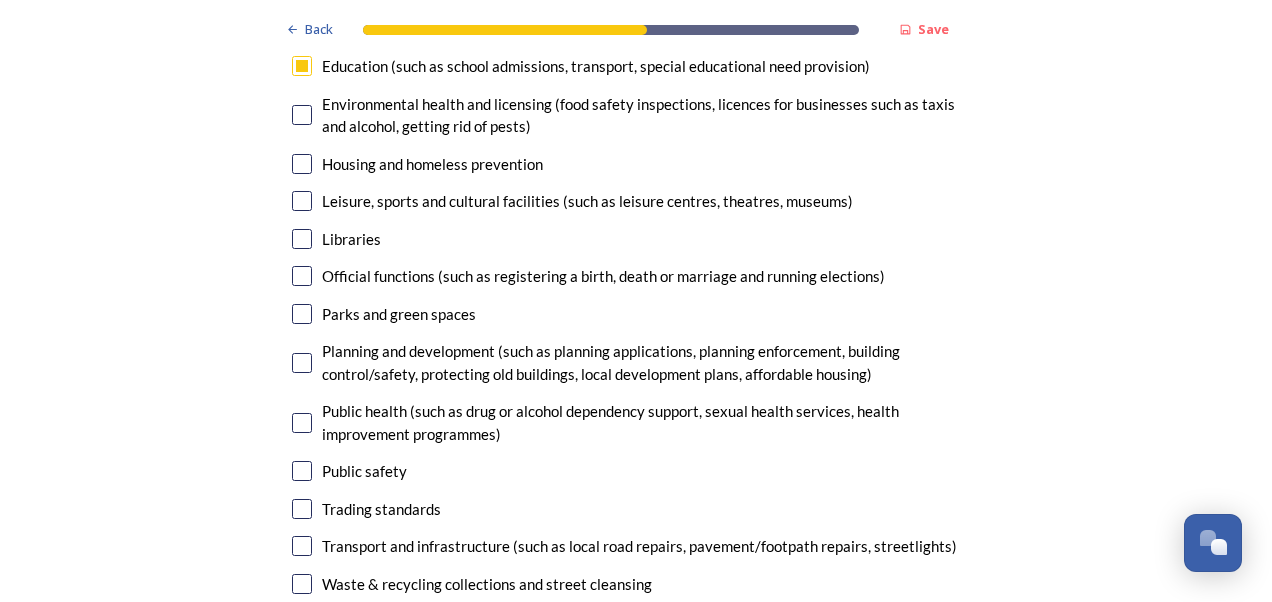 scroll, scrollTop: 4900, scrollLeft: 0, axis: vertical 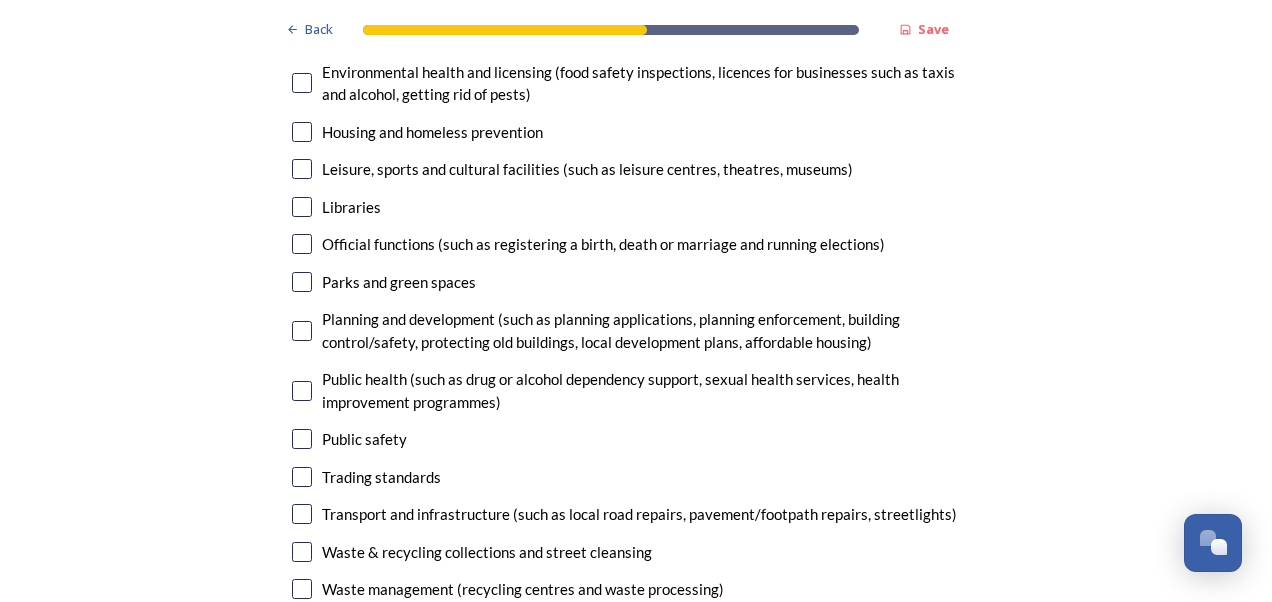 click on "Planning and development (such as planning applications, planning enforcement, building control/safety, protecting old buildings, local development plans, affordable housing)" at bounding box center (651, 330) 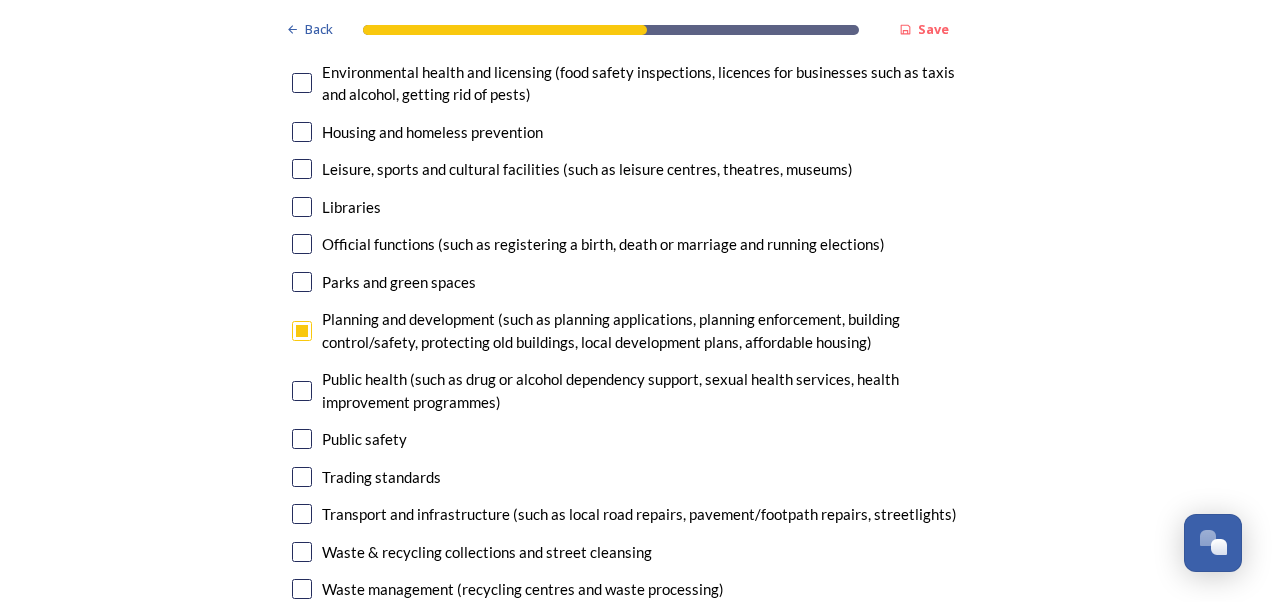 scroll, scrollTop: 5000, scrollLeft: 0, axis: vertical 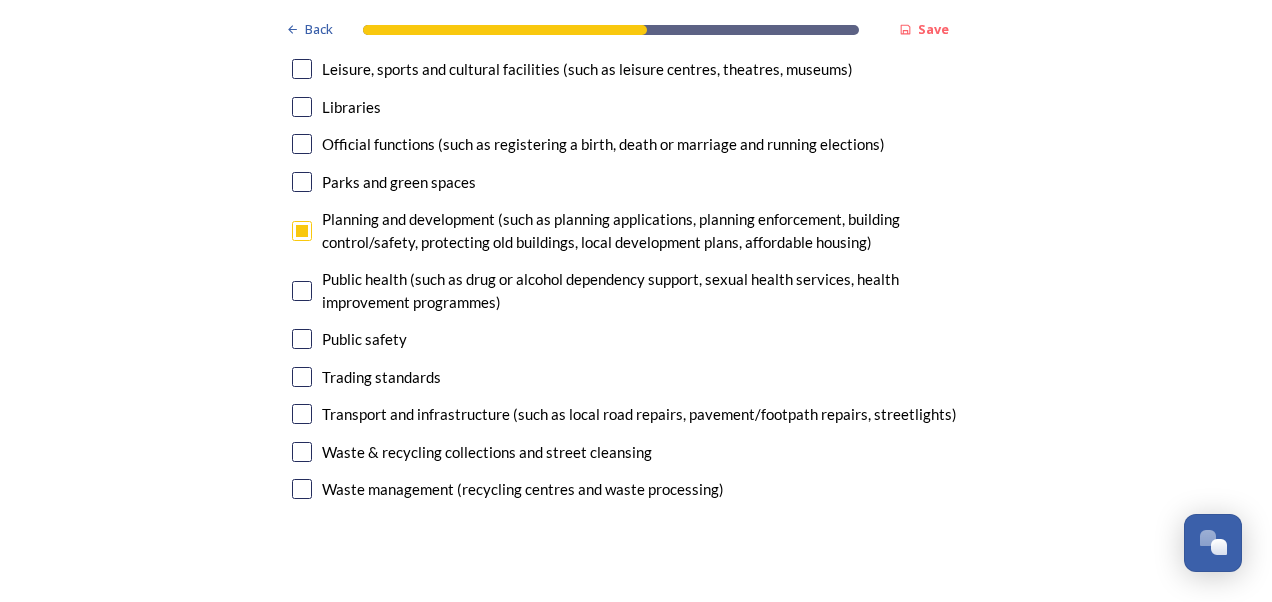 click on "Transport and infrastructure (such as local road repairs, pavement/footpath repairs, streetlights)" at bounding box center [639, 414] 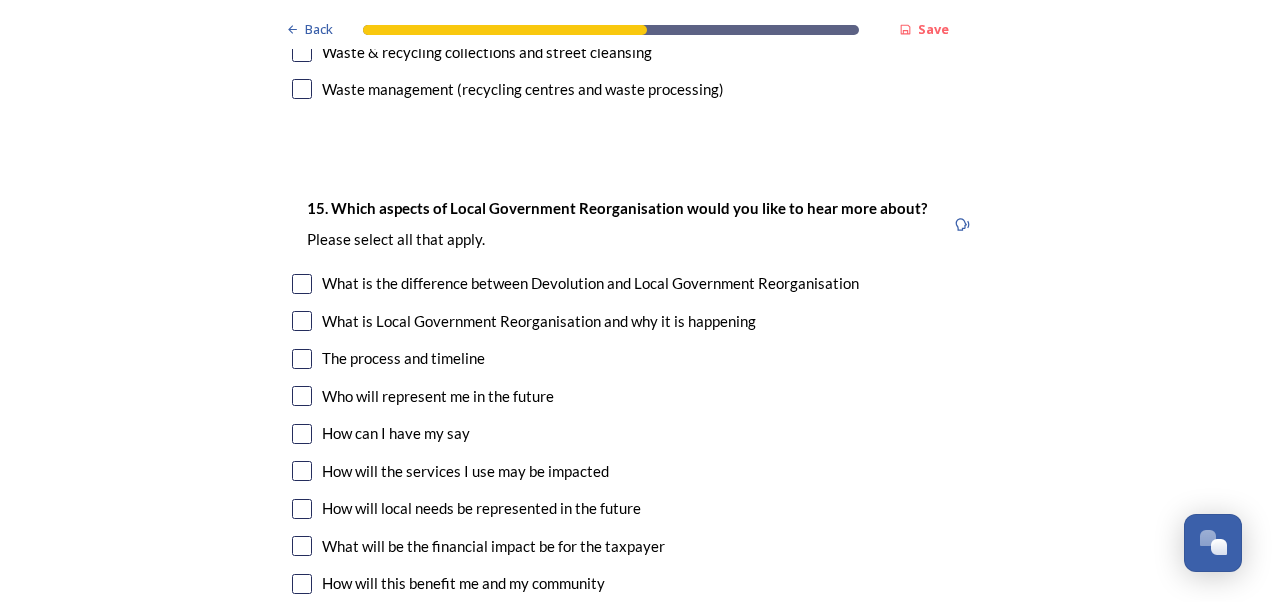 scroll, scrollTop: 5500, scrollLeft: 0, axis: vertical 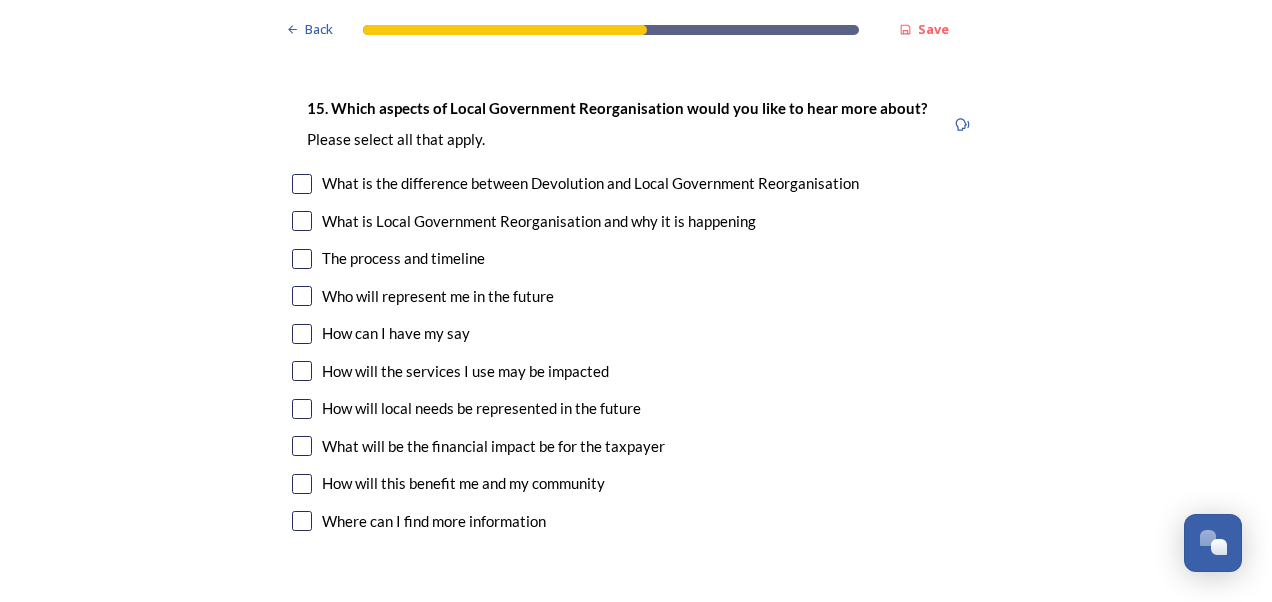 click at bounding box center (302, 259) 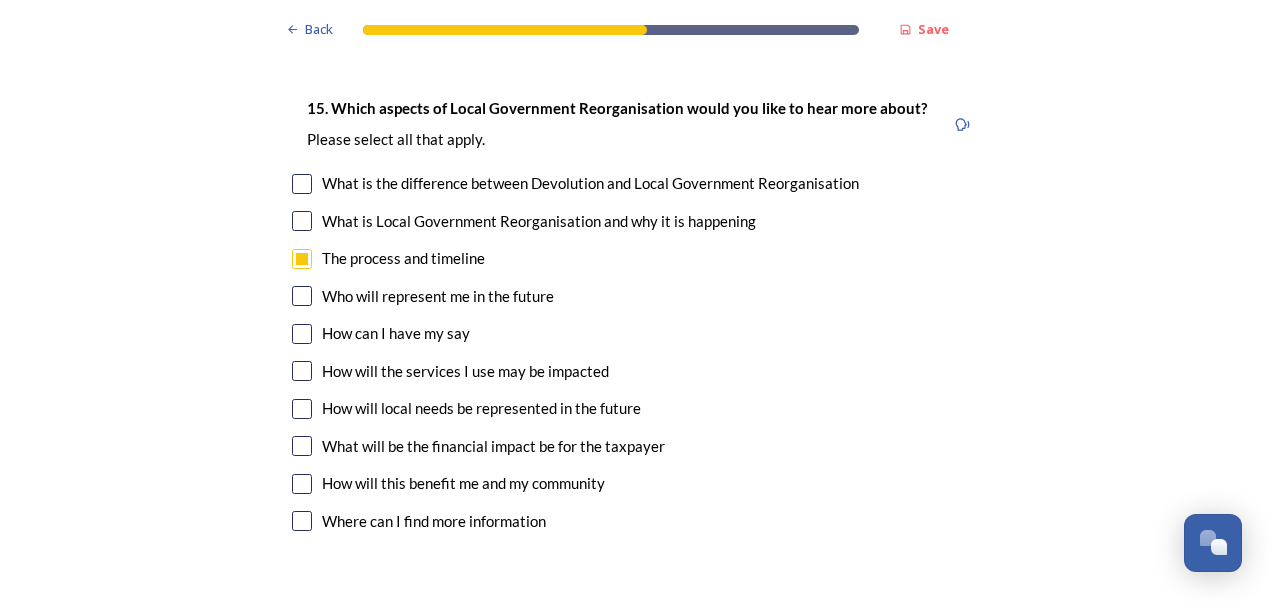 click at bounding box center (302, 446) 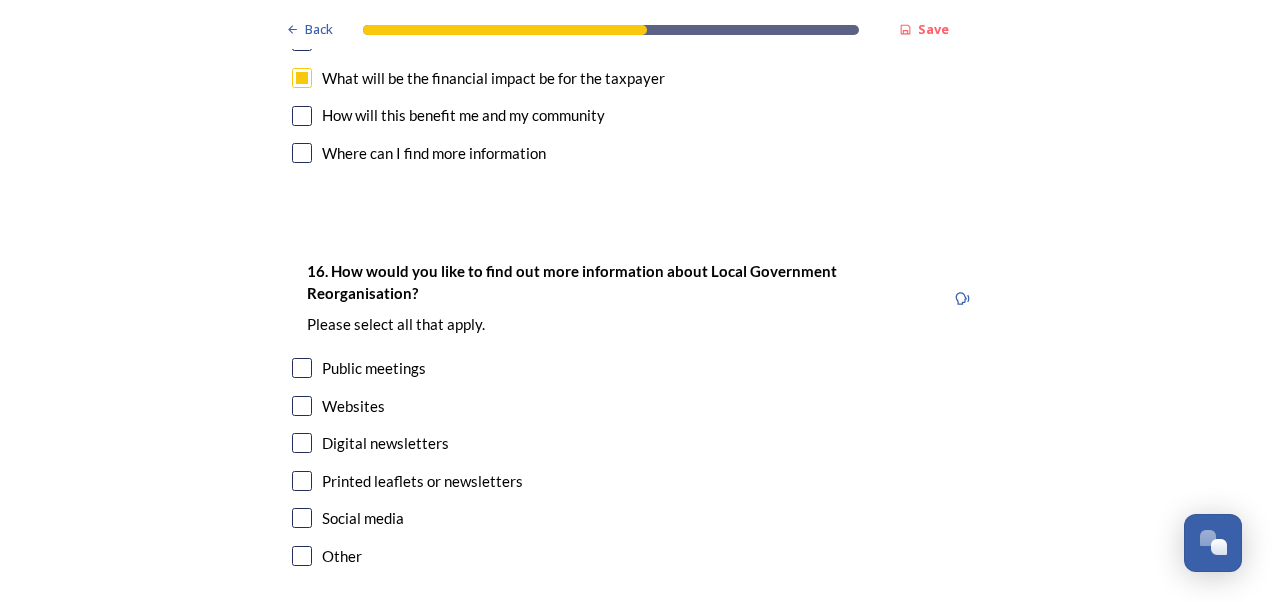 scroll, scrollTop: 5900, scrollLeft: 0, axis: vertical 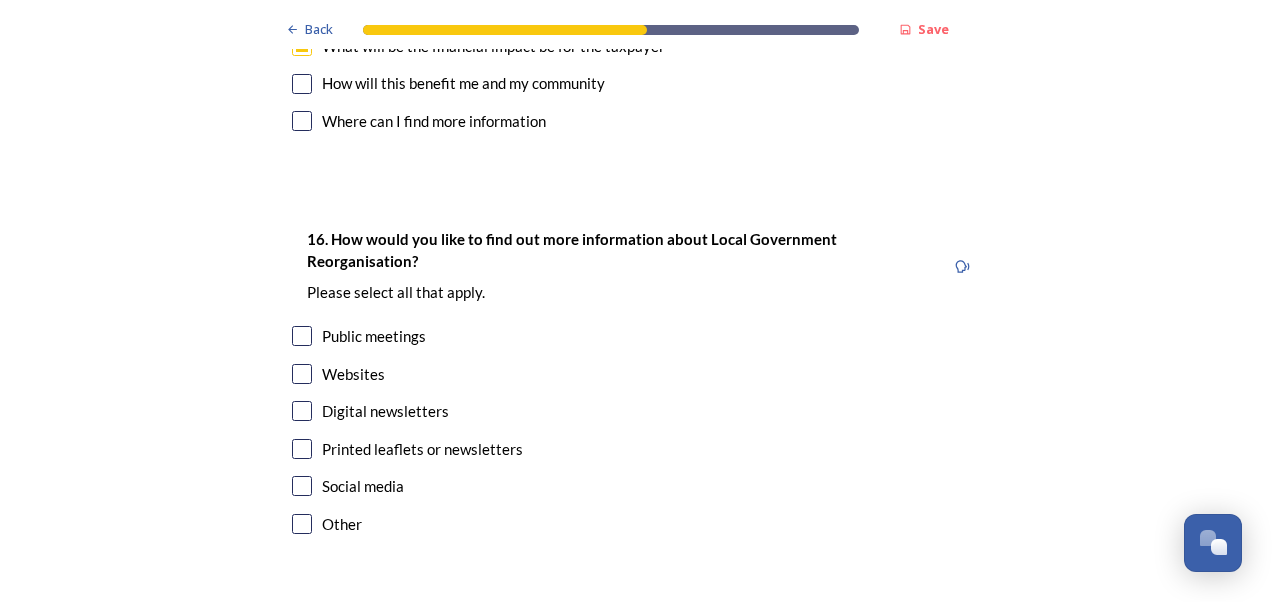 click at bounding box center (302, 374) 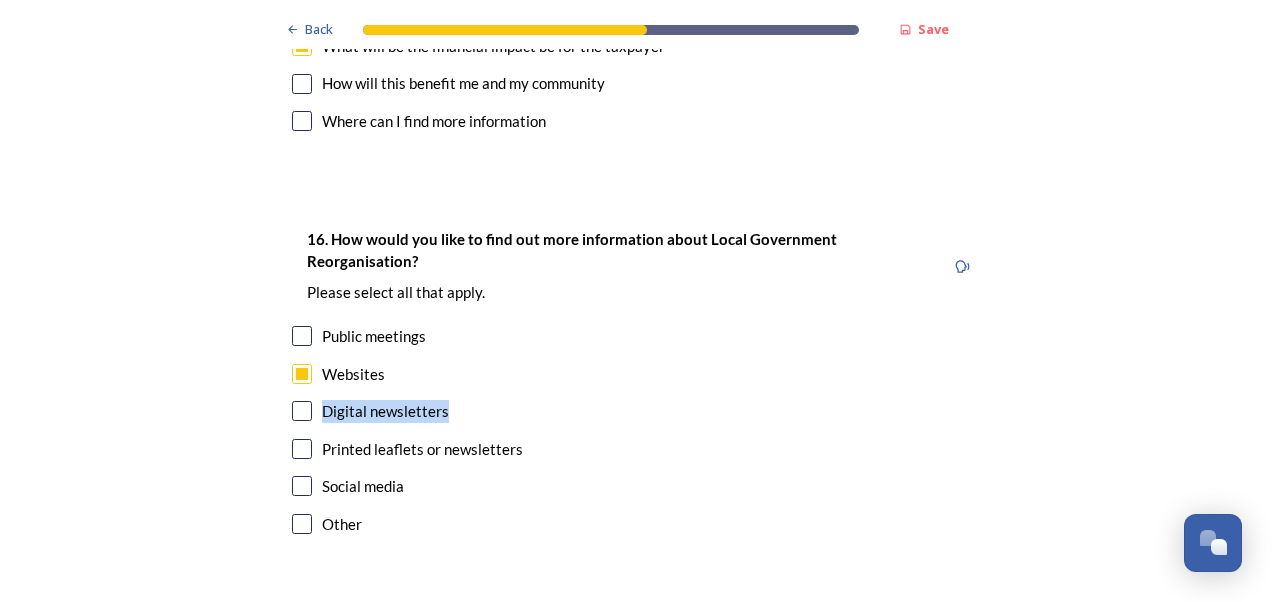 click on "16. How would you like to find out more information about Local Government Reorganisation?  ﻿Please select all that apply. Public meetings Websites Digital newsletters Printed leaflets or newsletters Social media Other" at bounding box center [636, 383] 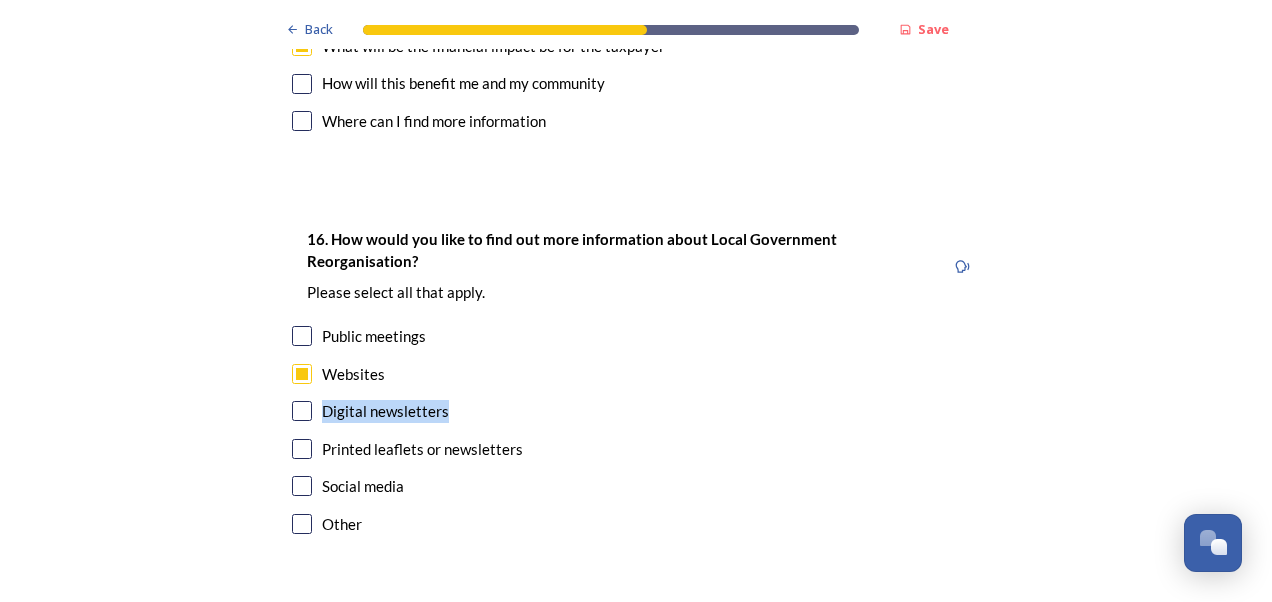 drag, startPoint x: 295, startPoint y: 364, endPoint x: 298, endPoint y: 352, distance: 12.369317 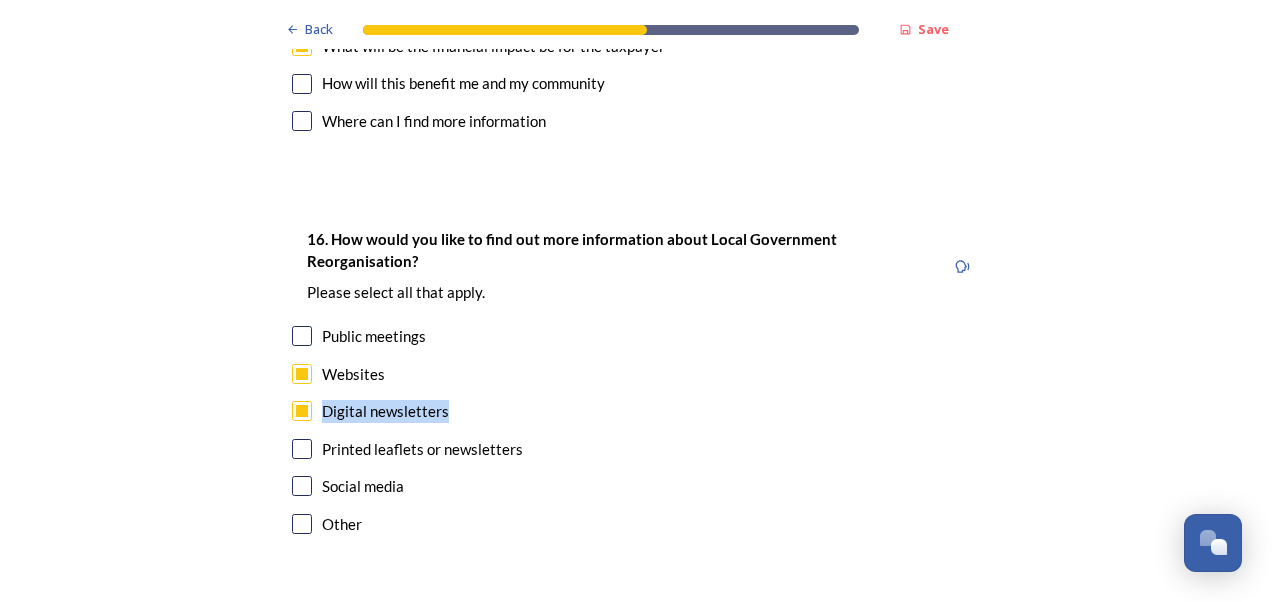 click at bounding box center [302, 449] 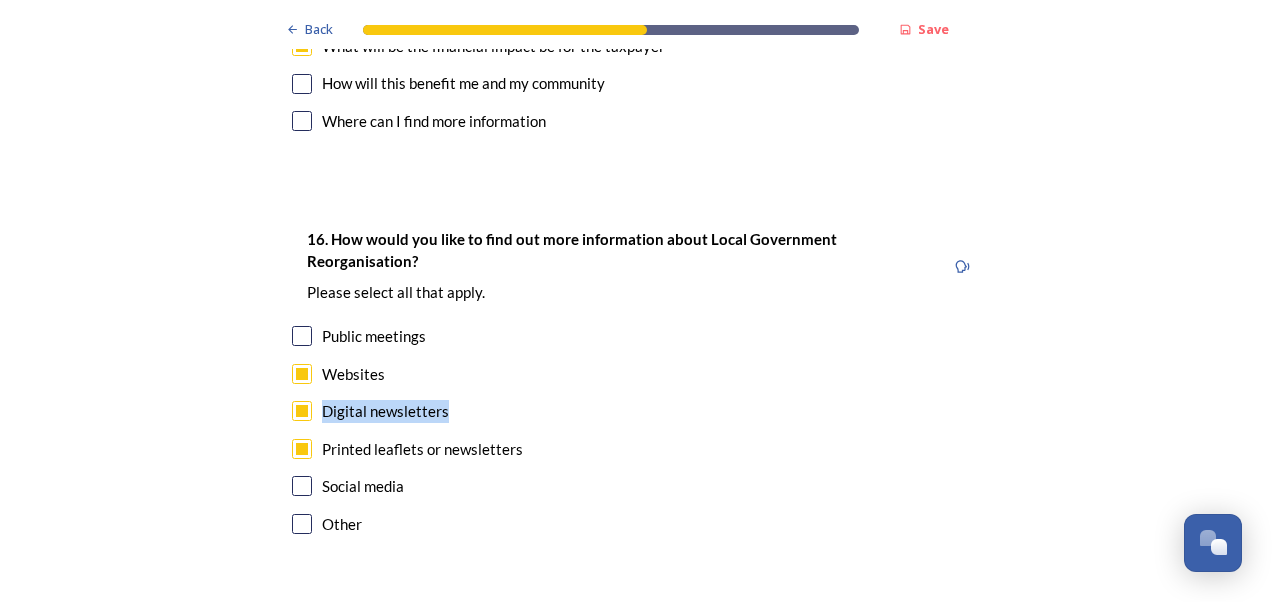 click at bounding box center [302, 449] 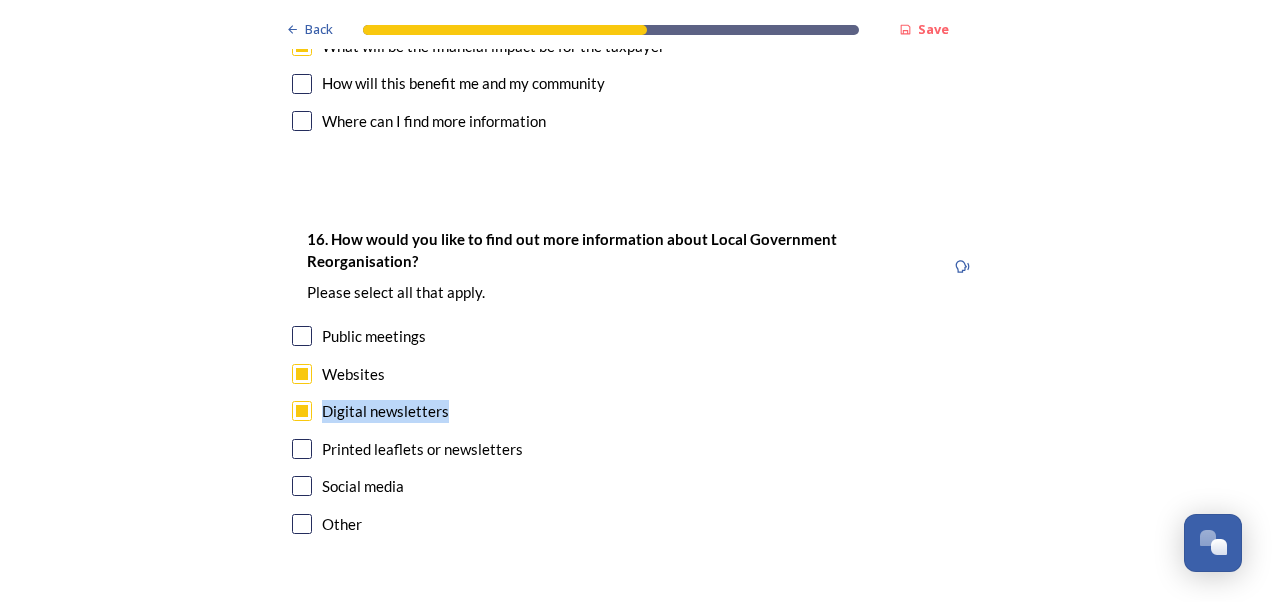 click at bounding box center (302, 486) 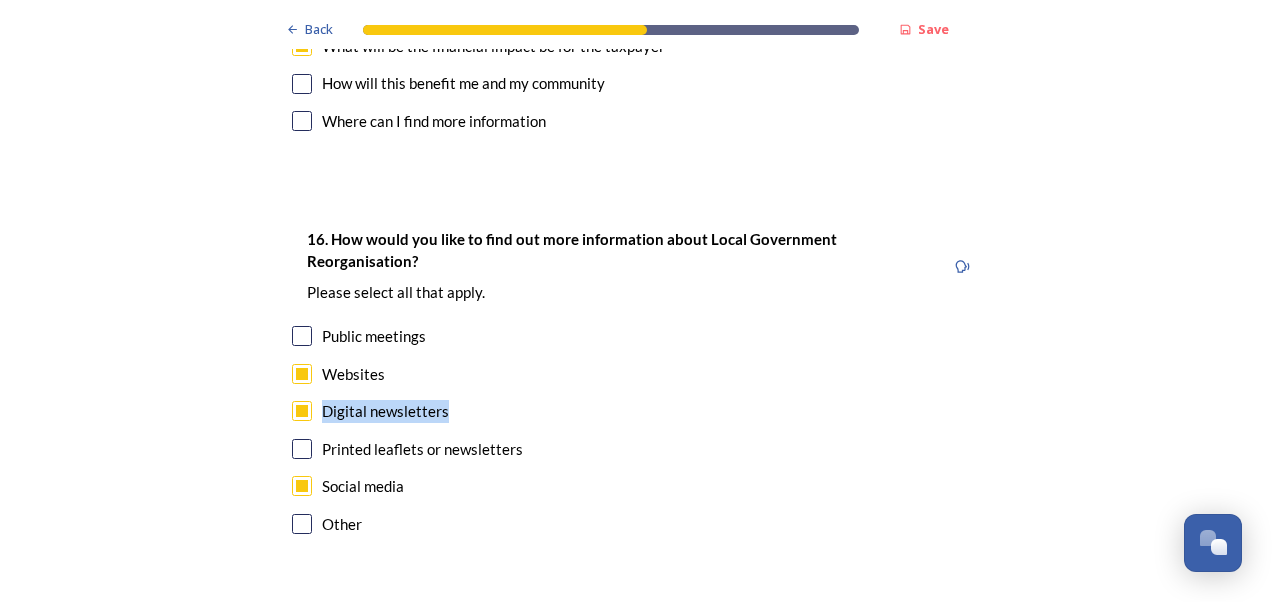 click on "Continue" at bounding box center [635, 634] 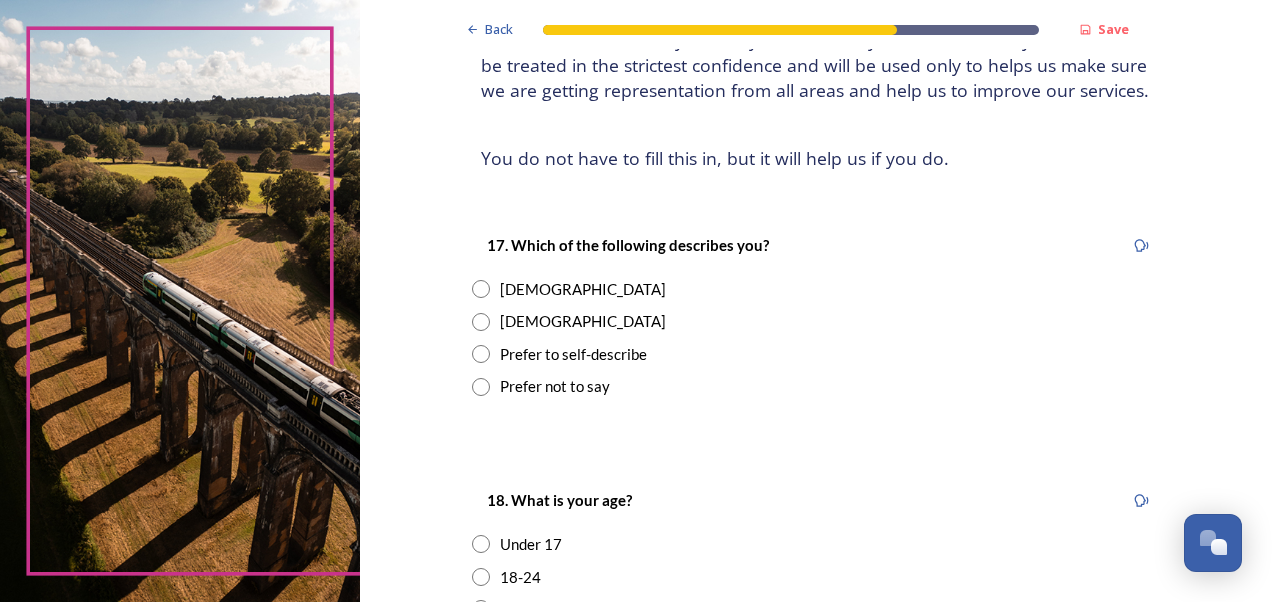 scroll, scrollTop: 200, scrollLeft: 0, axis: vertical 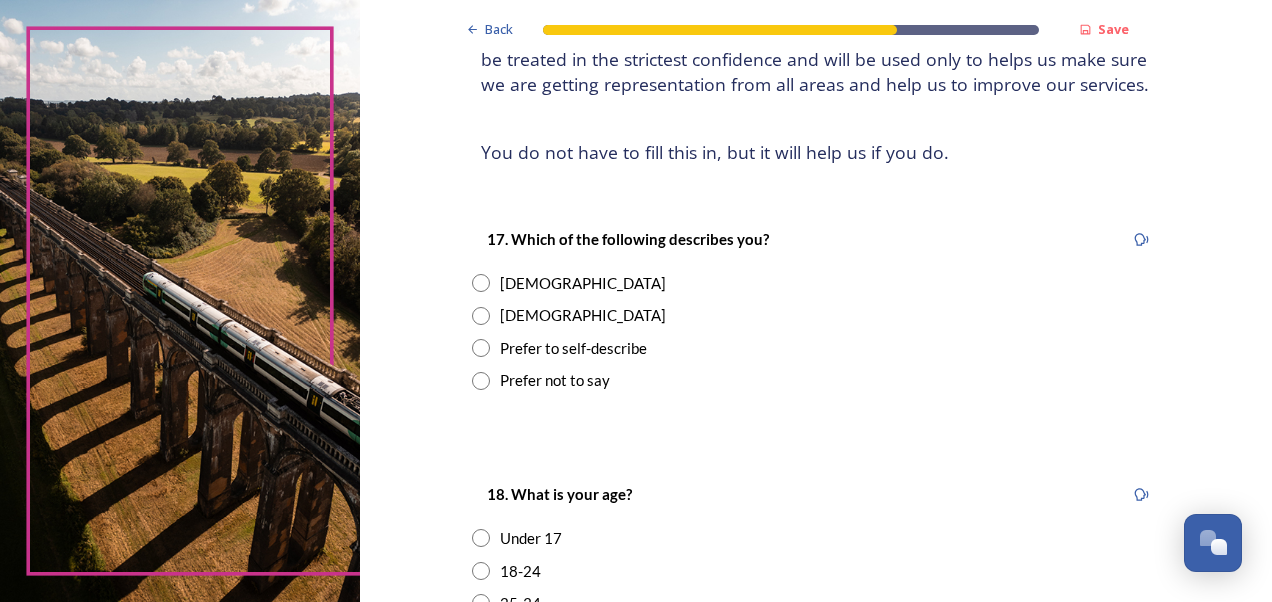 click on "17. Which of the following describes you?  Female Male Prefer to self-describe Prefer not to say" at bounding box center [816, 309] 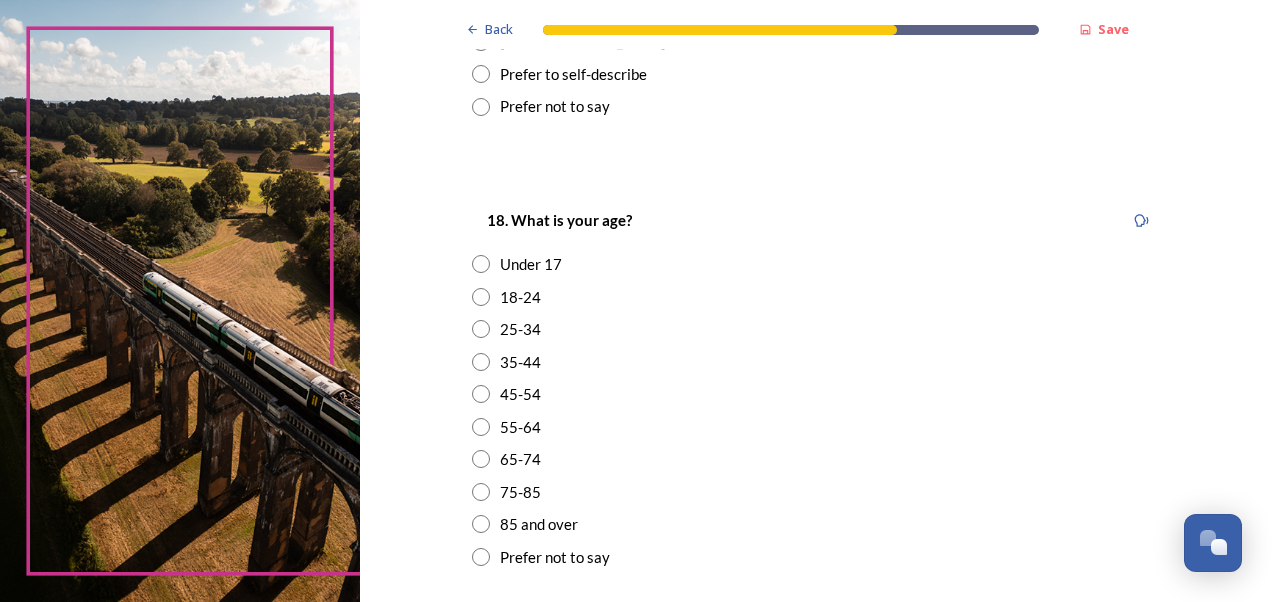scroll, scrollTop: 600, scrollLeft: 0, axis: vertical 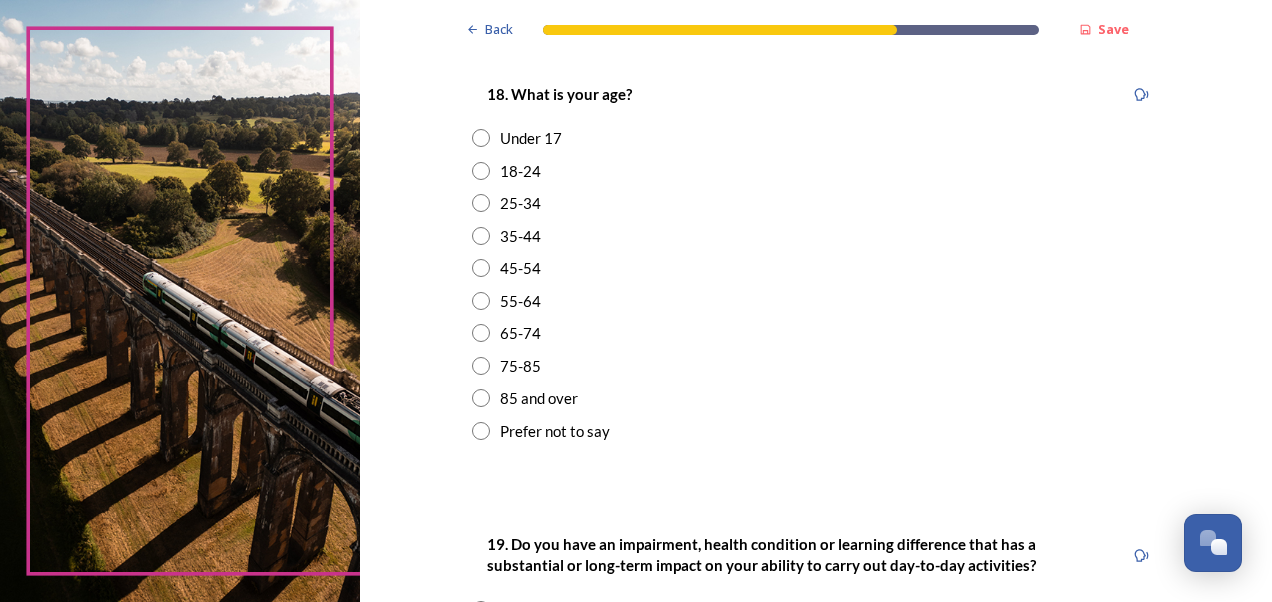click at bounding box center [481, 171] 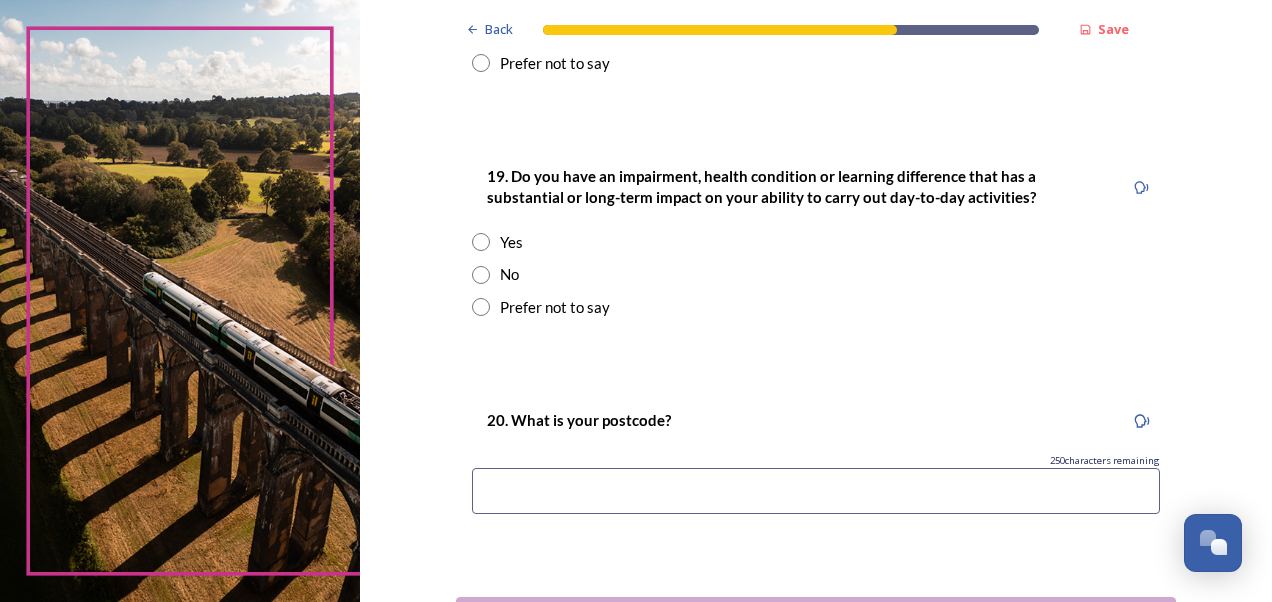 scroll, scrollTop: 1000, scrollLeft: 0, axis: vertical 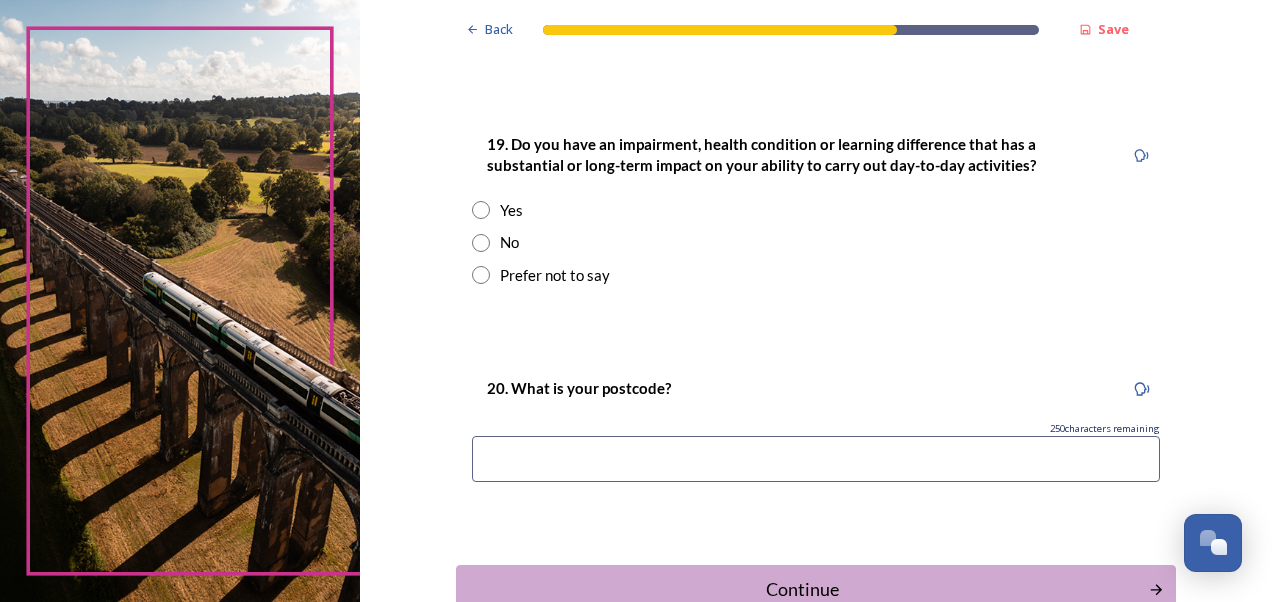 click at bounding box center [481, 210] 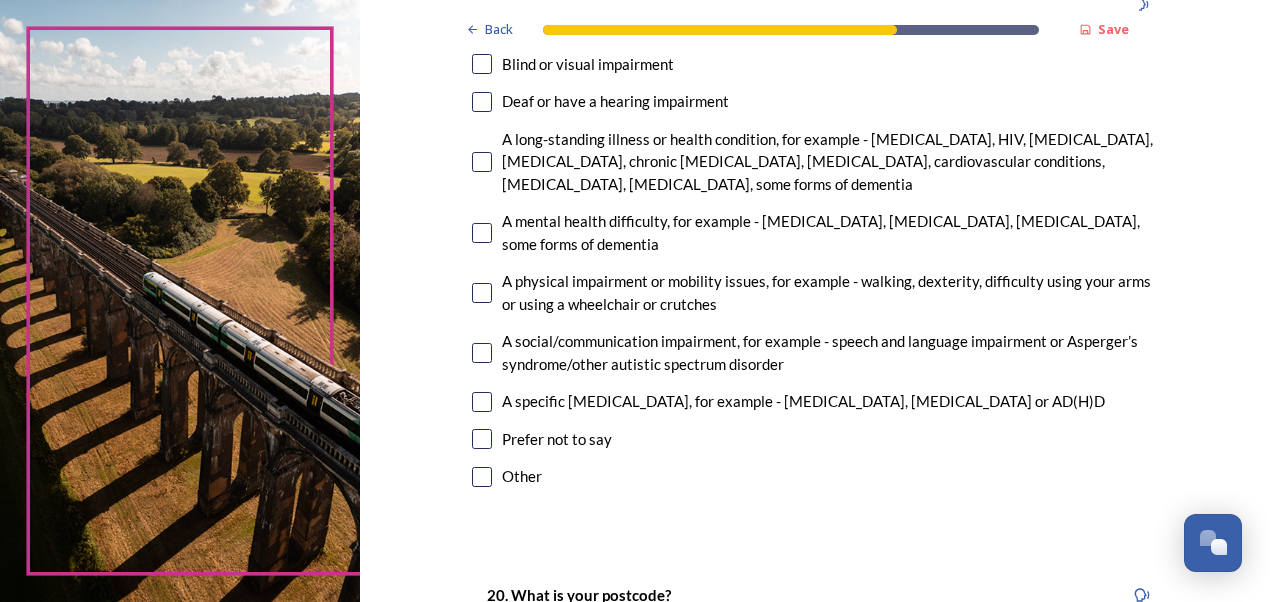 scroll, scrollTop: 1500, scrollLeft: 0, axis: vertical 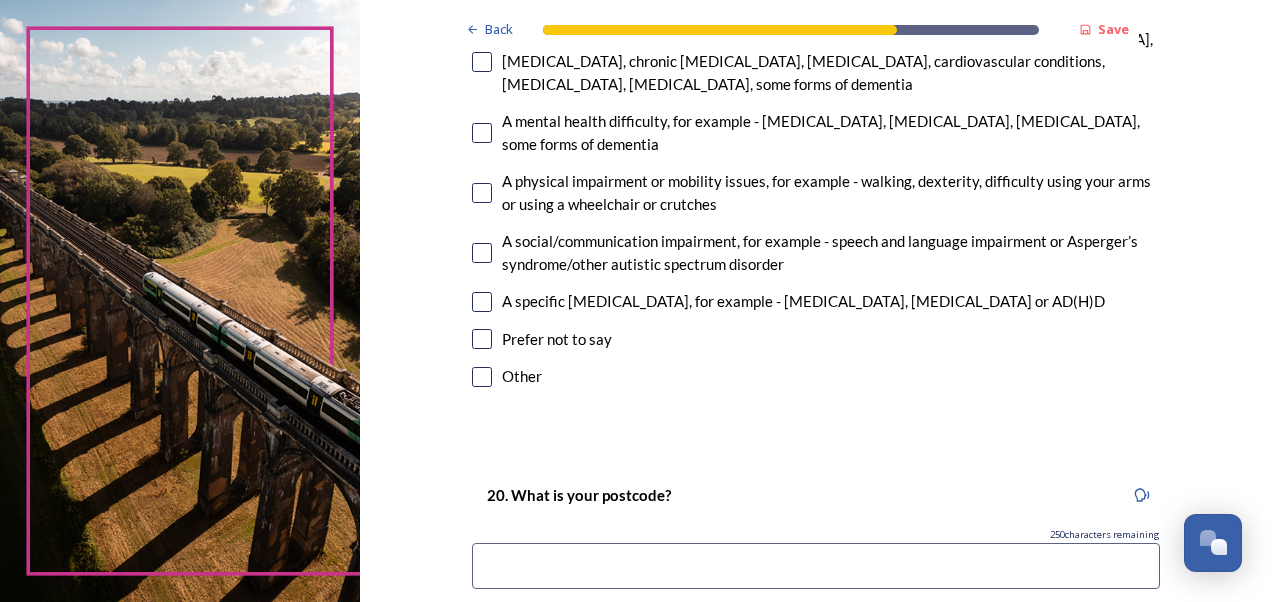 click on "A specific learning difficulty, for example - dyslexia, dyspraxia or AD(H)D" at bounding box center (803, 301) 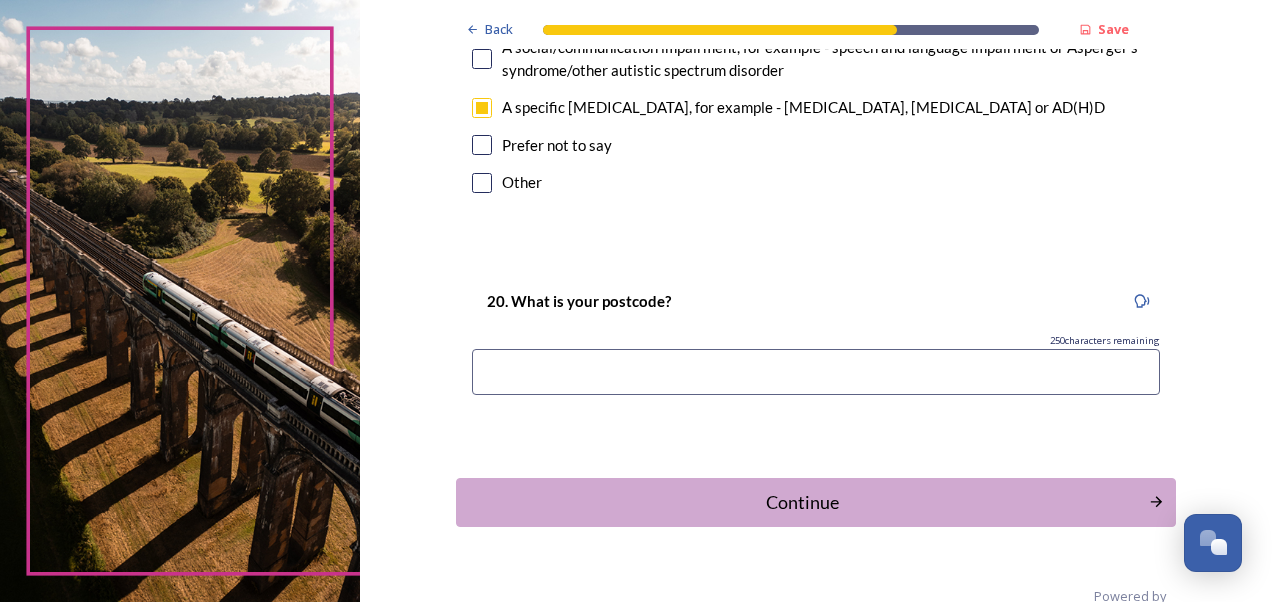 scroll, scrollTop: 1733, scrollLeft: 0, axis: vertical 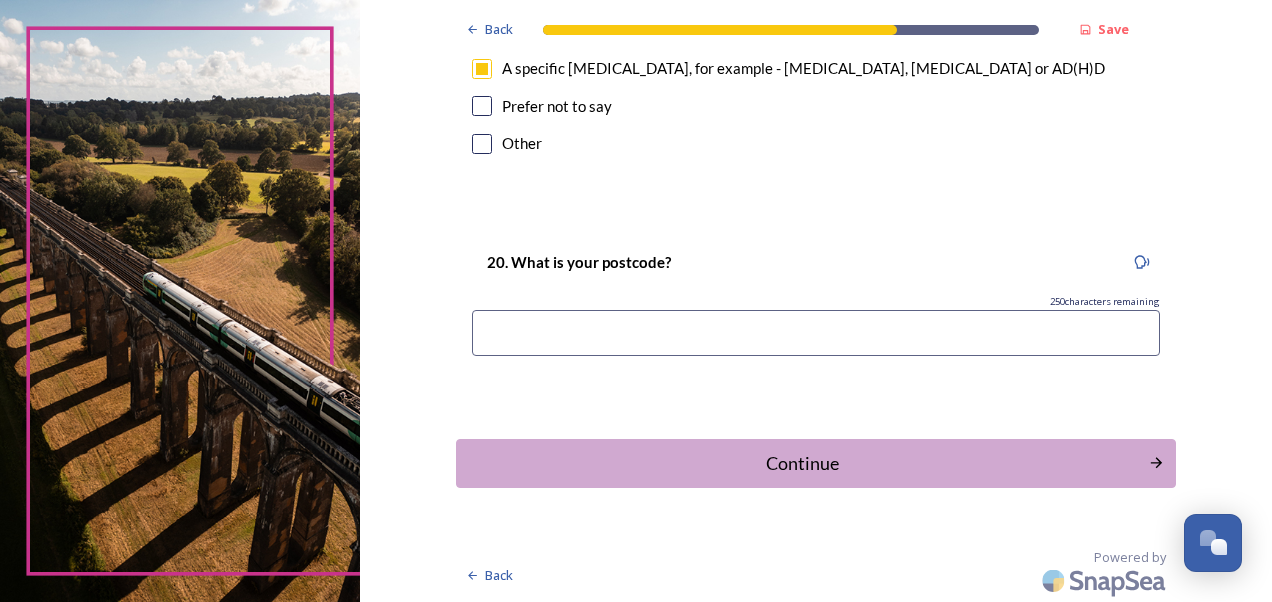click at bounding box center (816, 333) 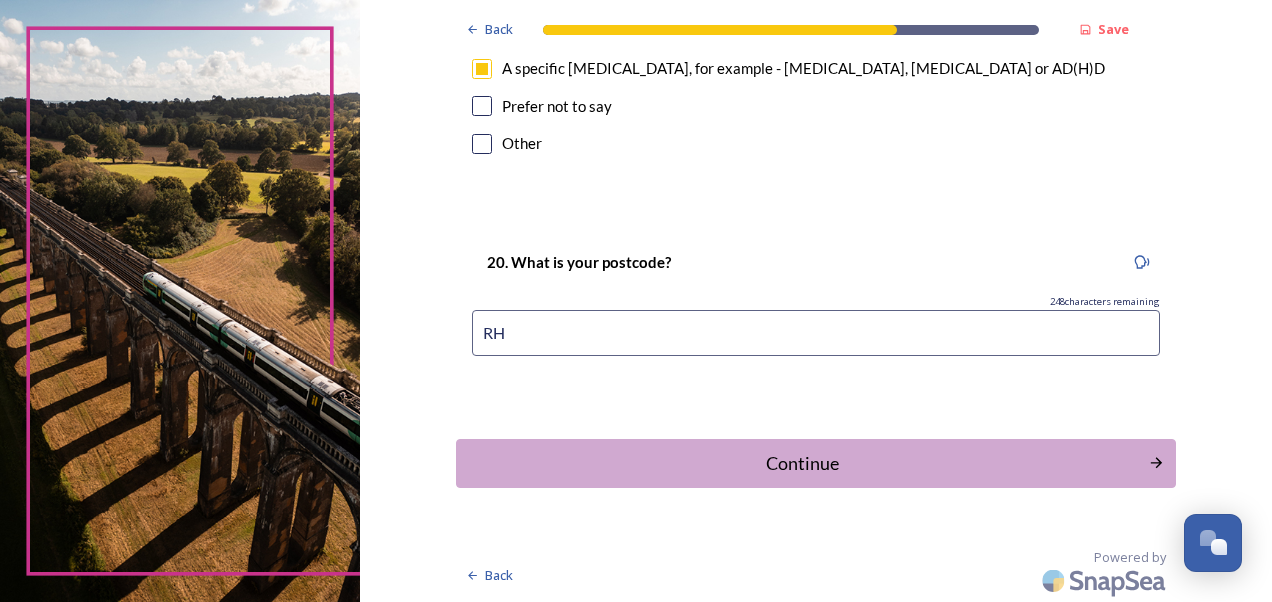 type on "R" 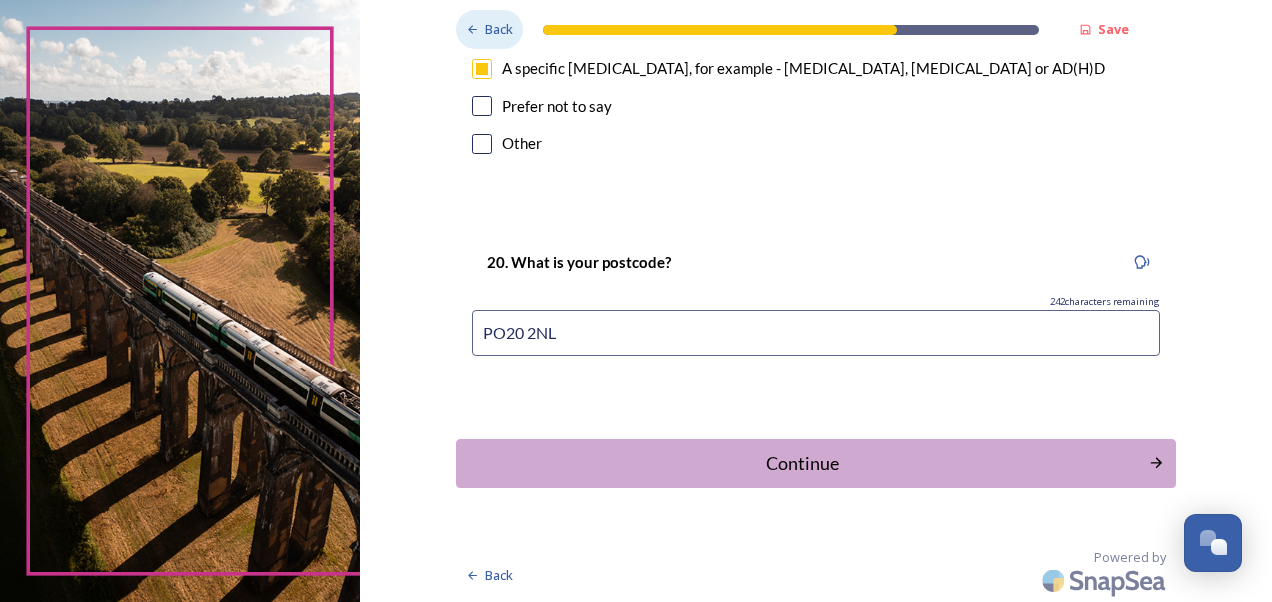 type on "PO20 2NL" 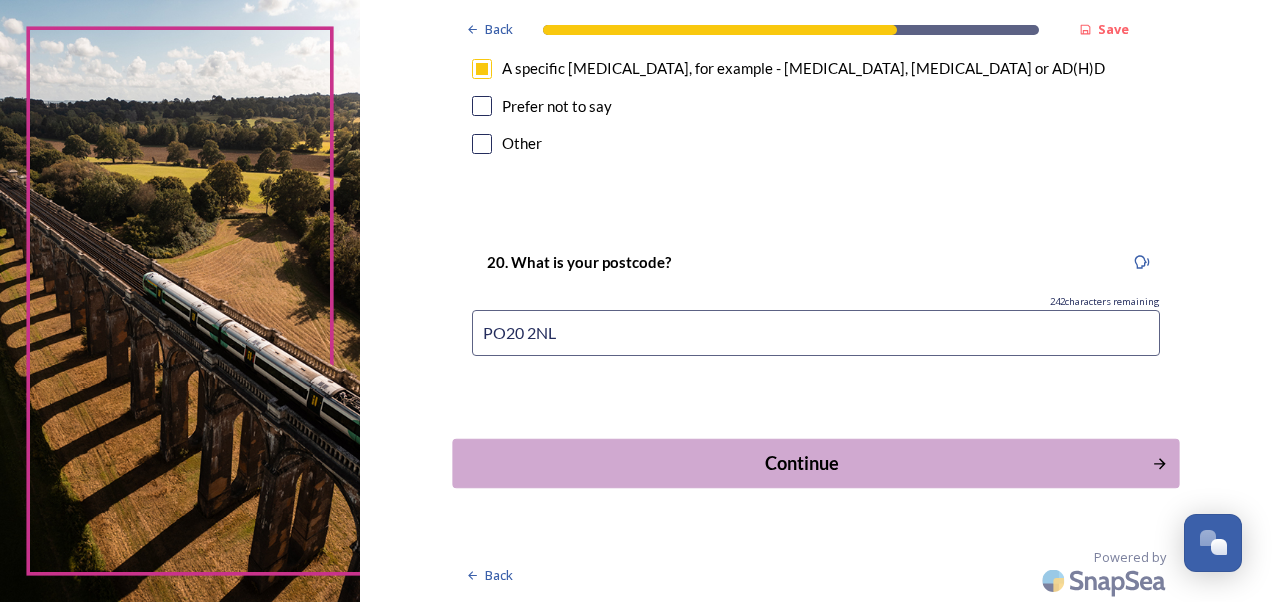 click on "Continue" at bounding box center [815, 462] 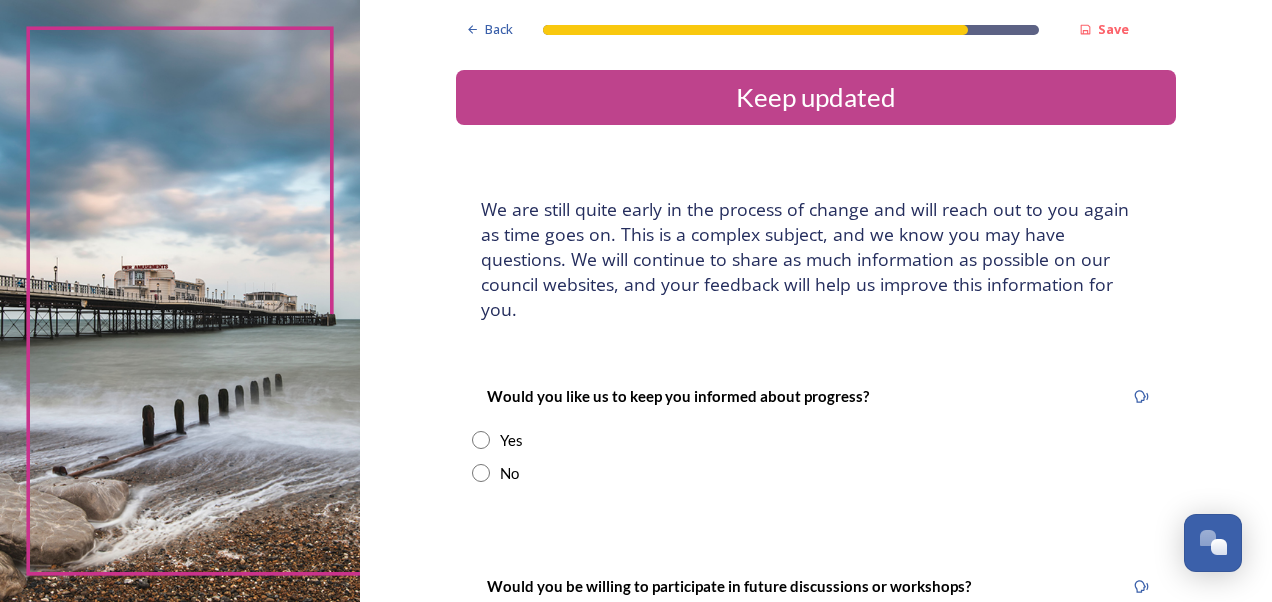 scroll, scrollTop: 100, scrollLeft: 0, axis: vertical 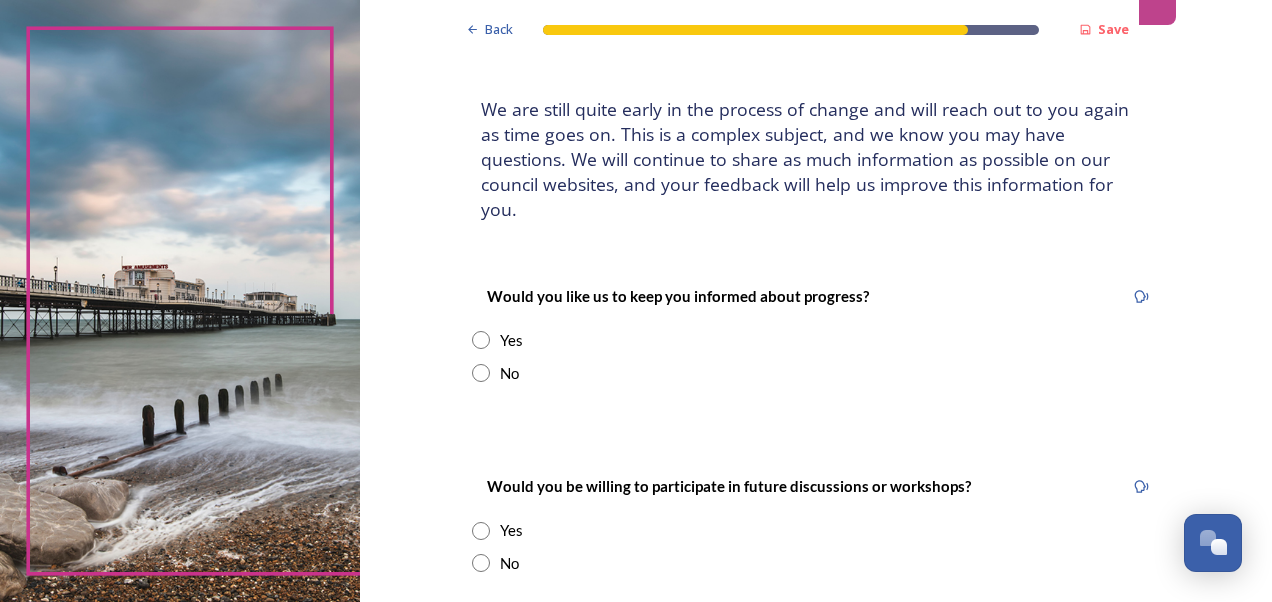 click on "No" at bounding box center [509, 373] 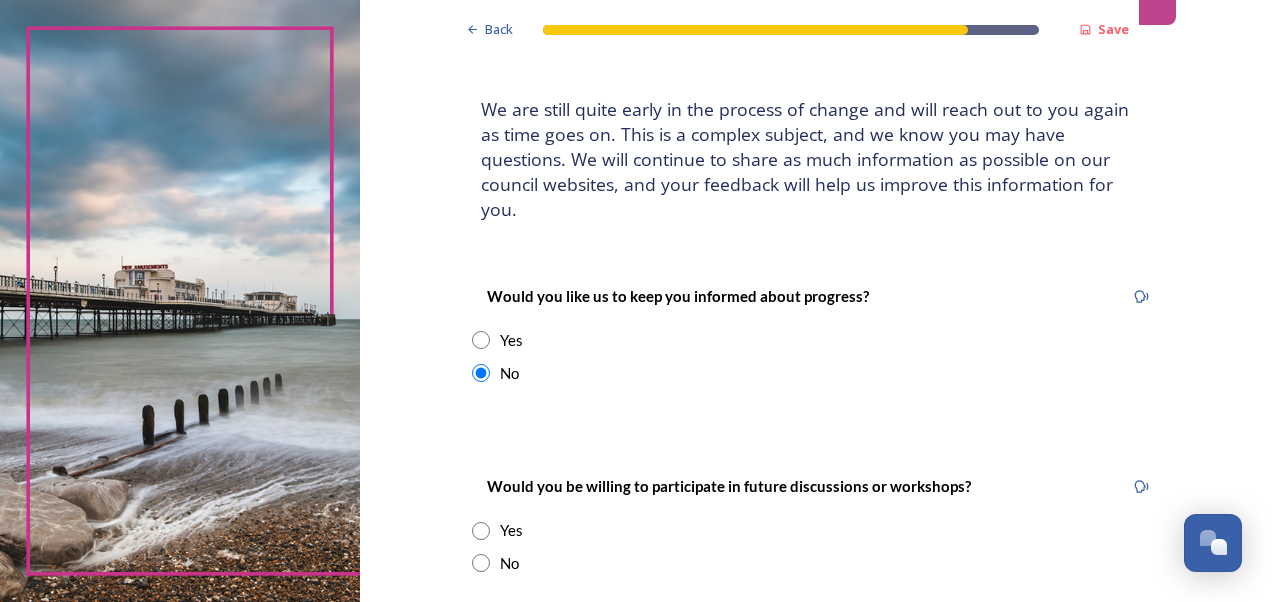 click on "No" at bounding box center (509, 563) 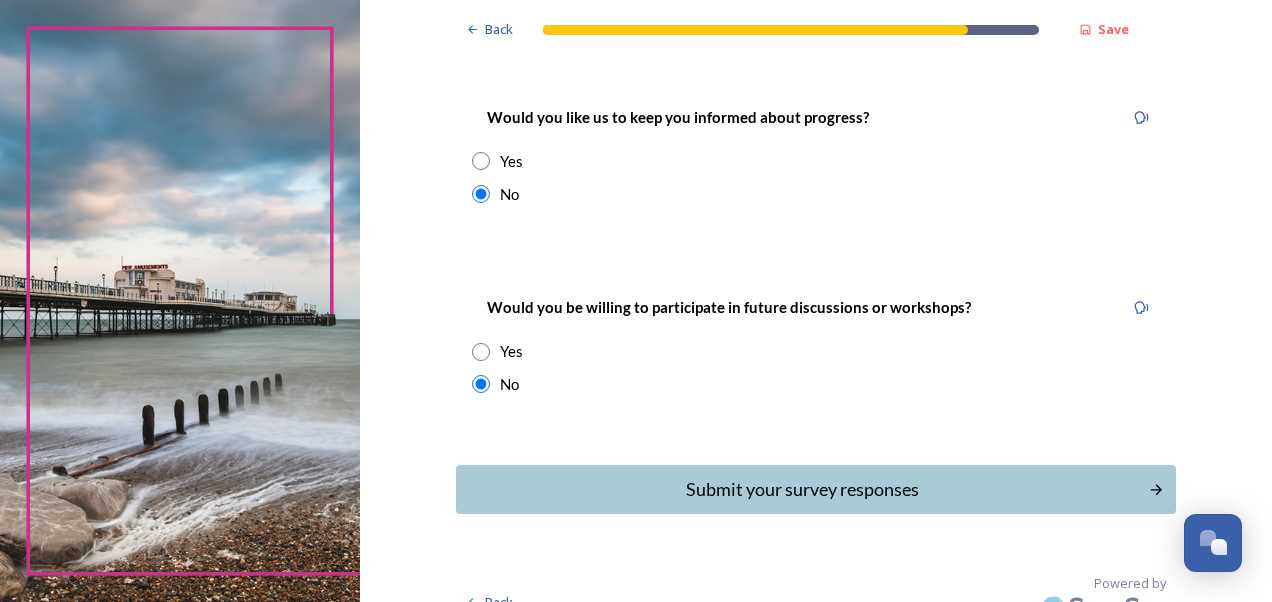 scroll, scrollTop: 282, scrollLeft: 0, axis: vertical 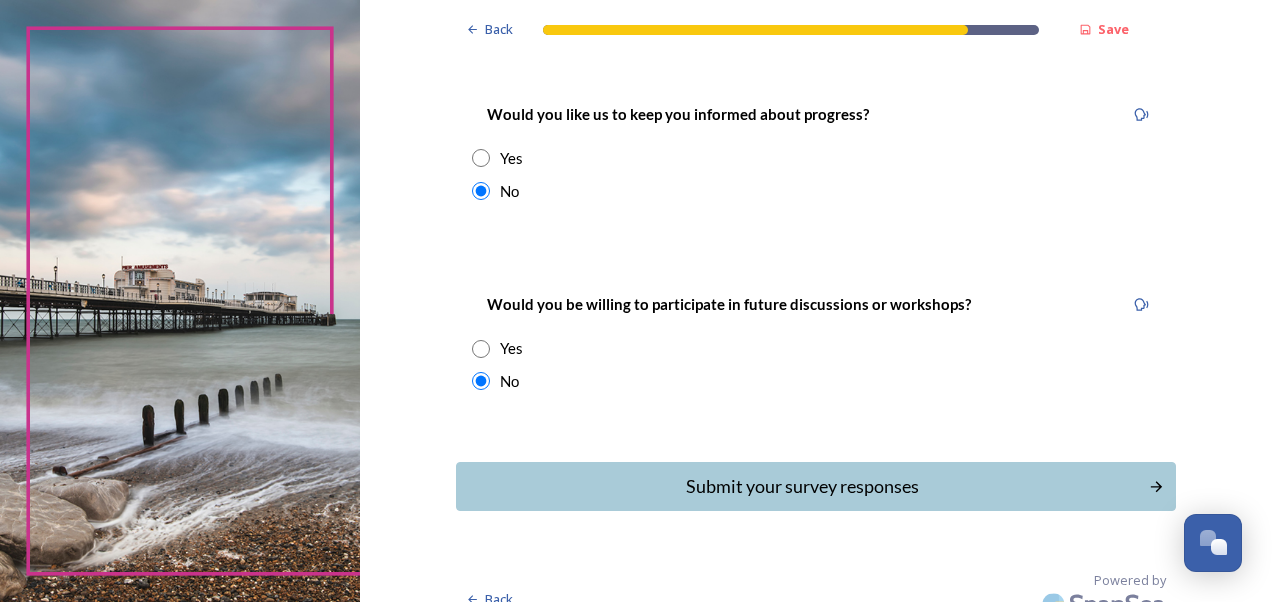 click at bounding box center [481, 158] 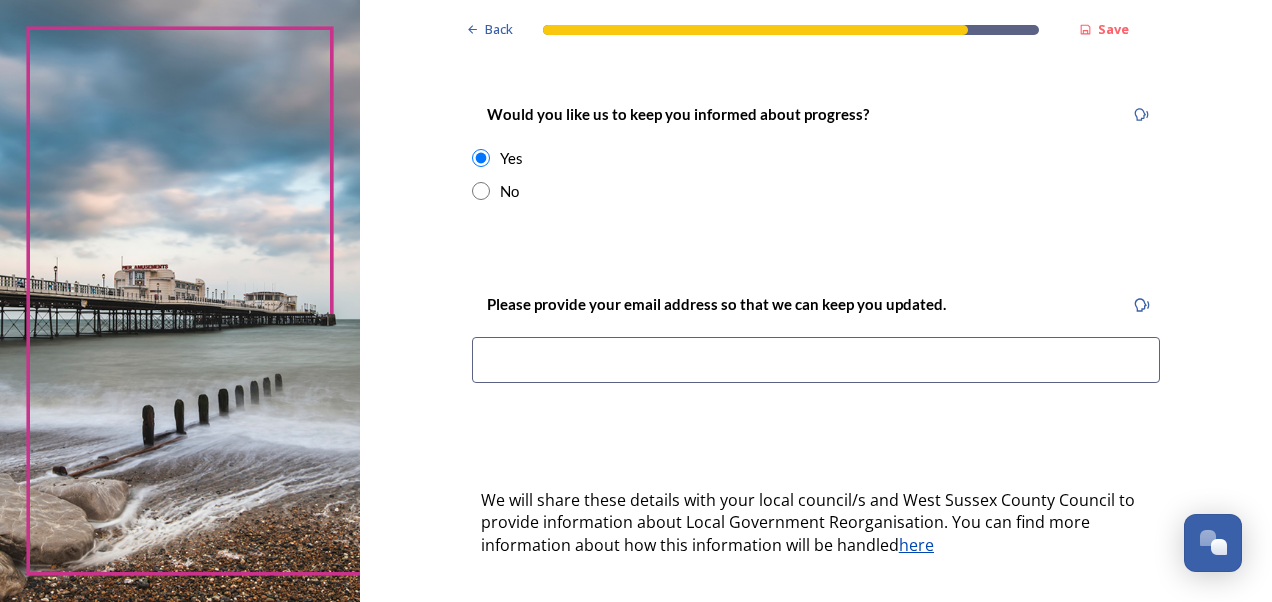 click at bounding box center [481, 191] 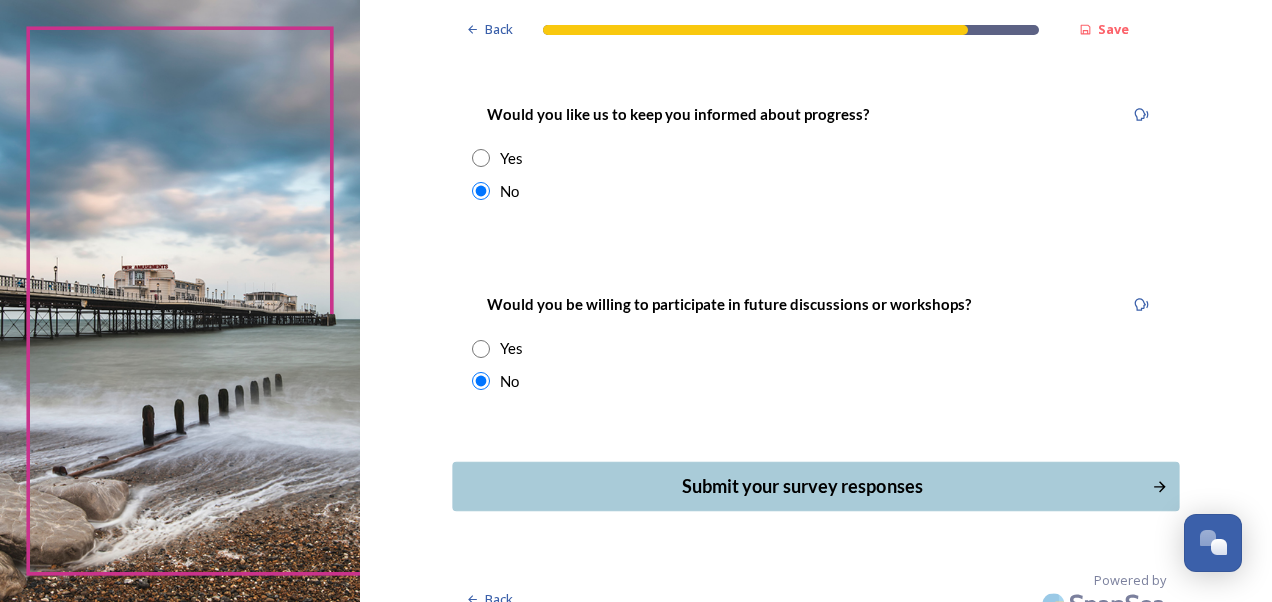 click on "Submit your survey responses" at bounding box center [801, 486] 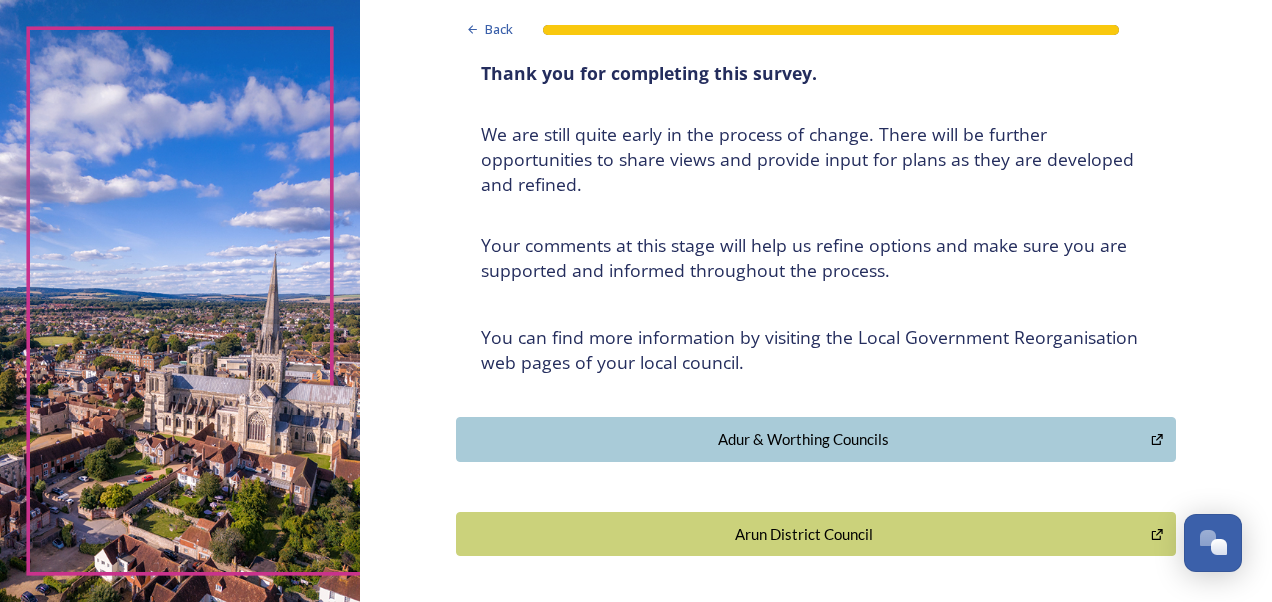 scroll, scrollTop: 0, scrollLeft: 0, axis: both 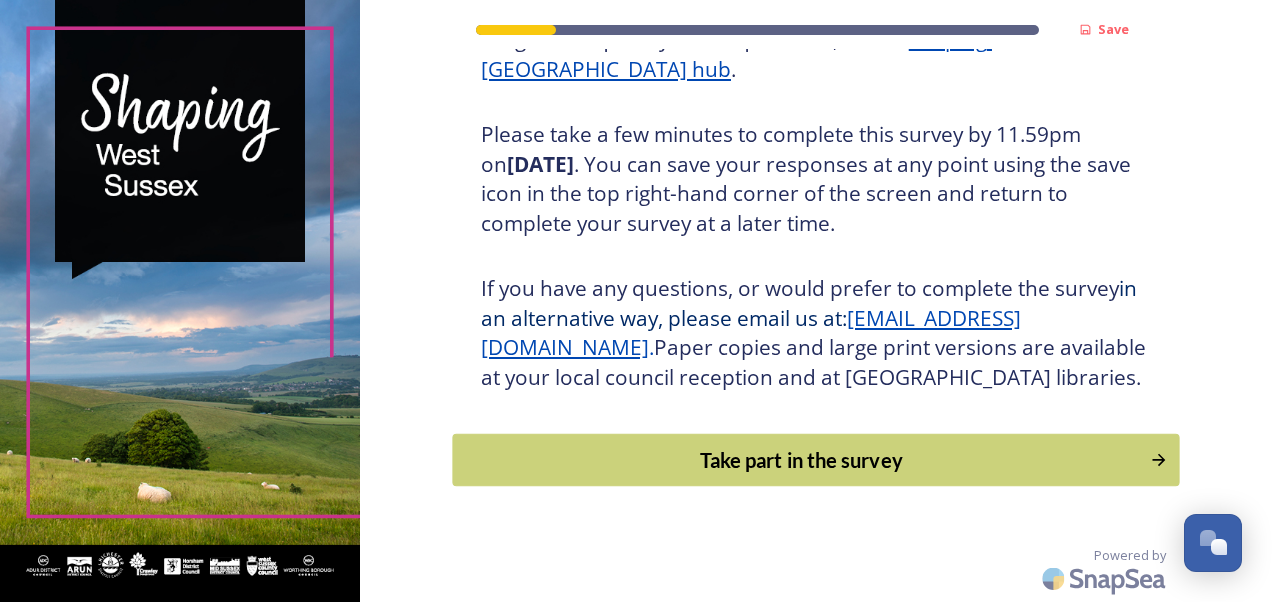 click on "Take part in the survey" at bounding box center (801, 460) 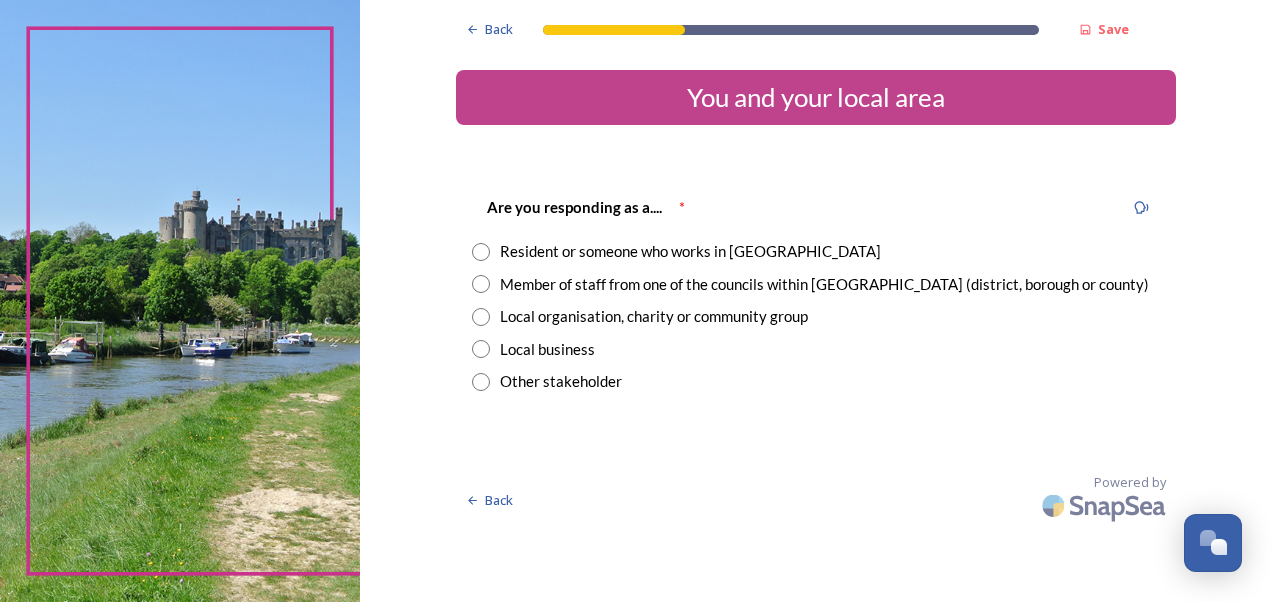 click on "Member of staff from one of the councils within [GEOGRAPHIC_DATA] (district, borough or county)" at bounding box center (824, 284) 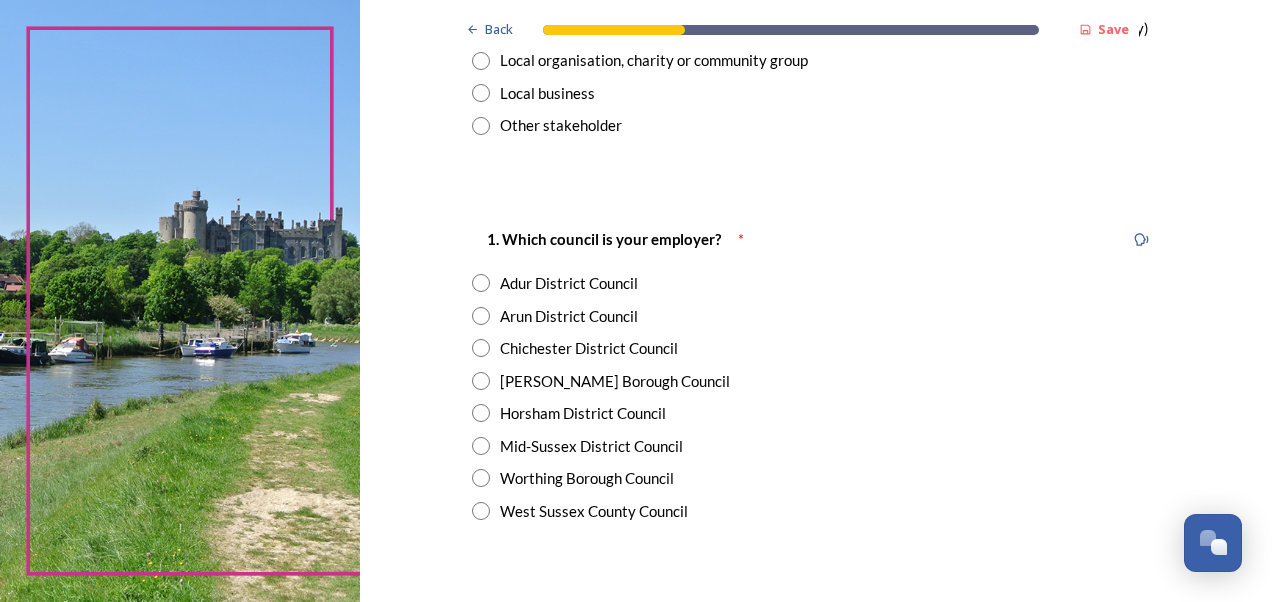scroll, scrollTop: 300, scrollLeft: 0, axis: vertical 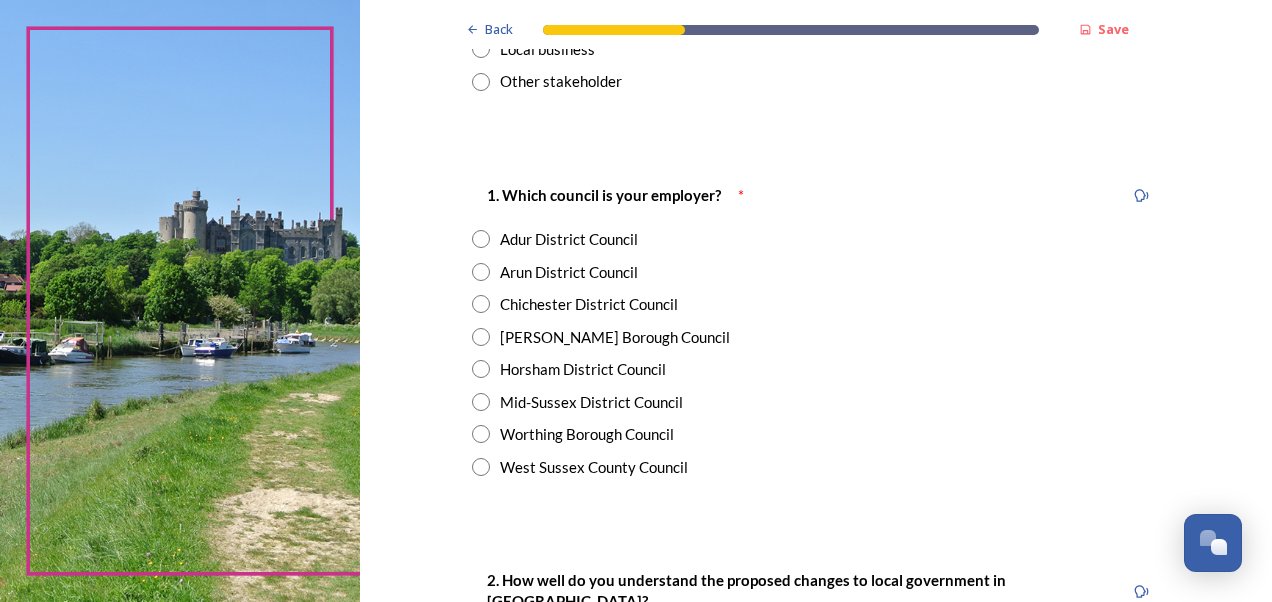 click on "West Sussex County Council" at bounding box center (594, 467) 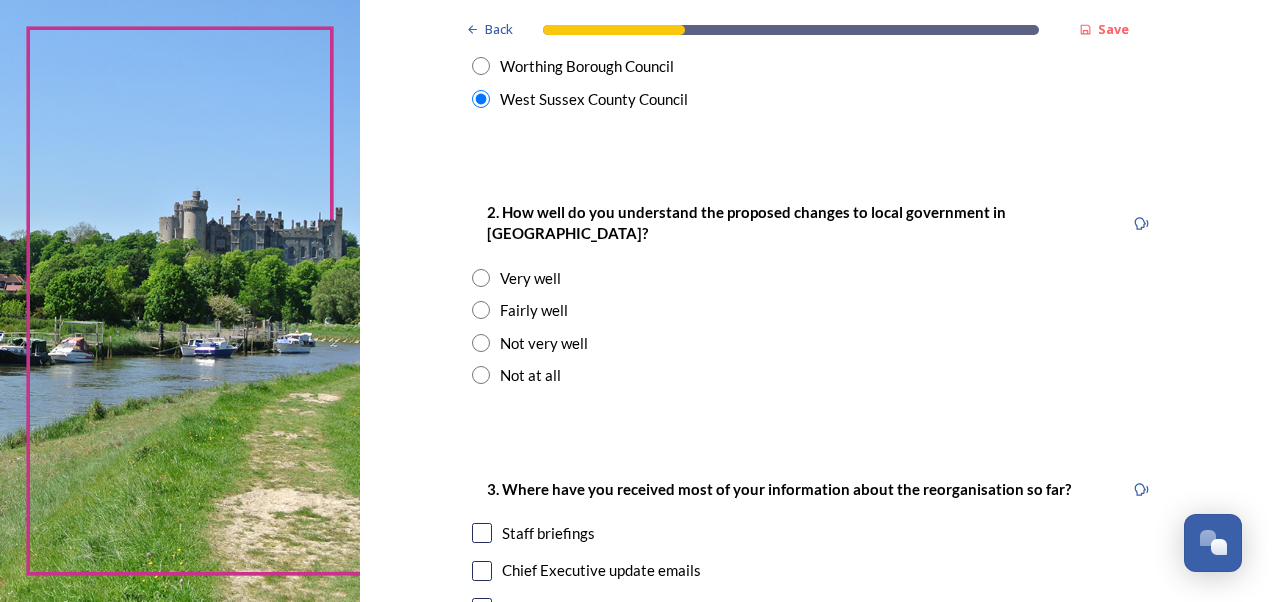 scroll, scrollTop: 700, scrollLeft: 0, axis: vertical 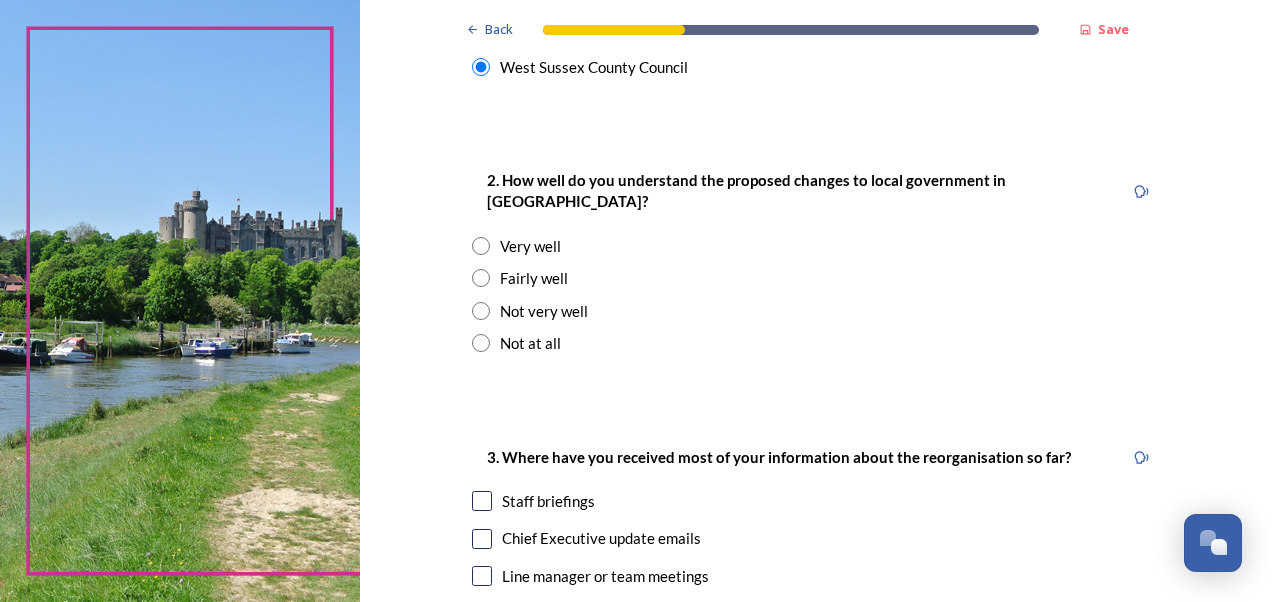click on "Very well" at bounding box center [530, 246] 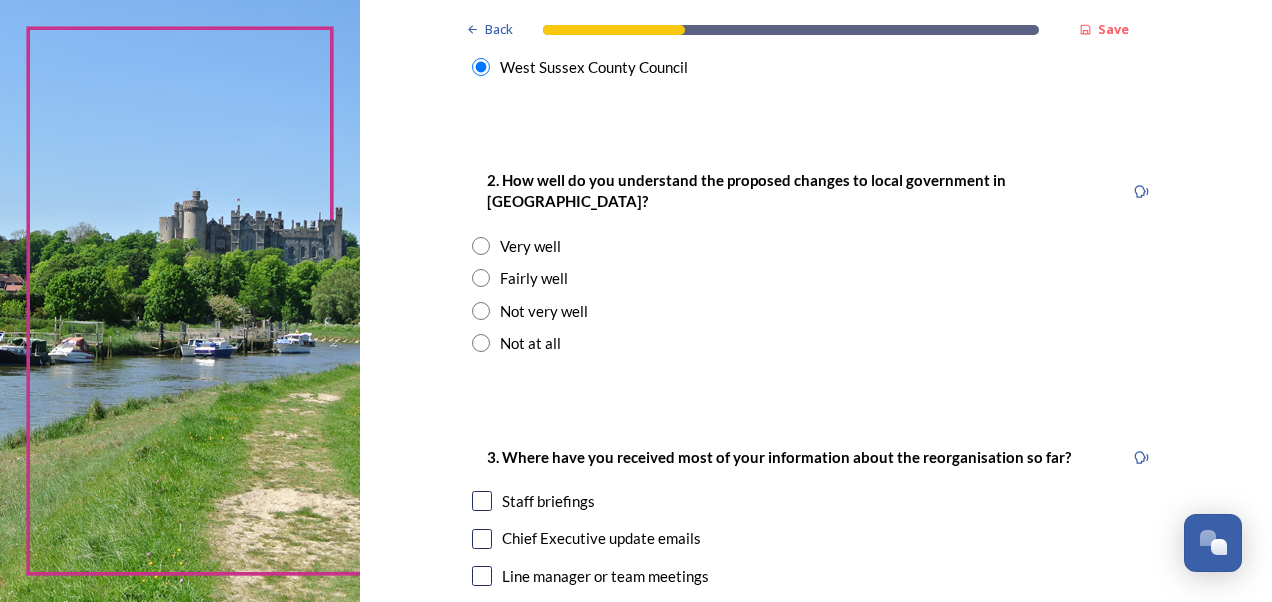 radio on "true" 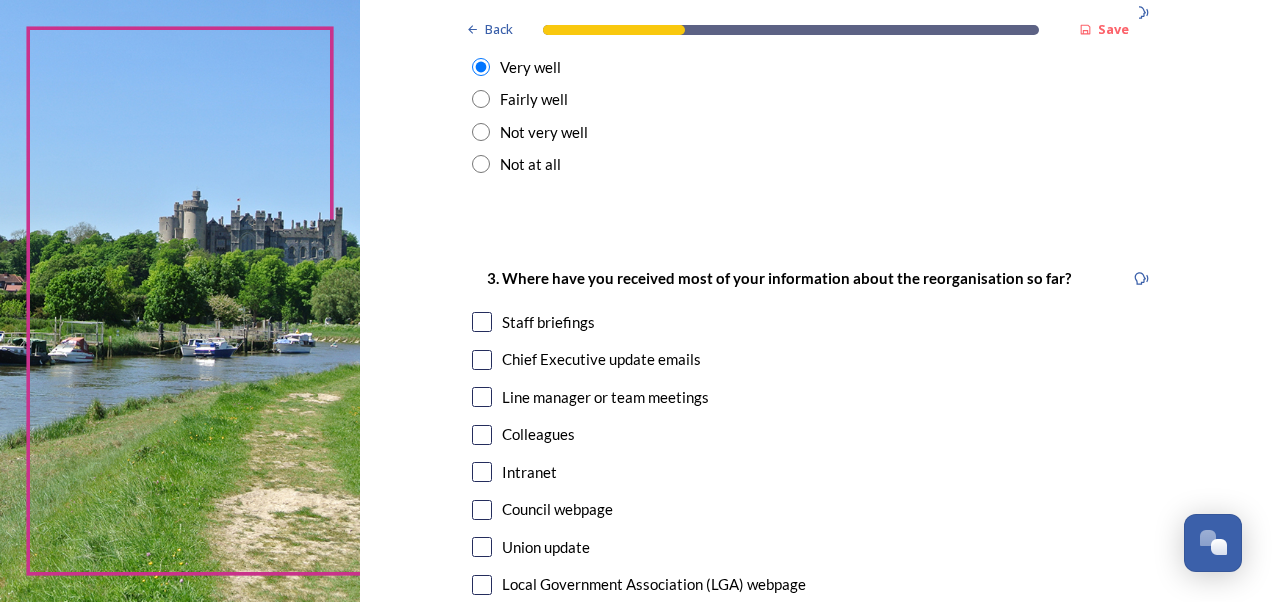 scroll, scrollTop: 900, scrollLeft: 0, axis: vertical 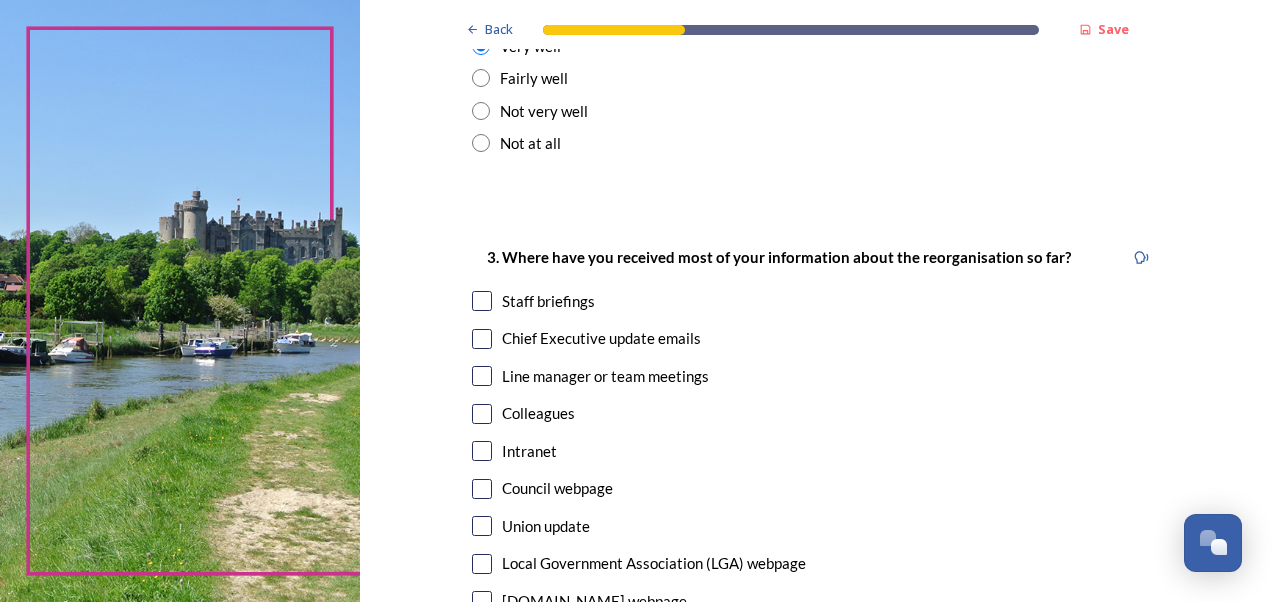 click on "Staff briefings" at bounding box center (548, 301) 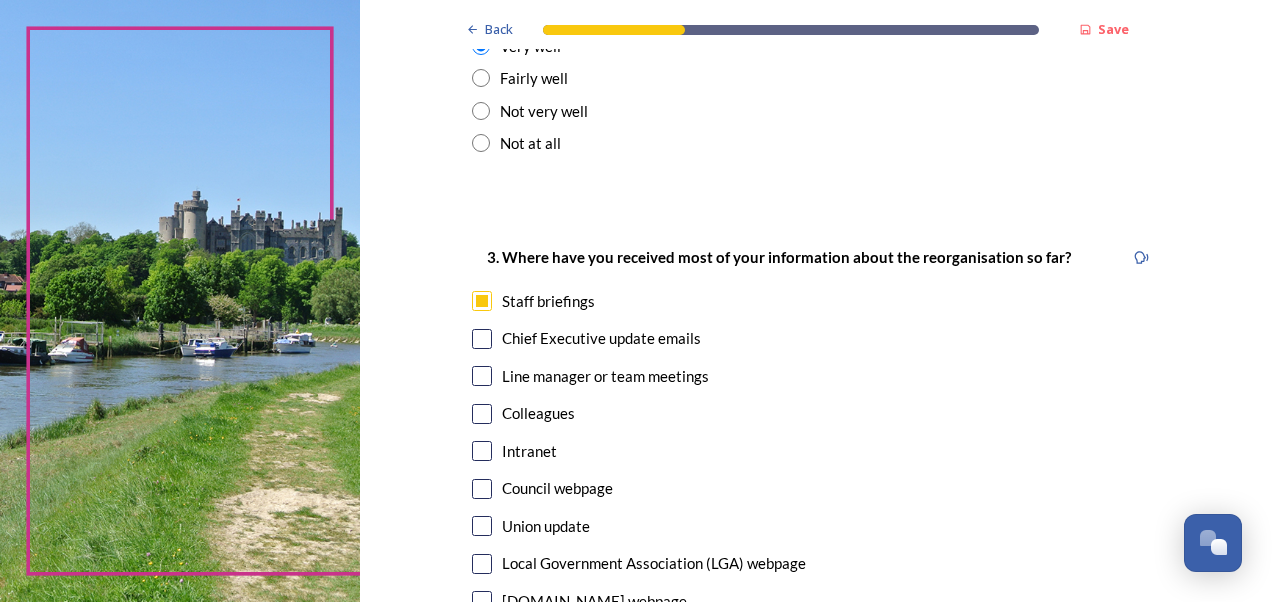 checkbox on "true" 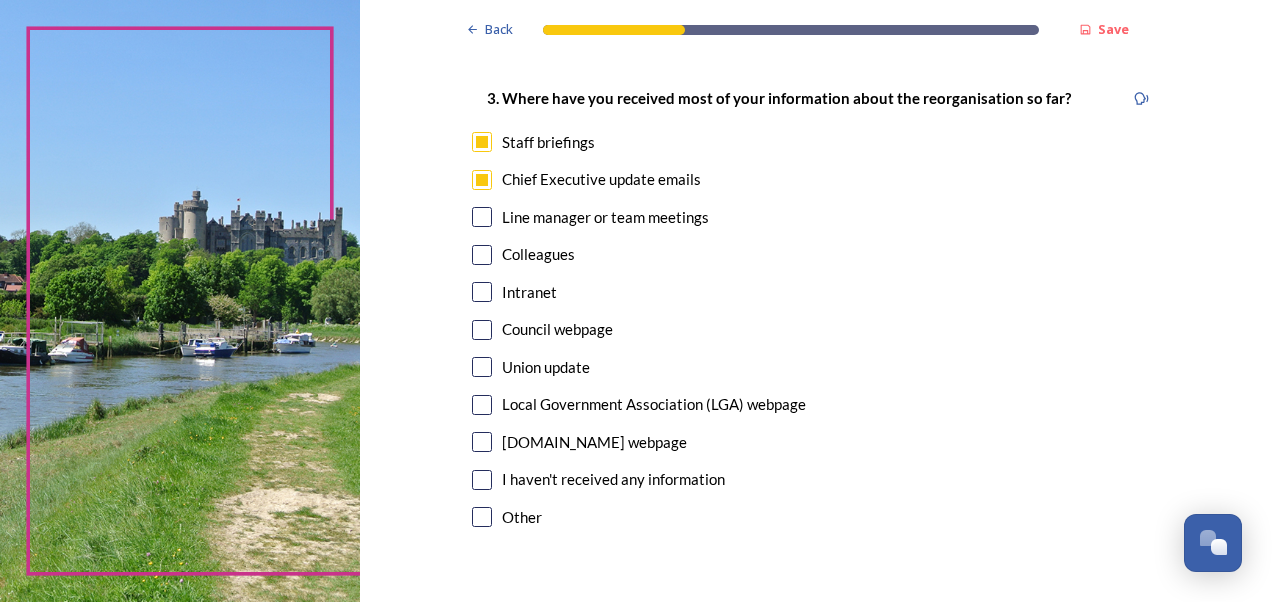 scroll, scrollTop: 1100, scrollLeft: 0, axis: vertical 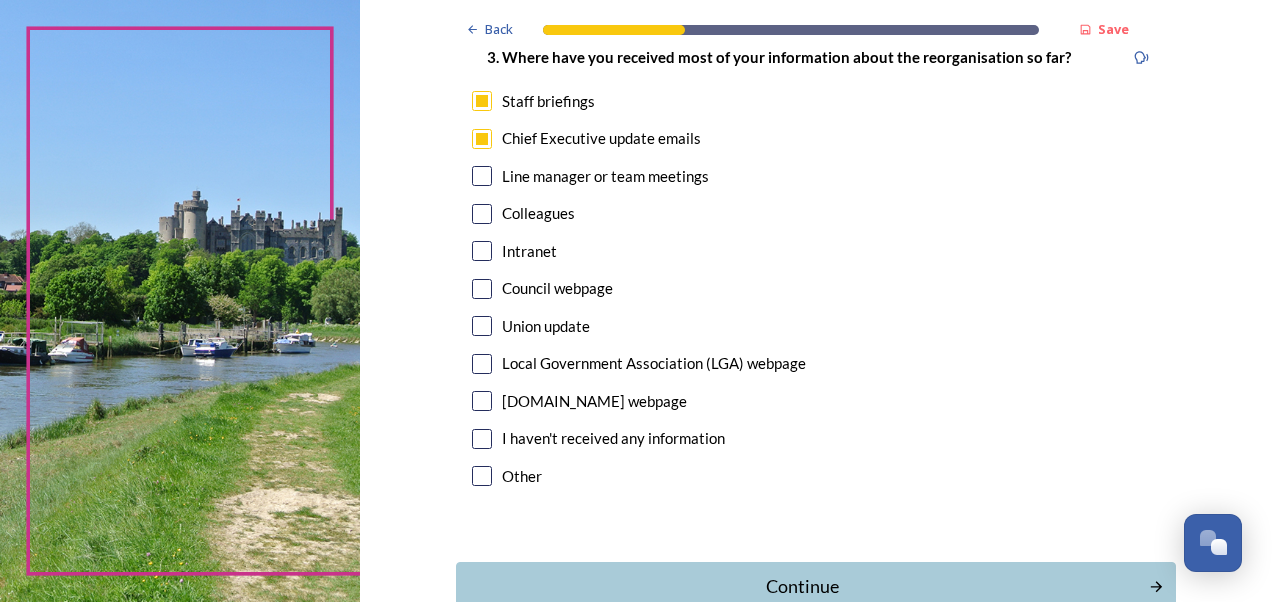 click on "3. Where have you received most of your information about the reorganisation so far? Staff briefings Chief Executive update emails Line manager or team meetings Colleagues Intranet Council webpage Union update Local Government Association (LGA) webpage [DOMAIN_NAME] webpage I haven't received any information Other" at bounding box center (816, 269) 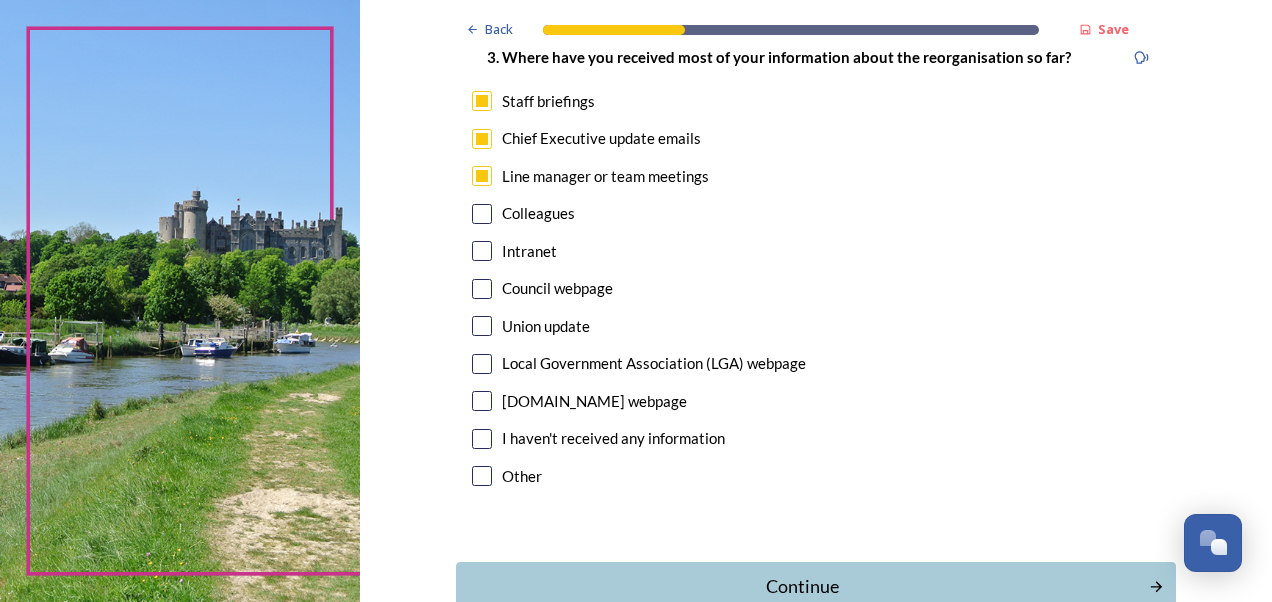click at bounding box center (482, 214) 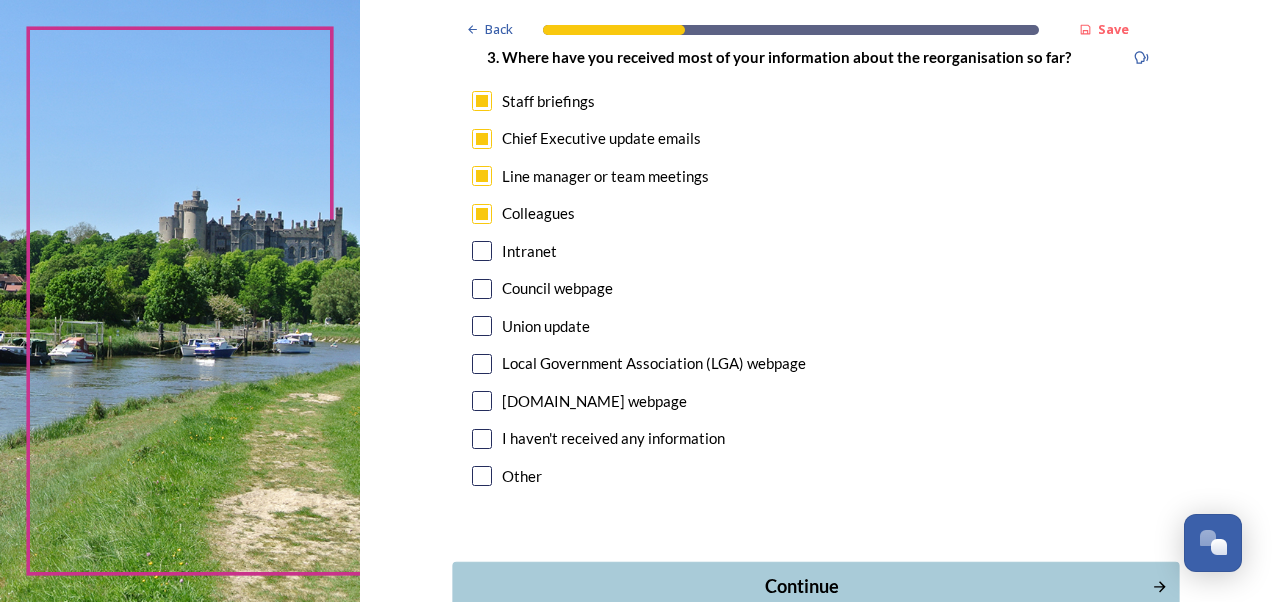 click on "Continue" at bounding box center (801, 586) 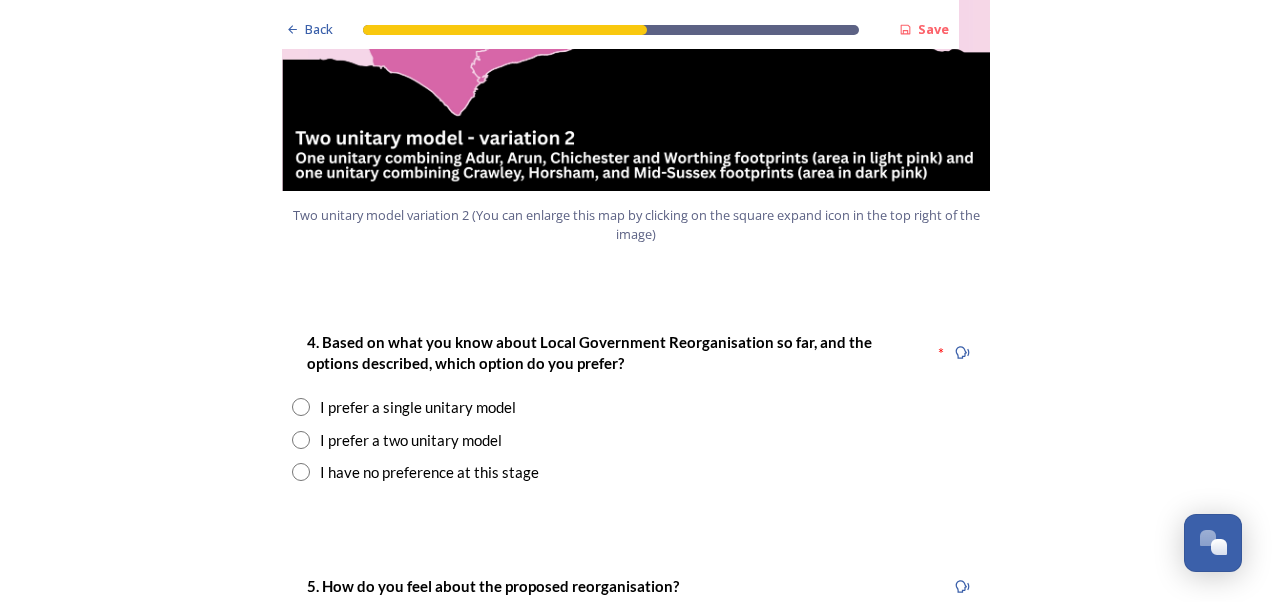 scroll, scrollTop: 2500, scrollLeft: 0, axis: vertical 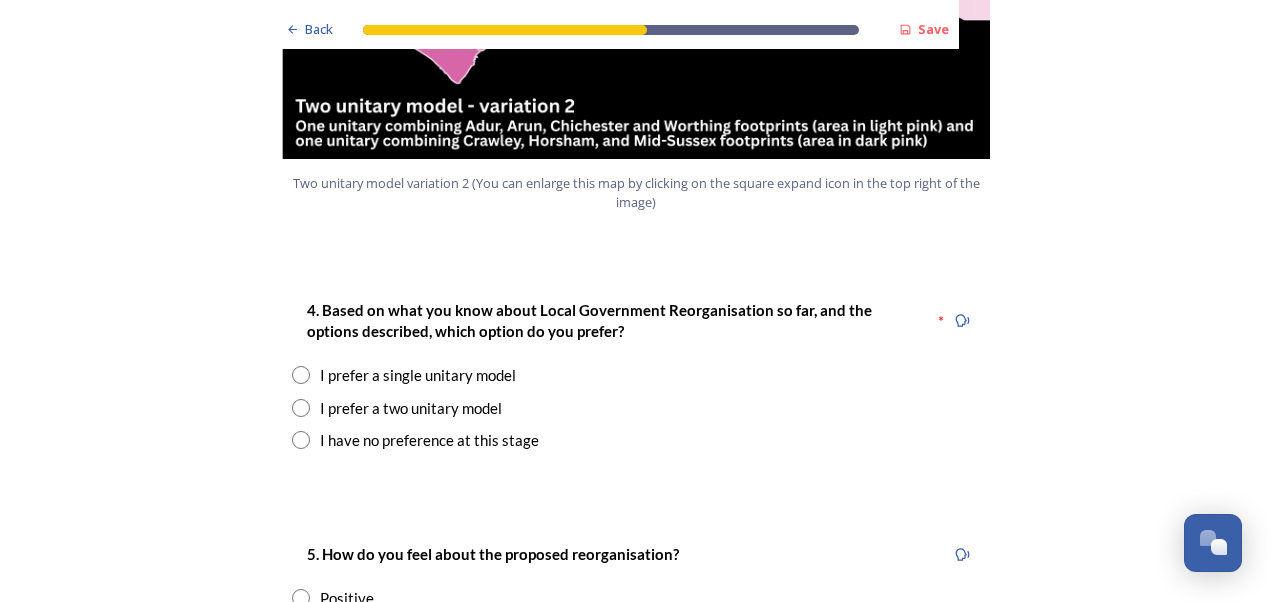 click on "I prefer a single unitary model" at bounding box center (418, 375) 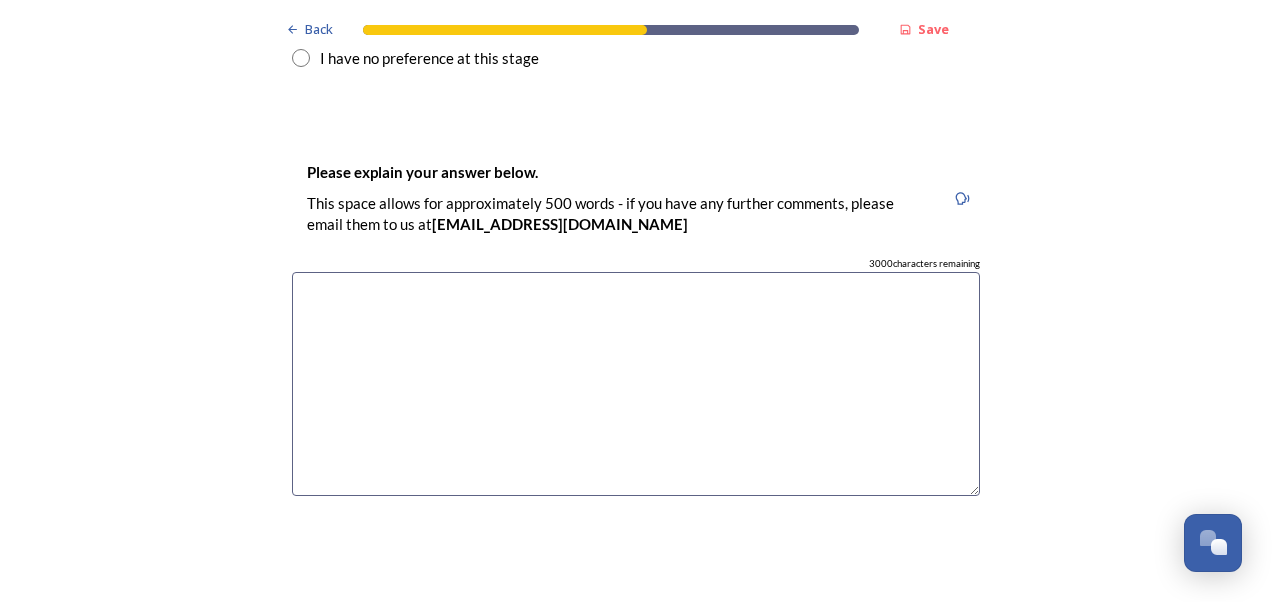 scroll, scrollTop: 2900, scrollLeft: 0, axis: vertical 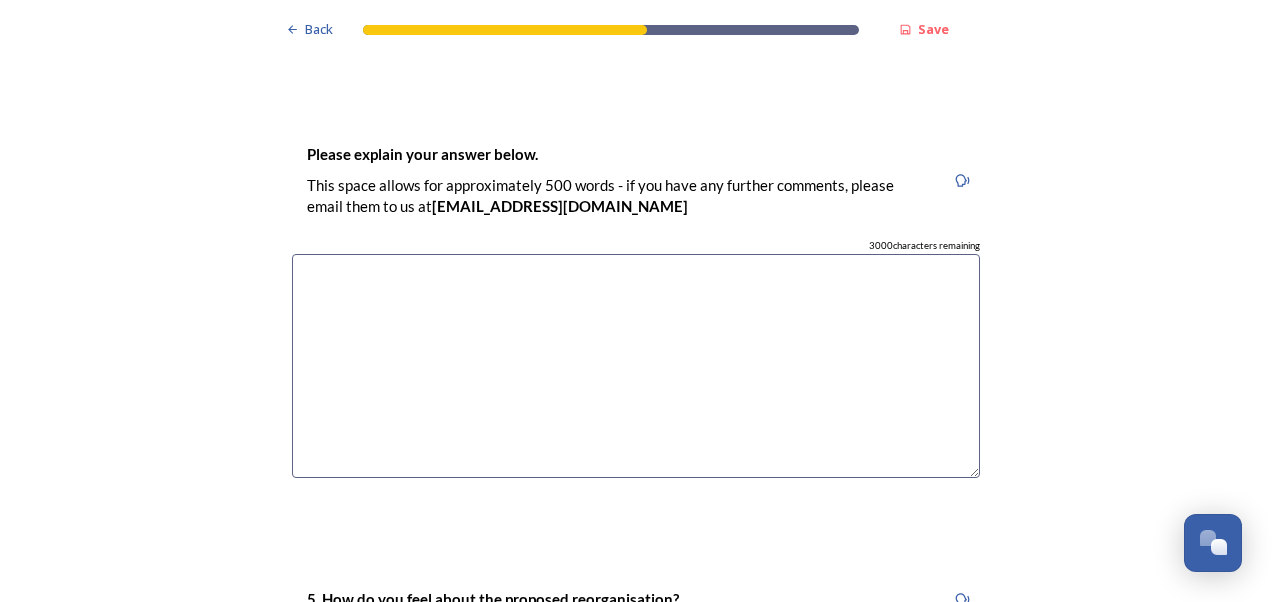 click at bounding box center (636, 366) 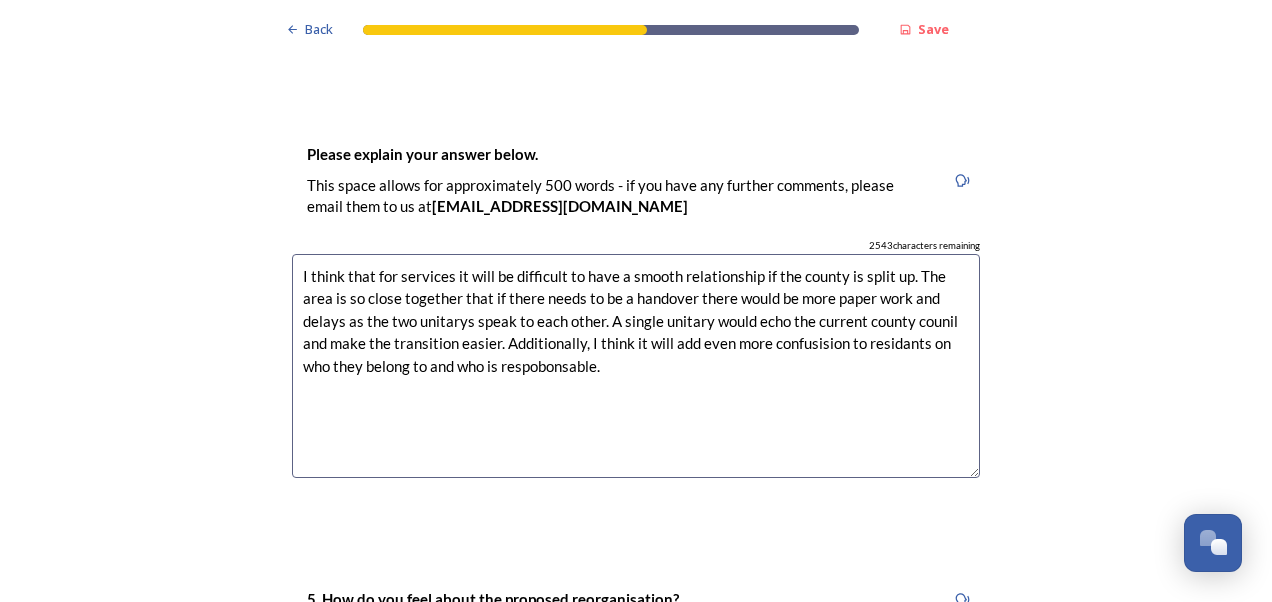 click on "I think that for services it will be difficult to have a smooth relationship if the county is split up. The area is so close together that if there needs to be a handover there would be more paper work and delays as the two unitarys speak to each other. A single unitary would echo the current county counil and make the transition easier. Additionally, I think it will add even more confusision to residants on who they belong to and who is respobonsable." at bounding box center (636, 366) 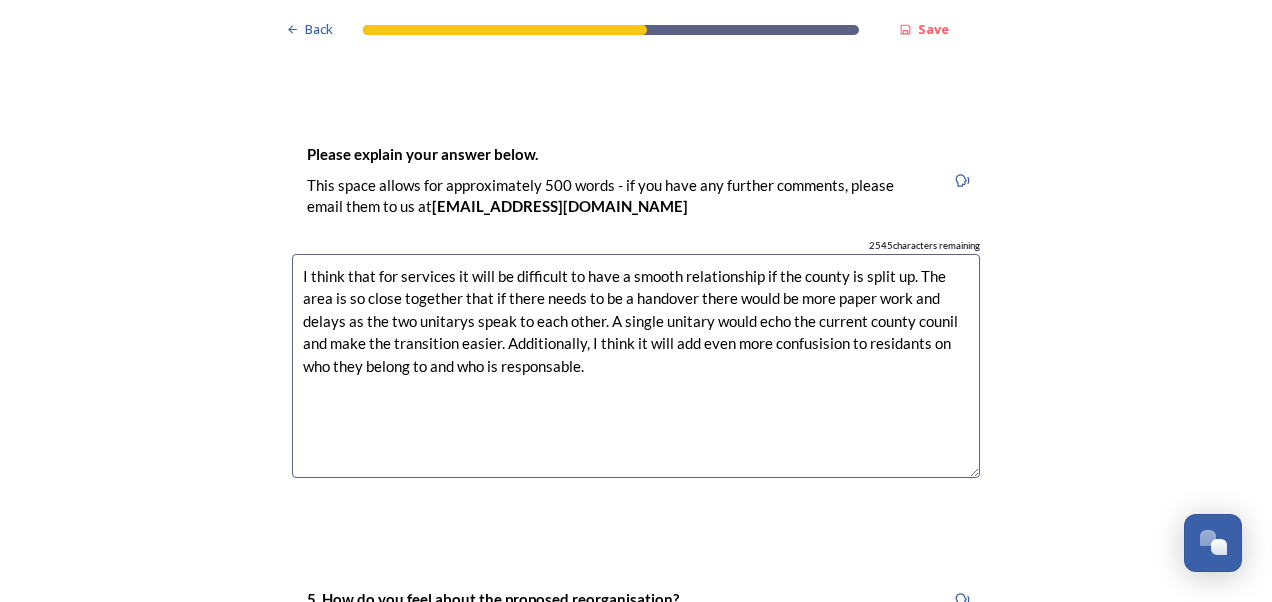 drag, startPoint x: 549, startPoint y: 300, endPoint x: 543, endPoint y: 338, distance: 38.470768 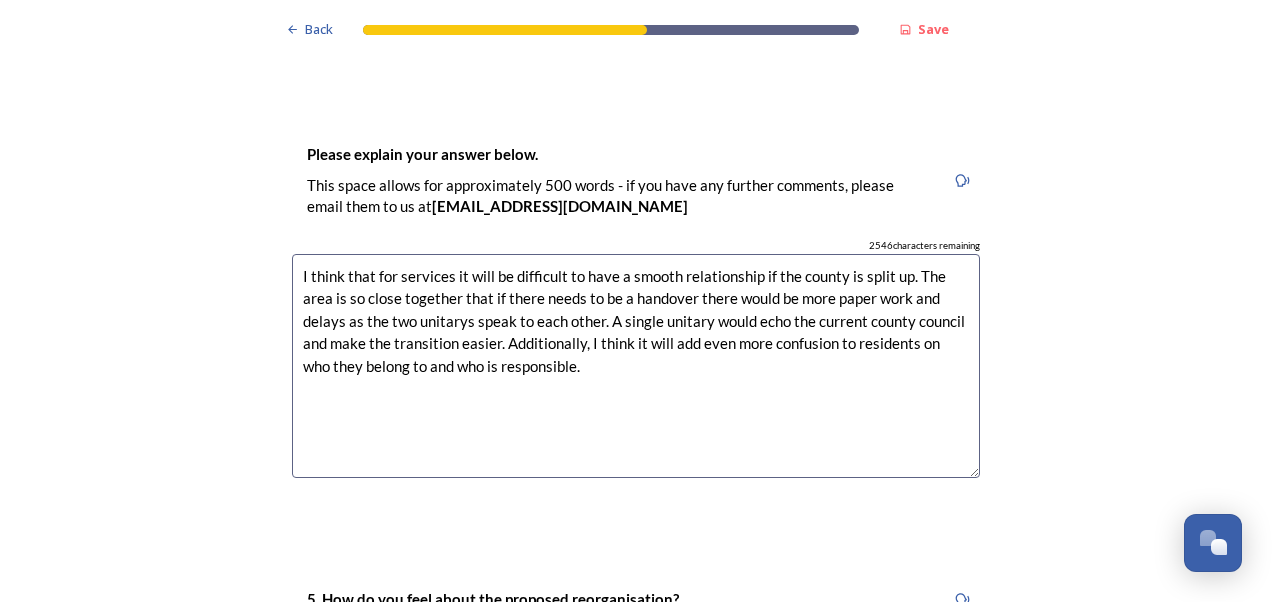 drag, startPoint x: 450, startPoint y: 267, endPoint x: 884, endPoint y: 288, distance: 434.50778 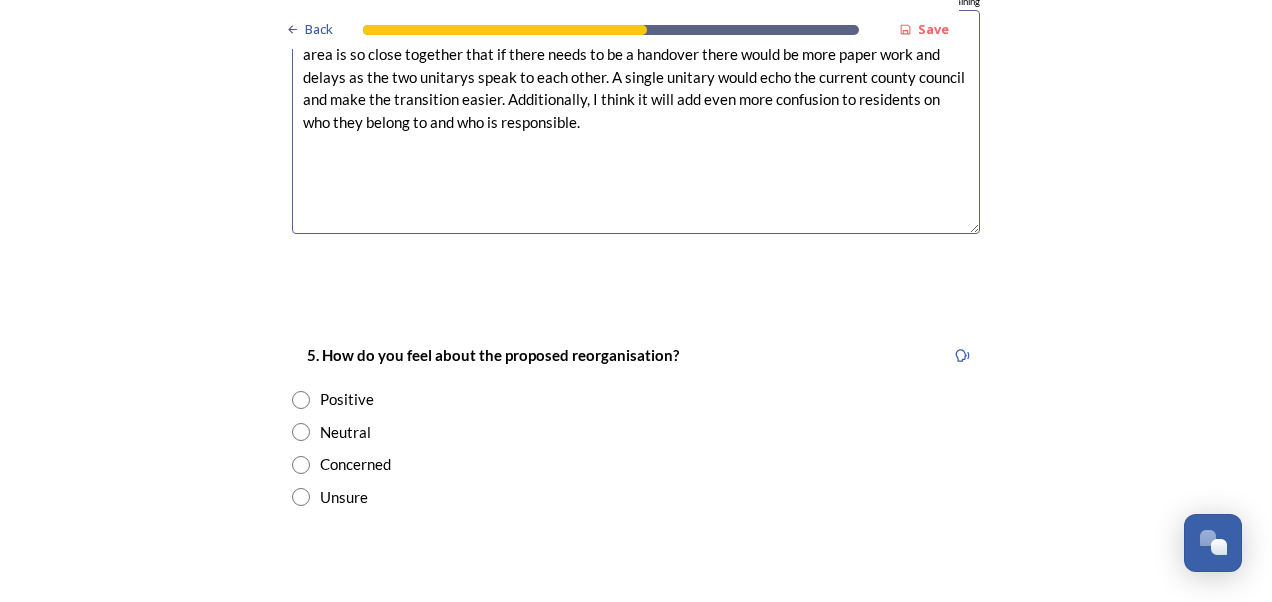 scroll, scrollTop: 3200, scrollLeft: 0, axis: vertical 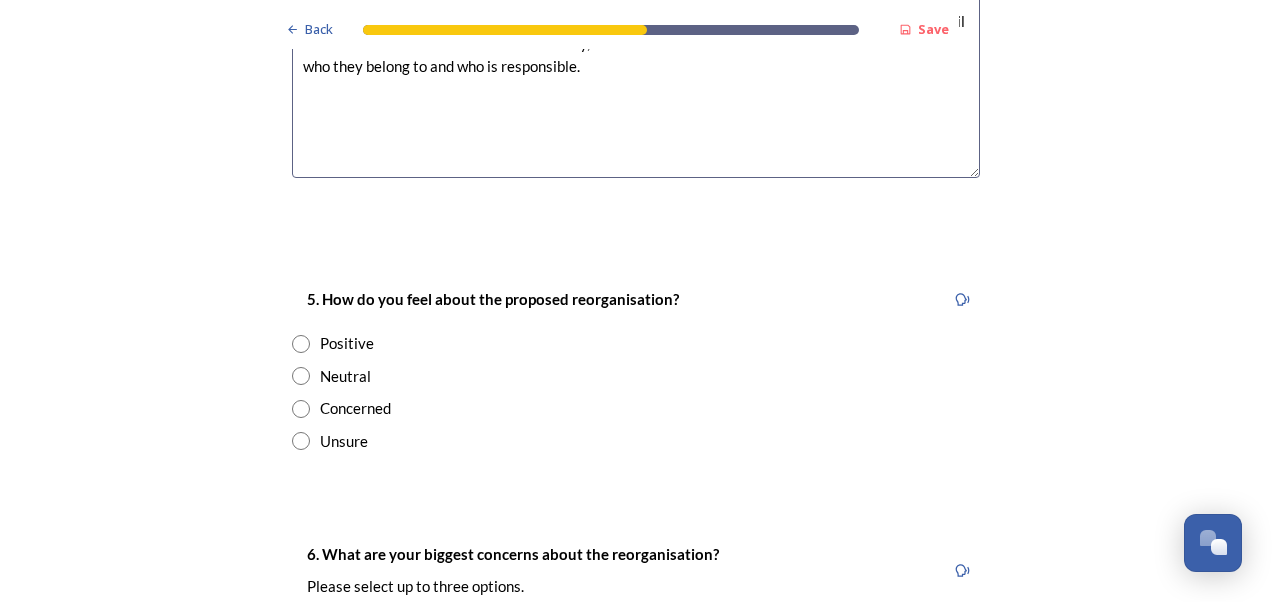 type on "I think that for services it will be difficult to have a smooth relationship if the county is split up. The area is so close together that if there needs to be a handover there would be more paper work and delays as the two unitarys speak to each other. A single unitary would echo the current county council and make the transition easier. Additionally, I think it will add even more confusion to residents on who they belong to and who is responsible." 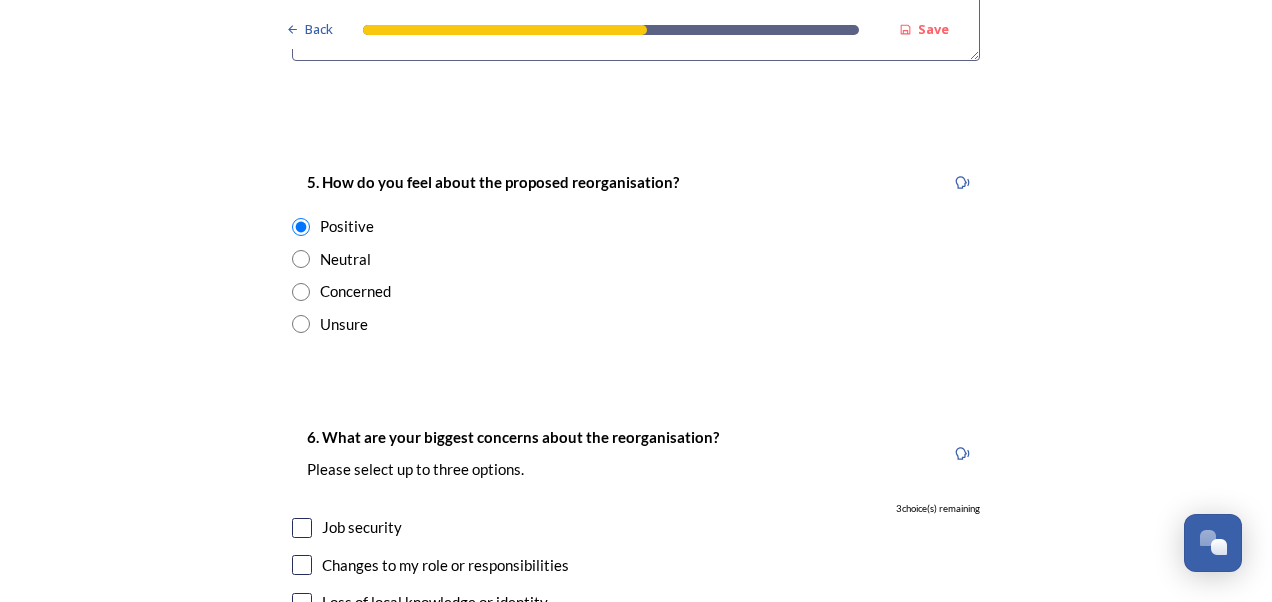 scroll, scrollTop: 3400, scrollLeft: 0, axis: vertical 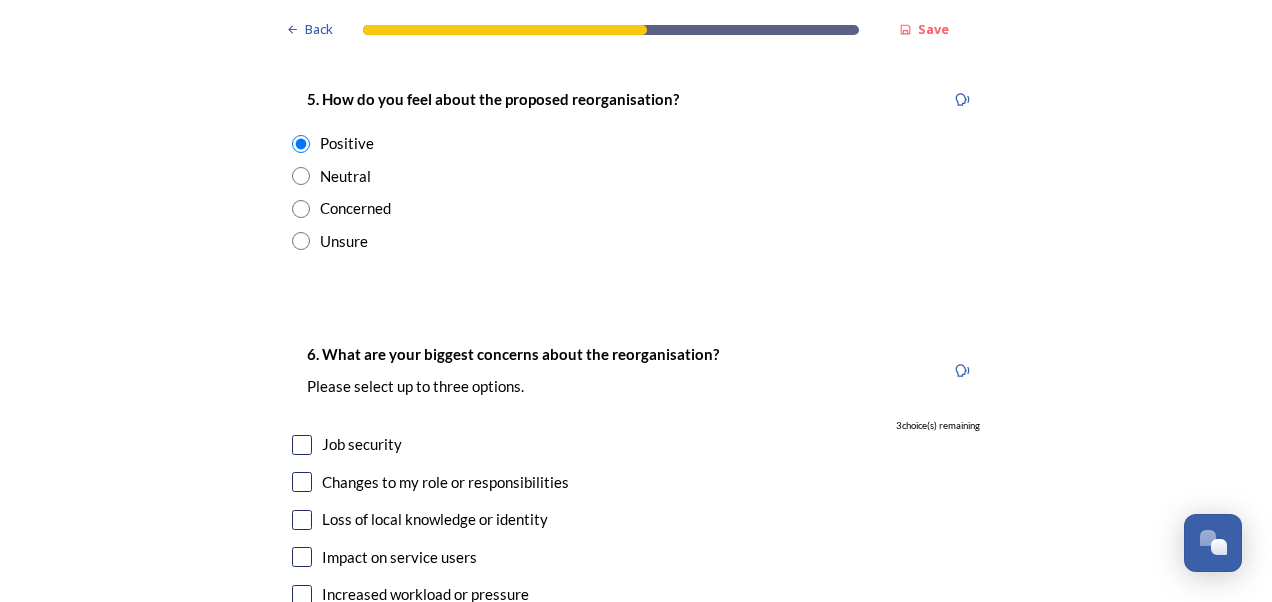 click on "Concerned" at bounding box center (355, 208) 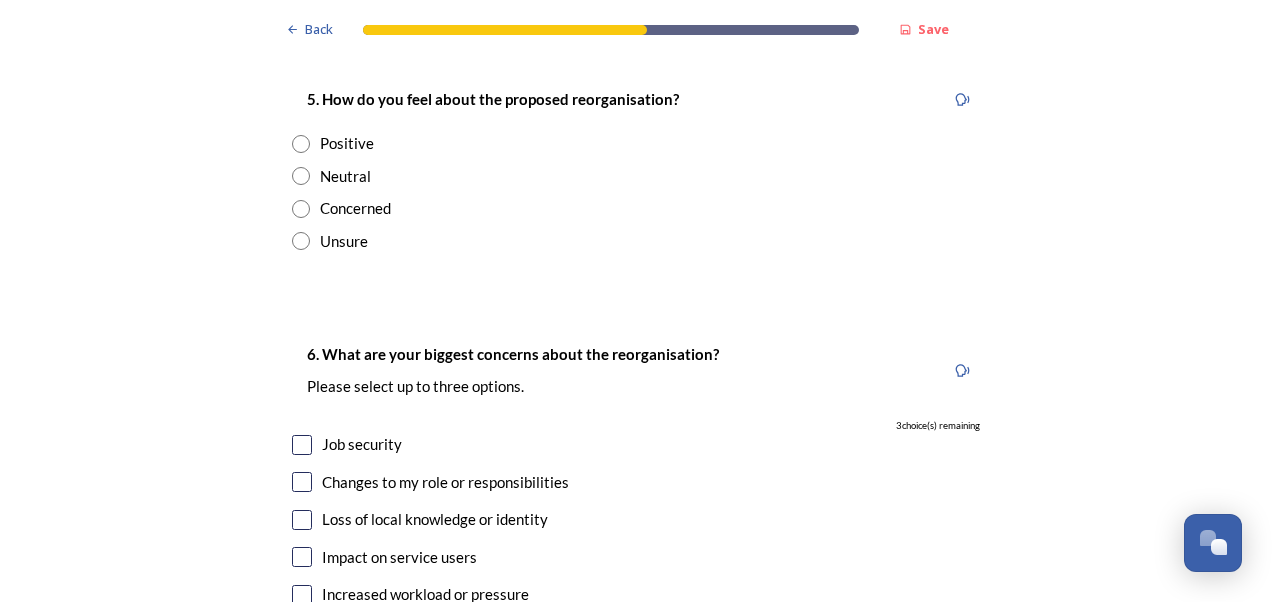 radio on "true" 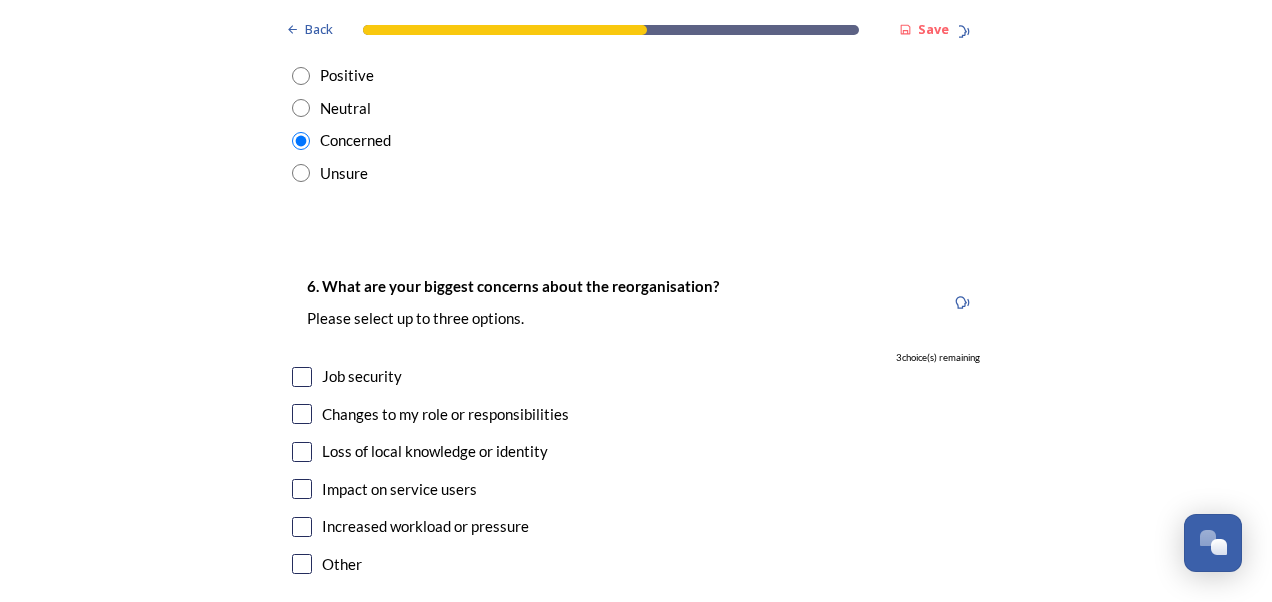 scroll, scrollTop: 3500, scrollLeft: 0, axis: vertical 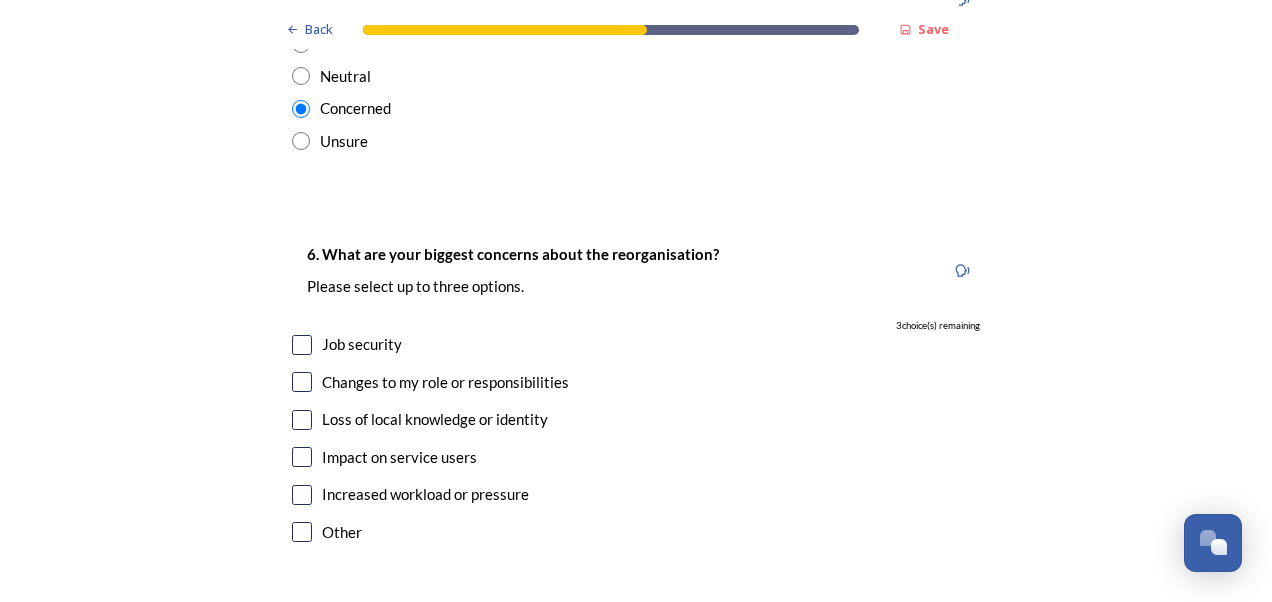 click on "Job security" at bounding box center (362, 344) 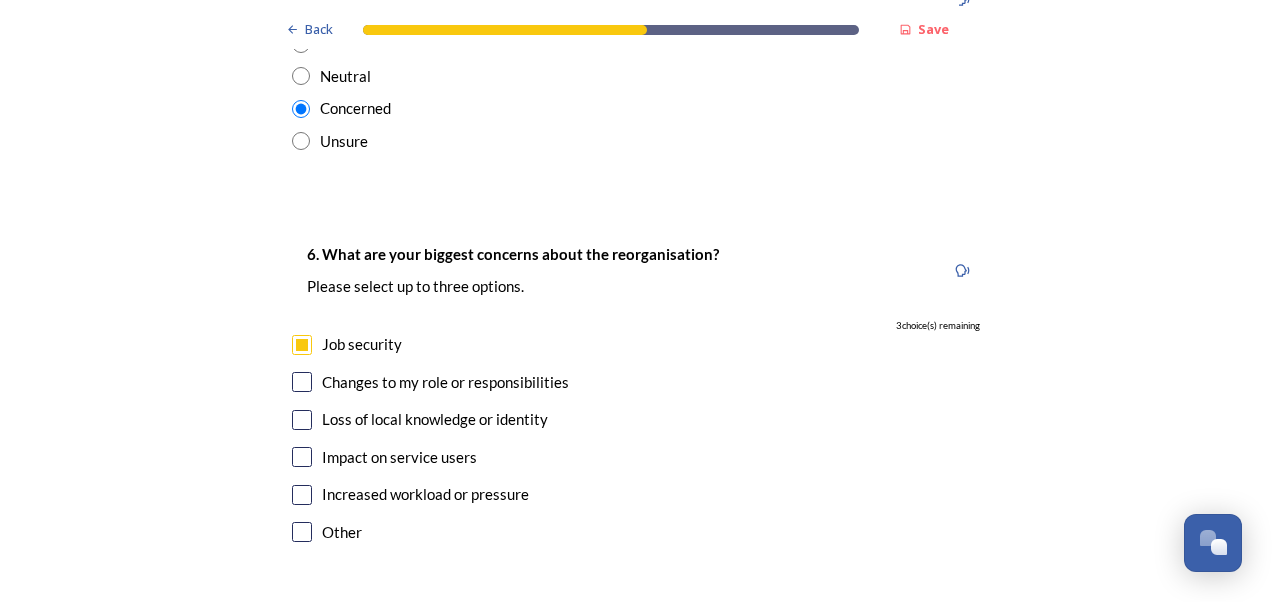 checkbox on "true" 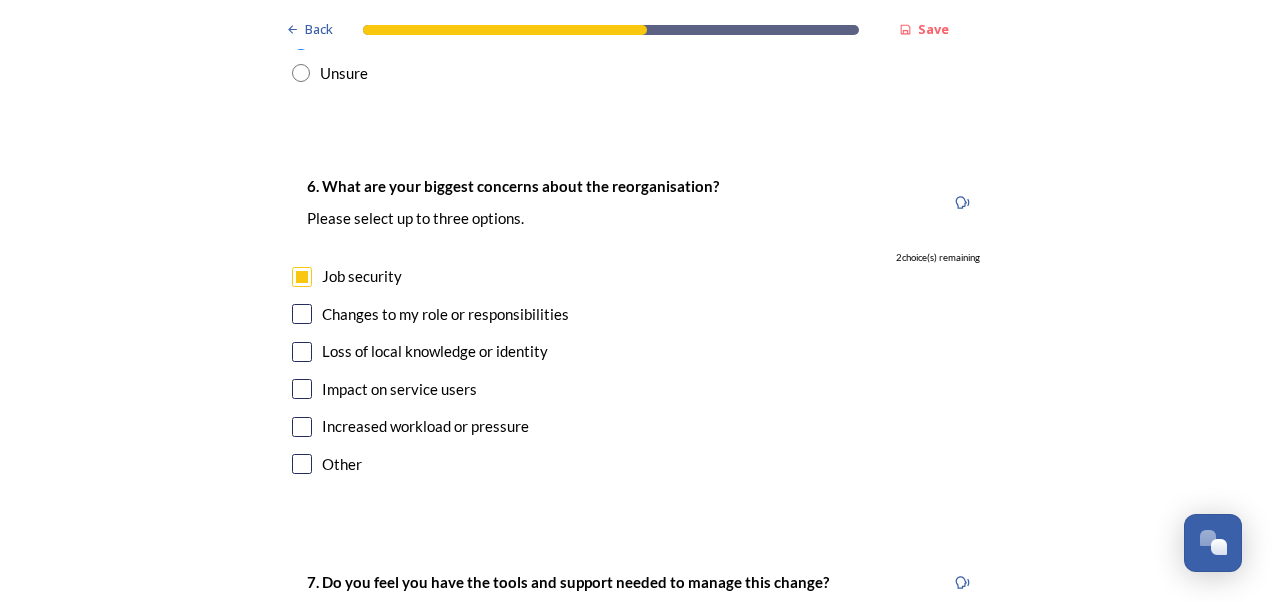 scroll, scrollTop: 3600, scrollLeft: 0, axis: vertical 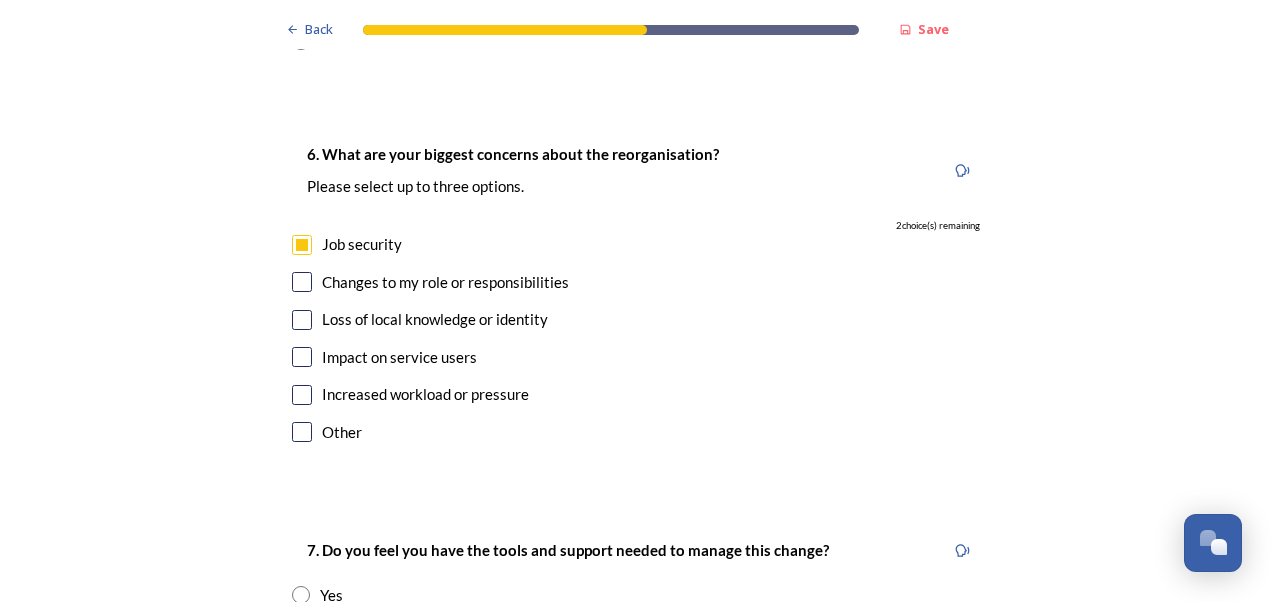 click on "Loss of local knowledge or identity" at bounding box center (435, 319) 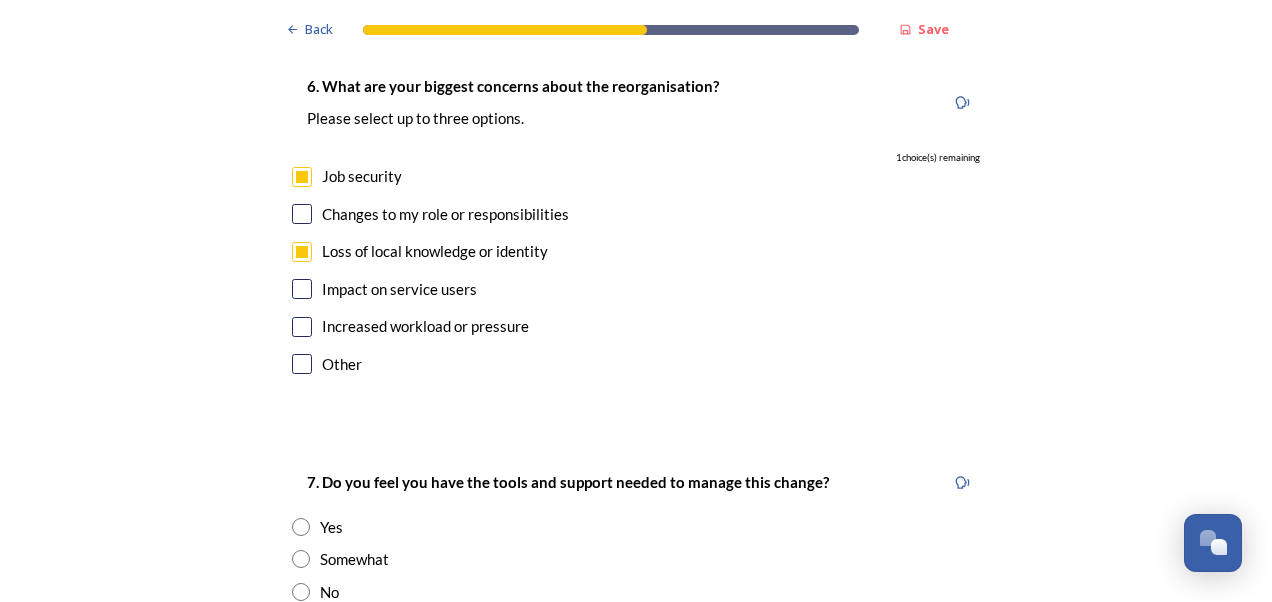 scroll, scrollTop: 3700, scrollLeft: 0, axis: vertical 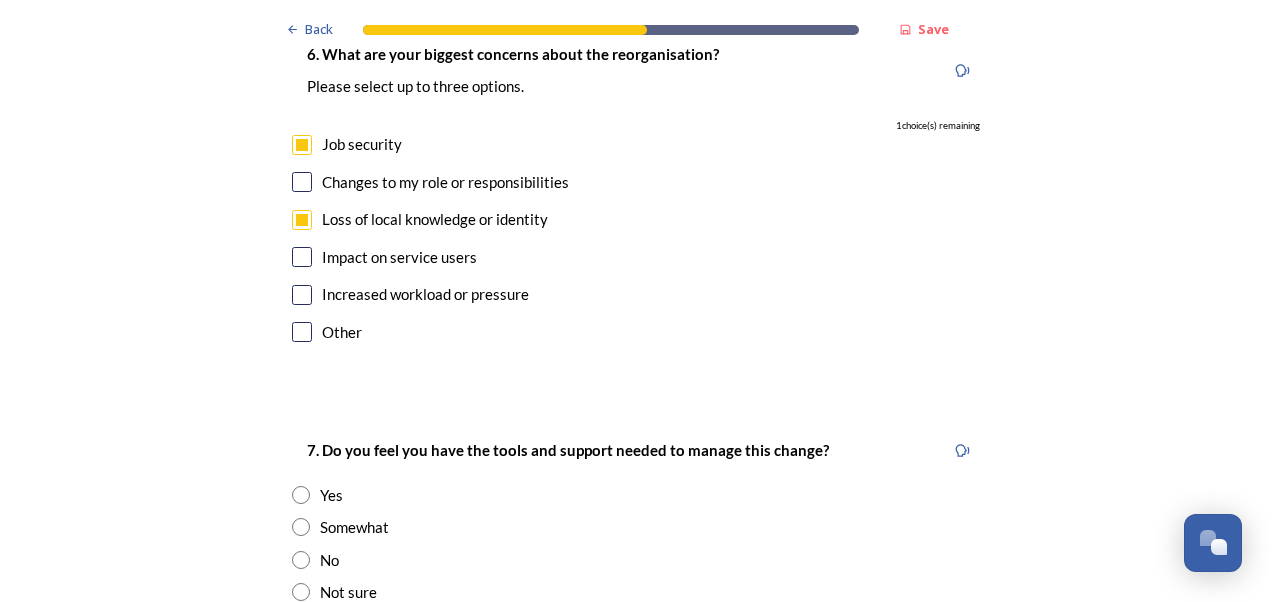click on "Loss of local knowledge or identity" at bounding box center [435, 219] 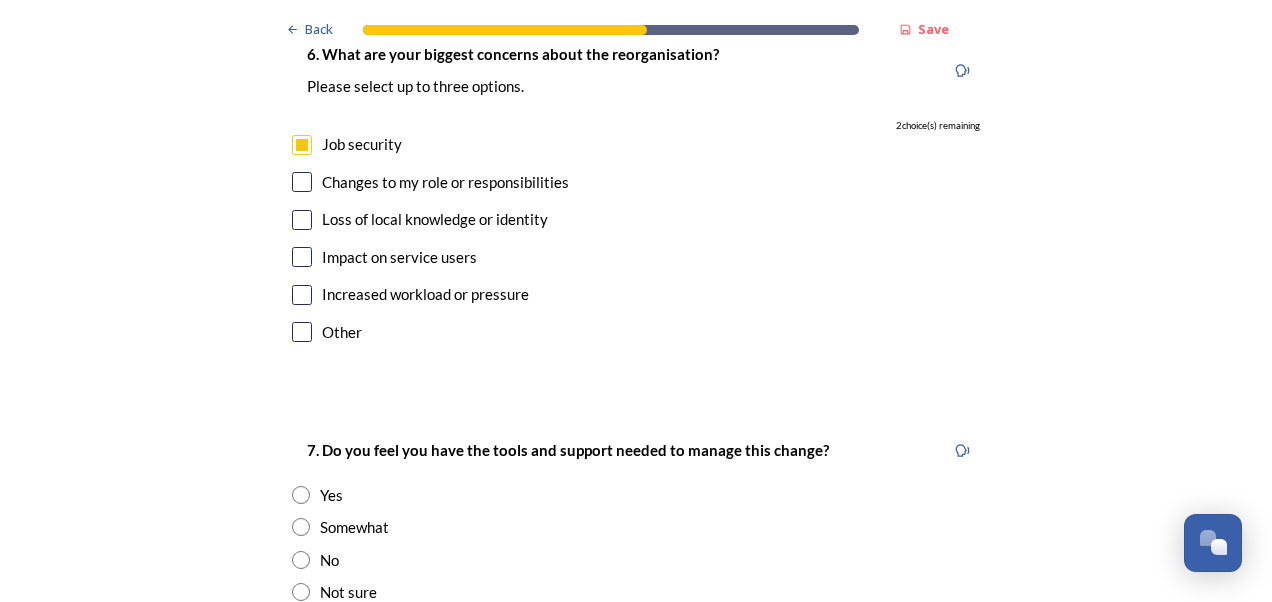 click on "Impact on service users" at bounding box center [399, 257] 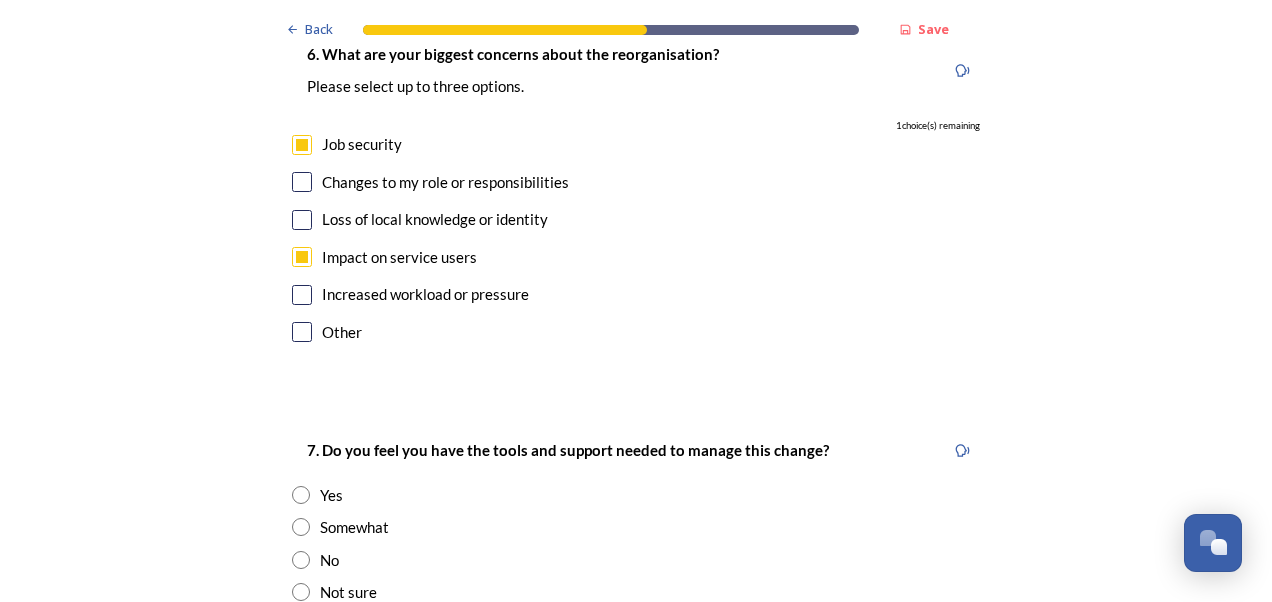 click on "Increased workload or pressure" at bounding box center (425, 294) 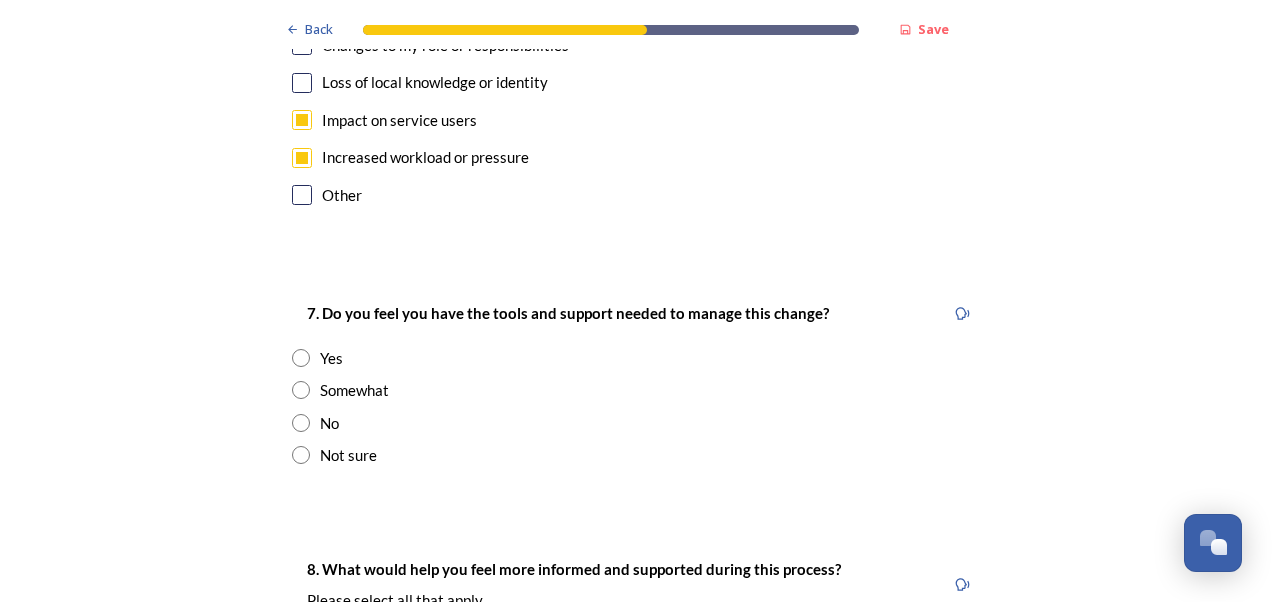 scroll, scrollTop: 3900, scrollLeft: 0, axis: vertical 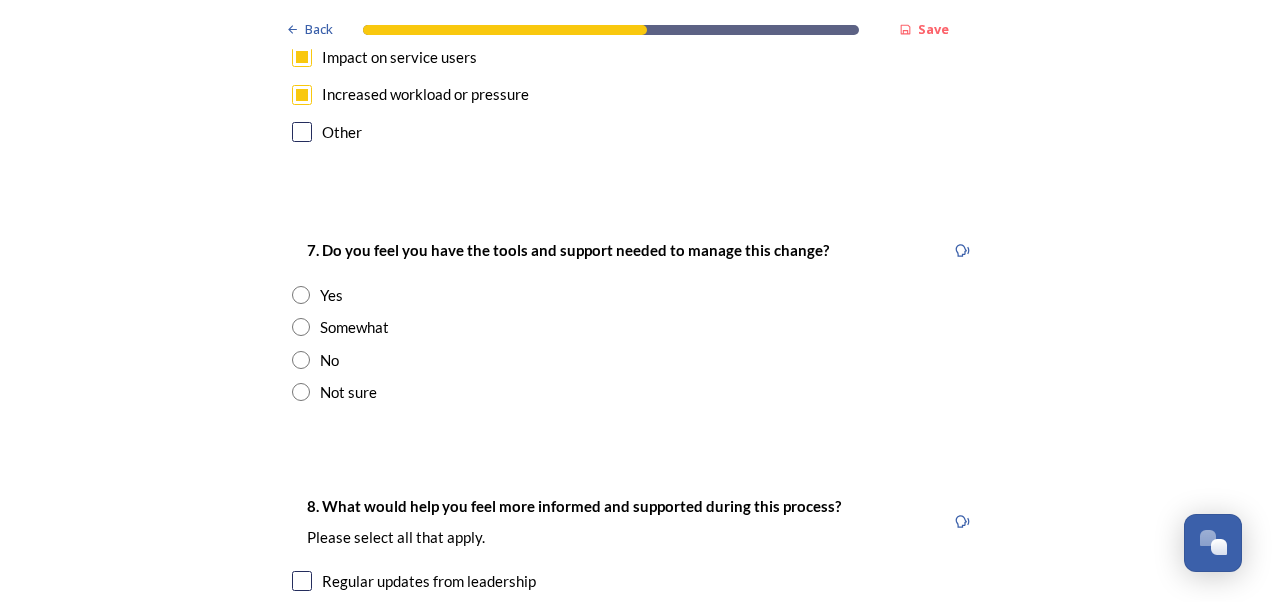 click on "No" at bounding box center [329, 360] 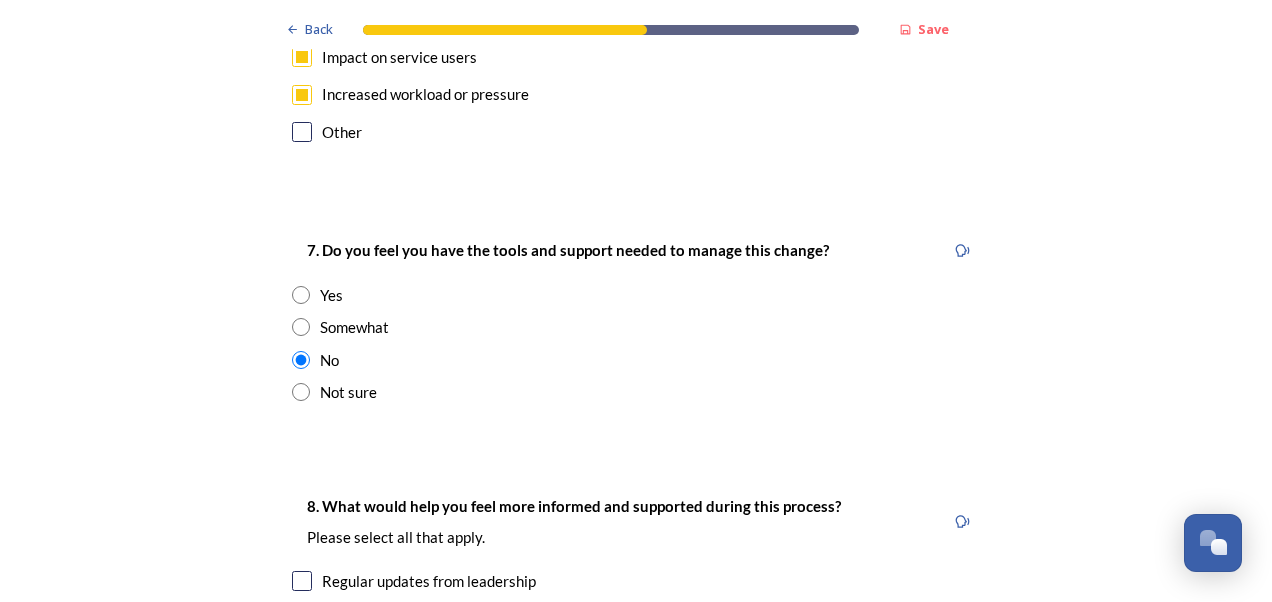 click on "Somewhat" at bounding box center (354, 327) 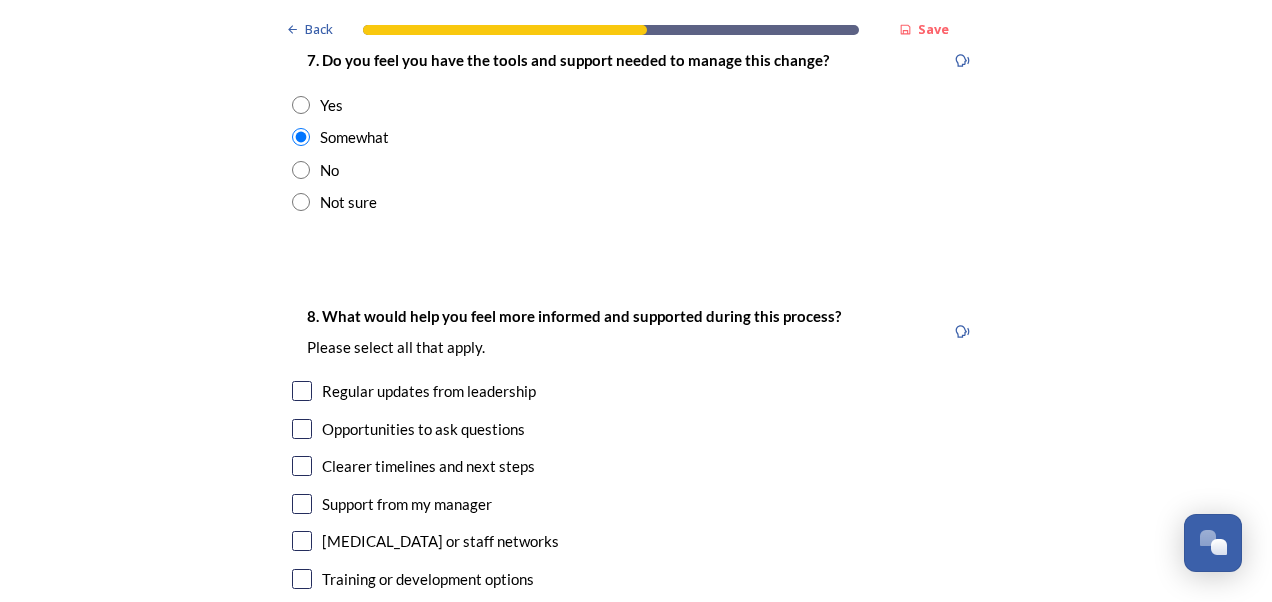 scroll, scrollTop: 4200, scrollLeft: 0, axis: vertical 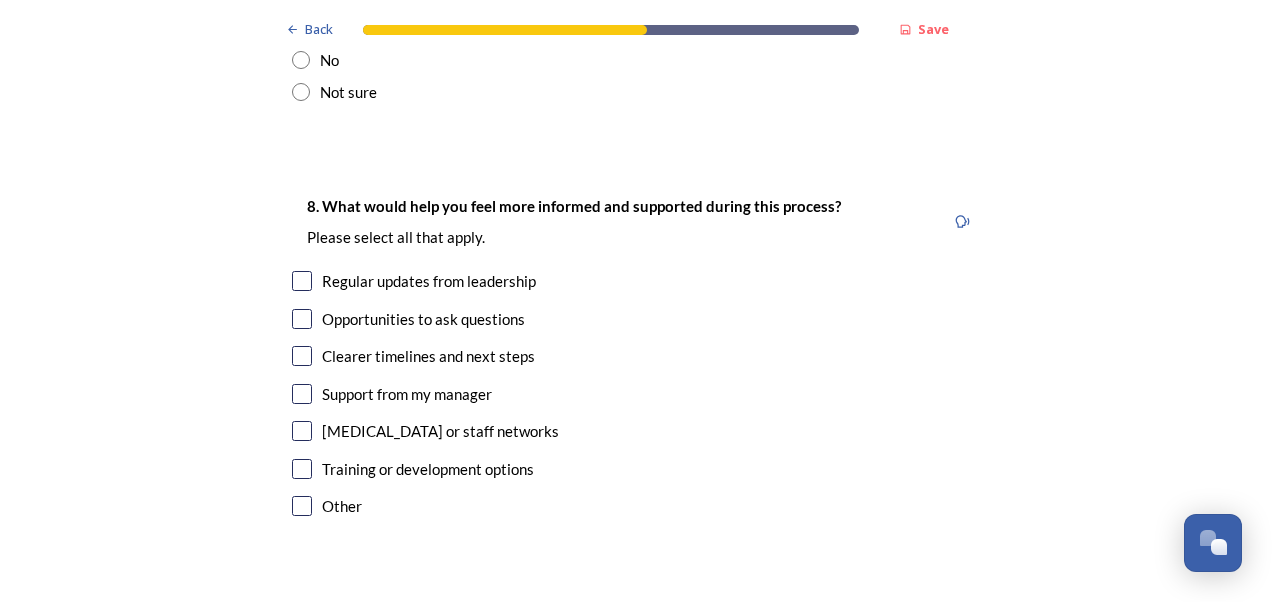 click on "Regular updates from leadership" at bounding box center (429, 281) 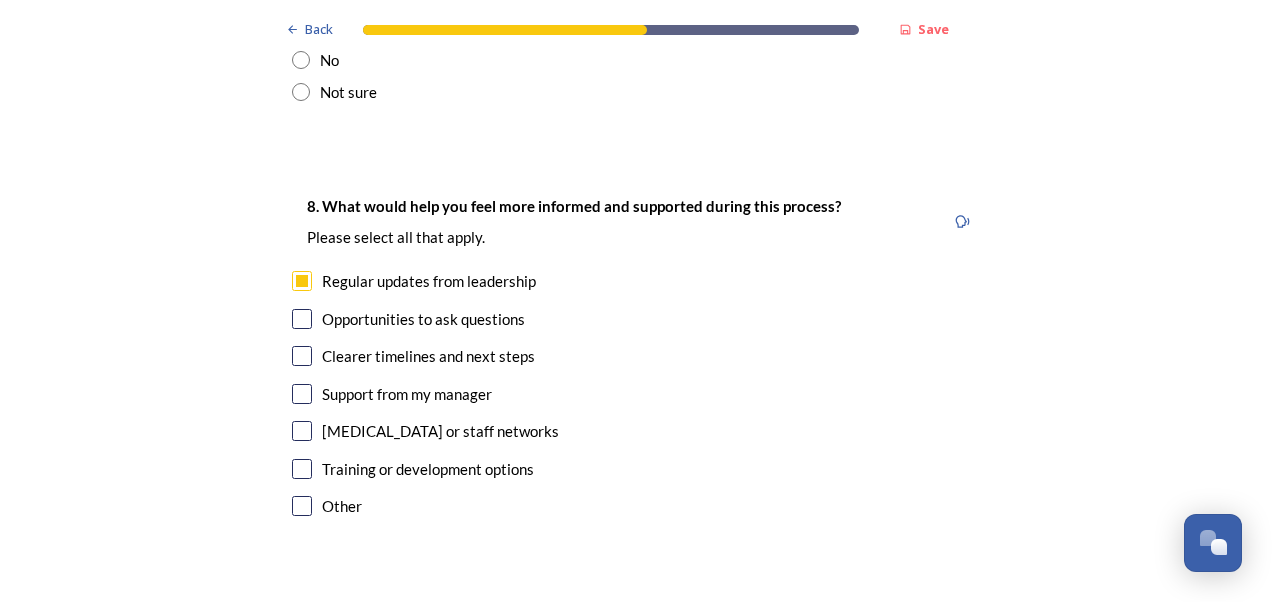 checkbox on "true" 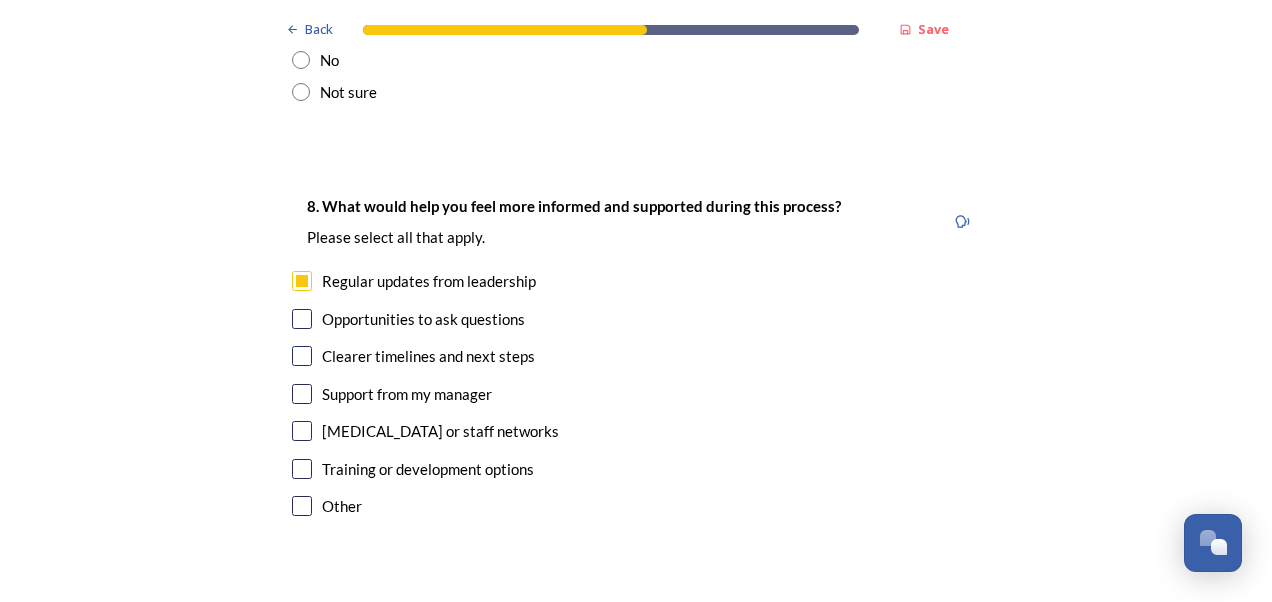 click on "Opportunities to ask questions" at bounding box center (423, 319) 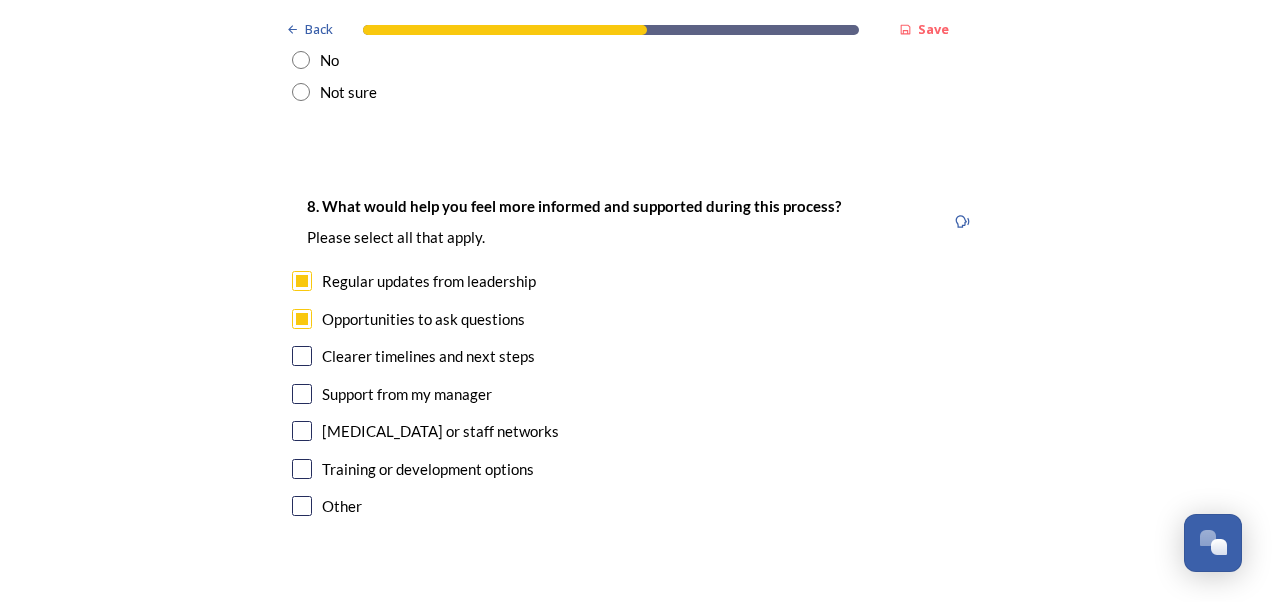 checkbox on "true" 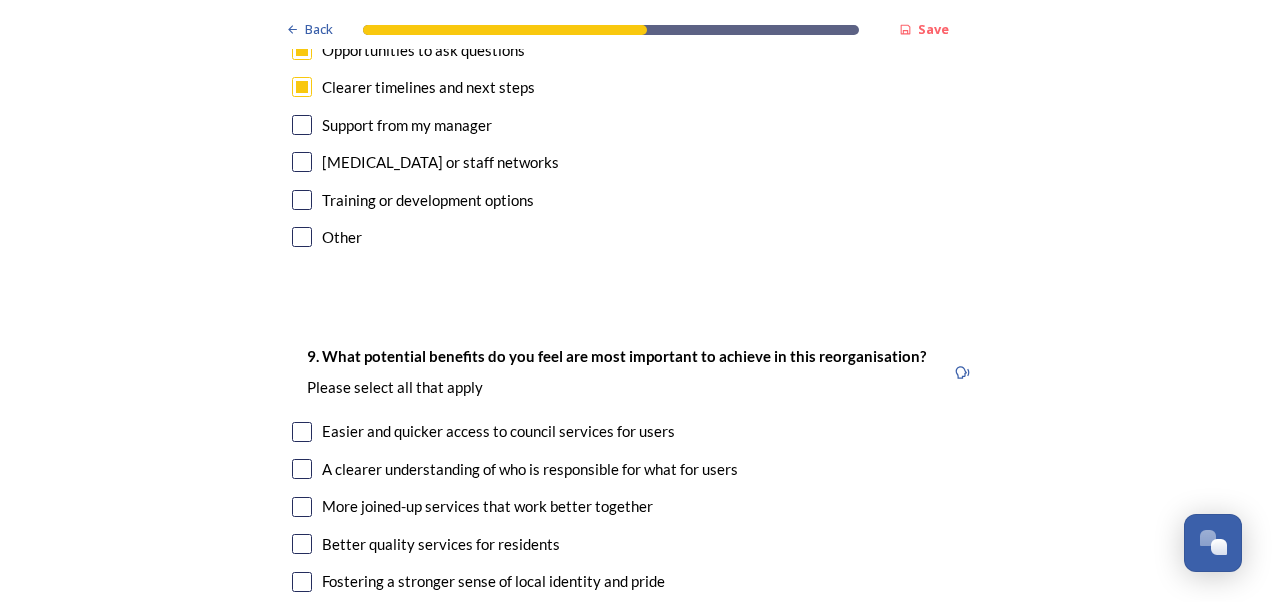 scroll, scrollTop: 4500, scrollLeft: 0, axis: vertical 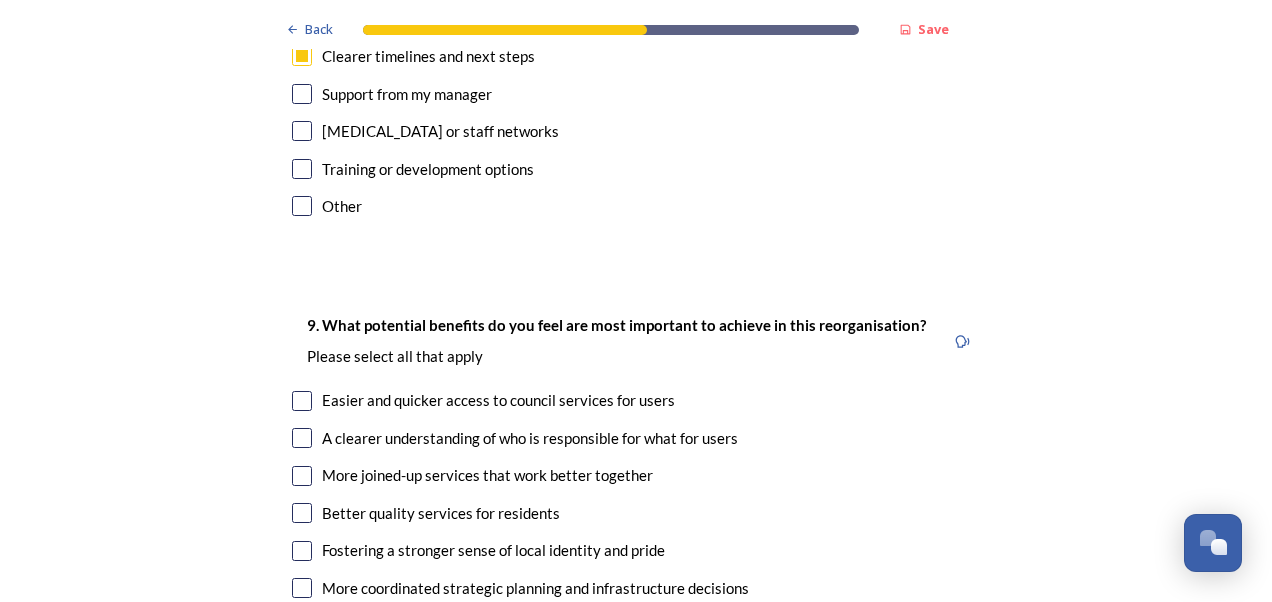 click on "Training or development options" at bounding box center (428, 169) 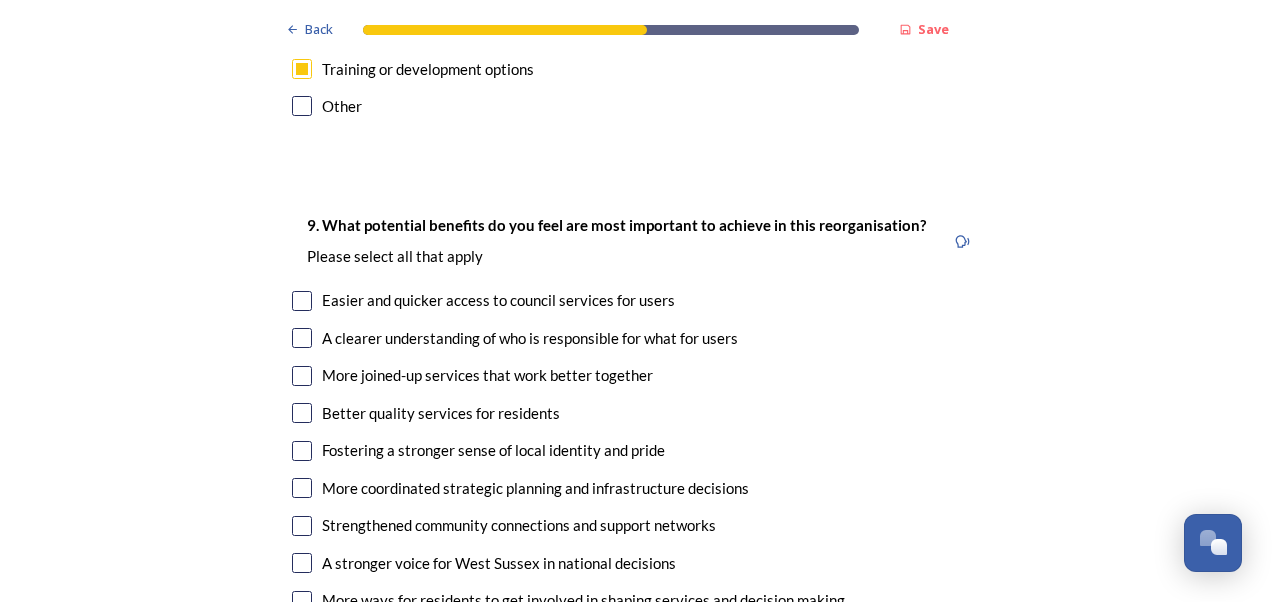 scroll, scrollTop: 4700, scrollLeft: 0, axis: vertical 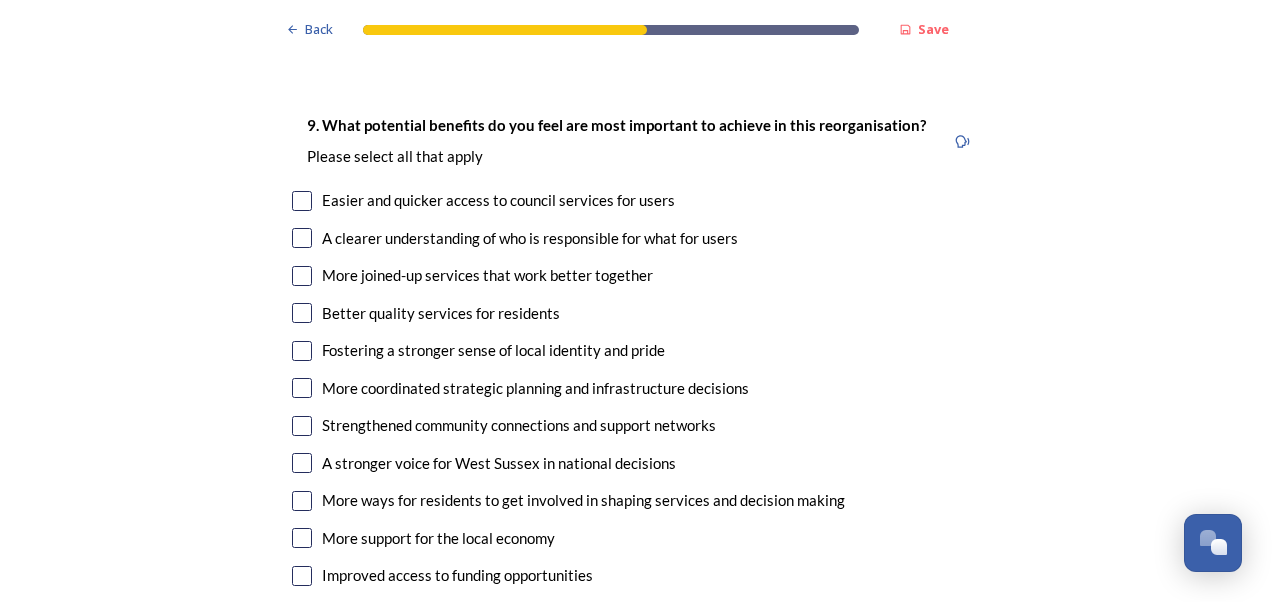 click on "Easier and quicker access to council services for users" at bounding box center (498, 200) 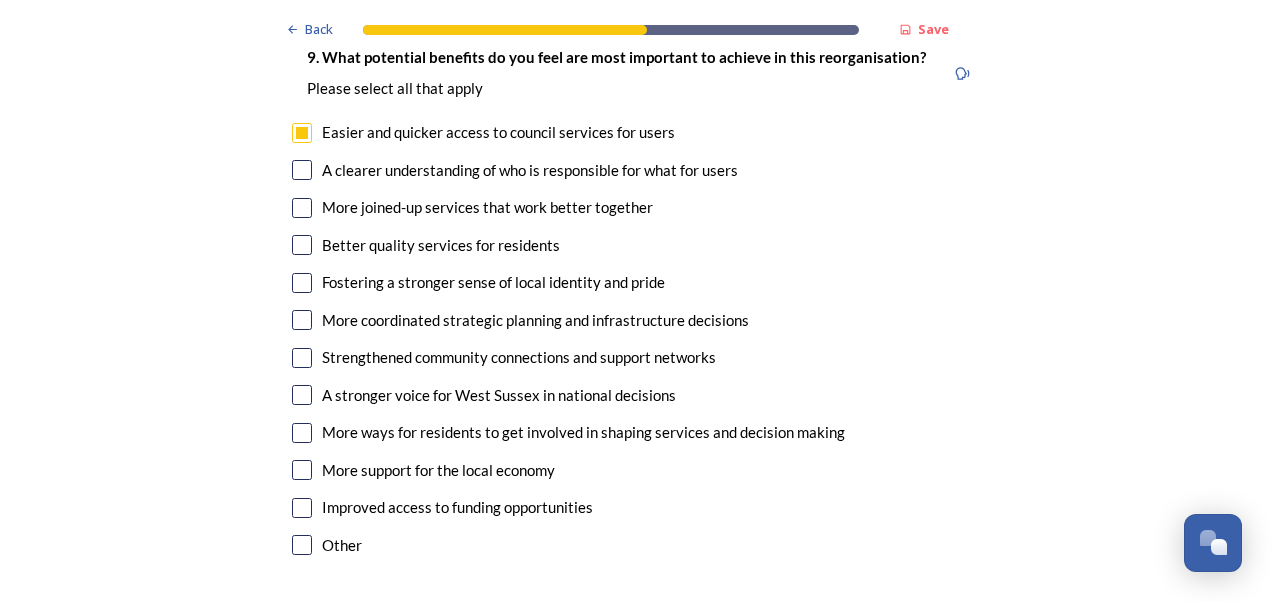 scroll, scrollTop: 4800, scrollLeft: 0, axis: vertical 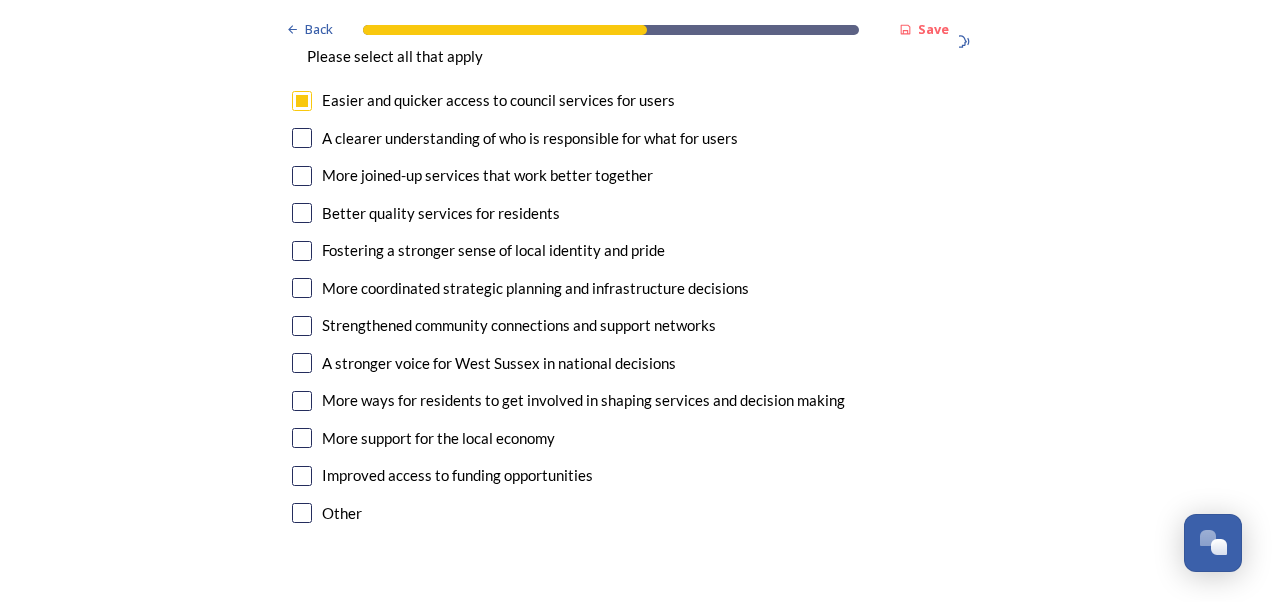 click on "A clearer understanding of who is responsible for what for users" at bounding box center [530, 138] 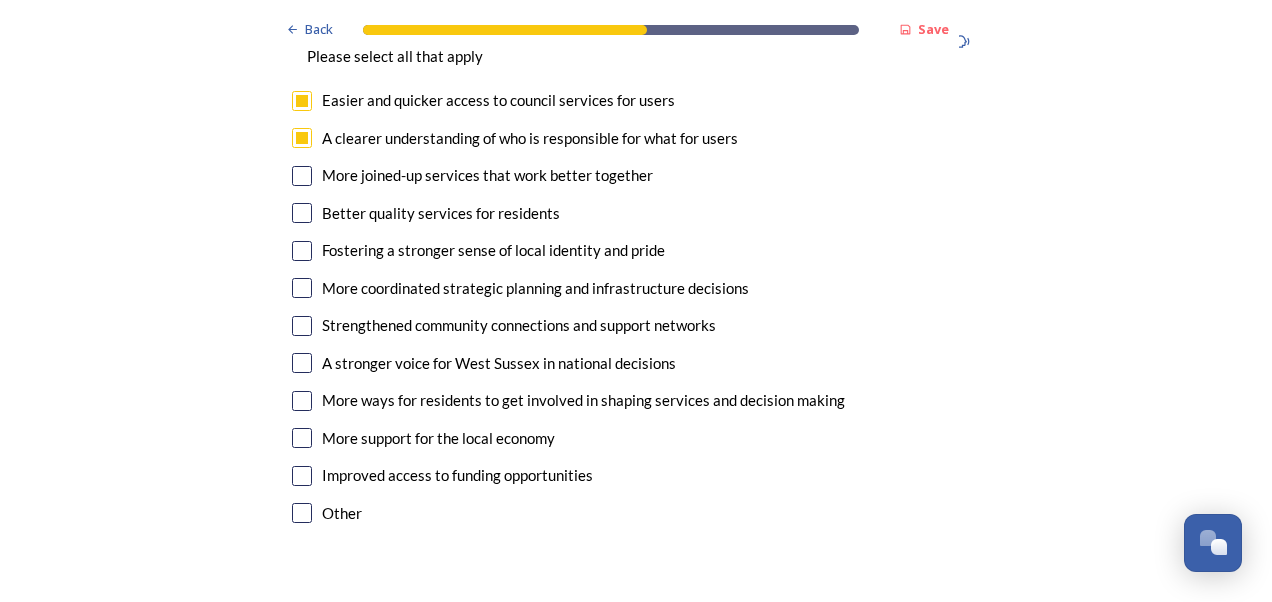 checkbox on "true" 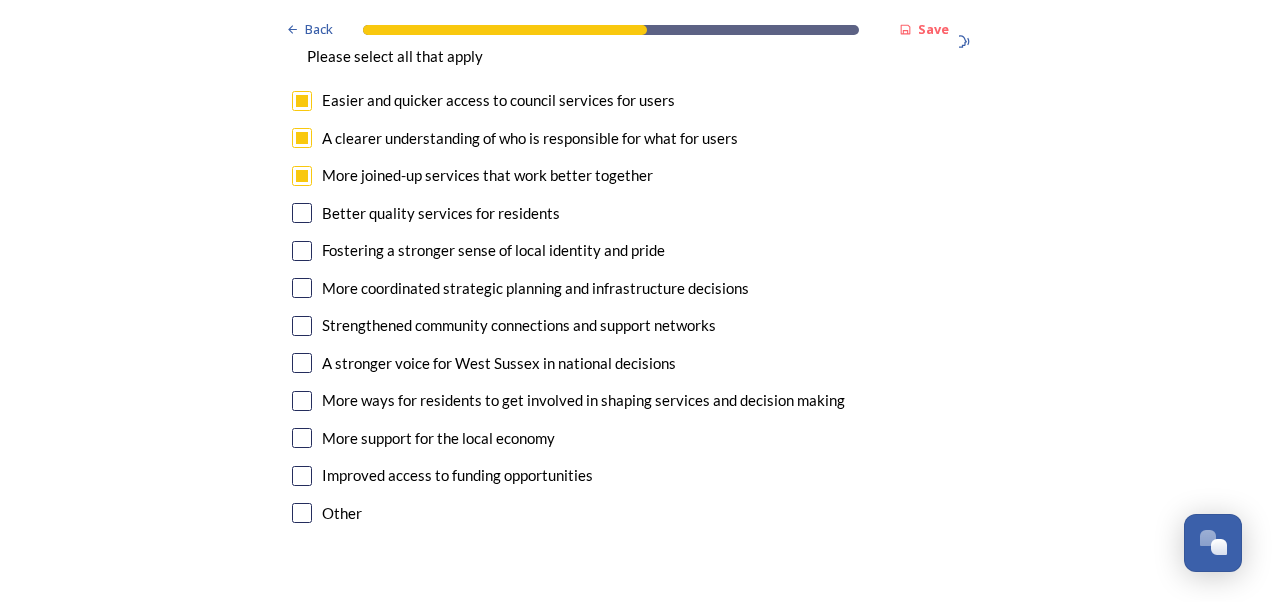 click on "Better quality services for residents" at bounding box center [441, 213] 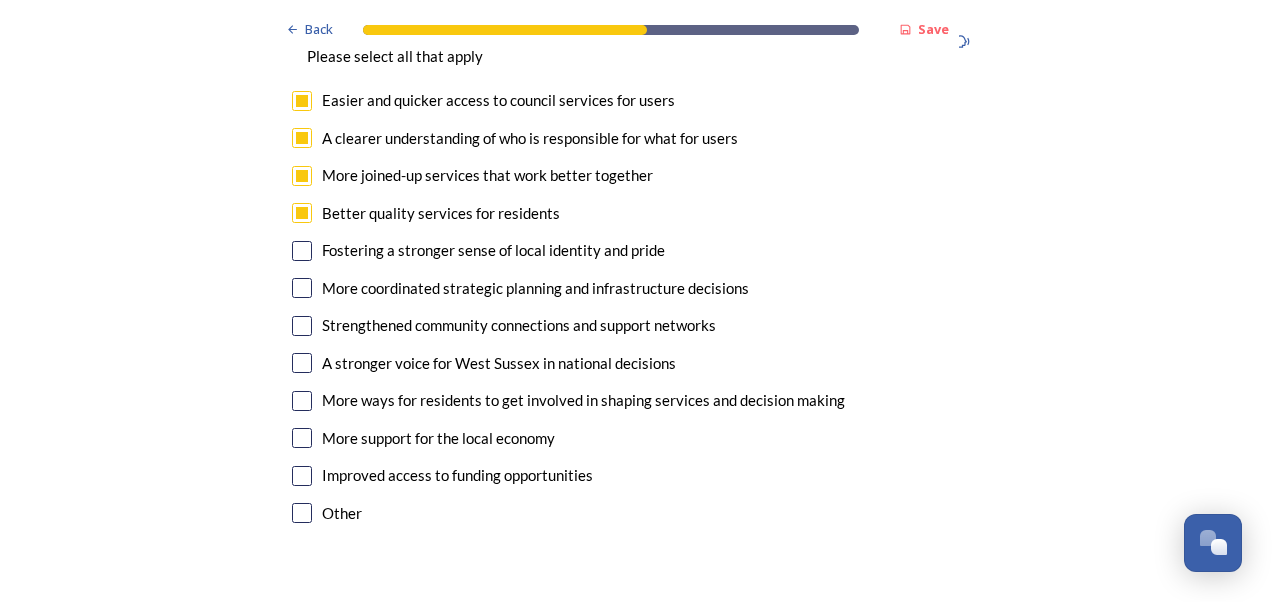 click on "More ways for residents to get involved in shaping services and decision making" at bounding box center [583, 400] 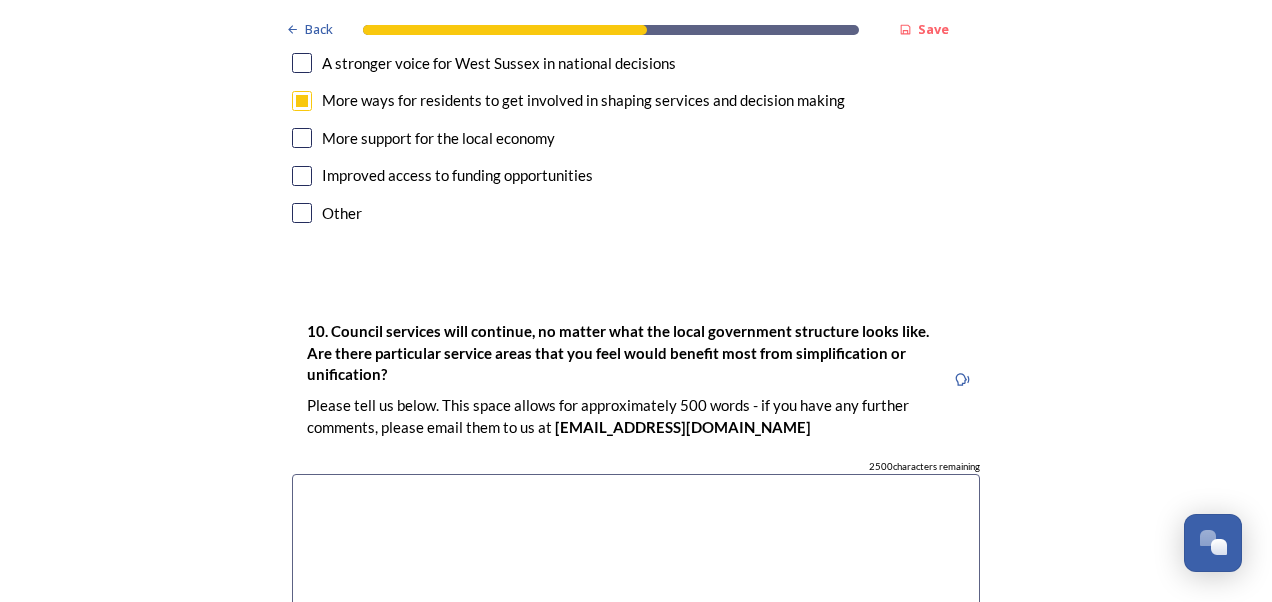 scroll, scrollTop: 5200, scrollLeft: 0, axis: vertical 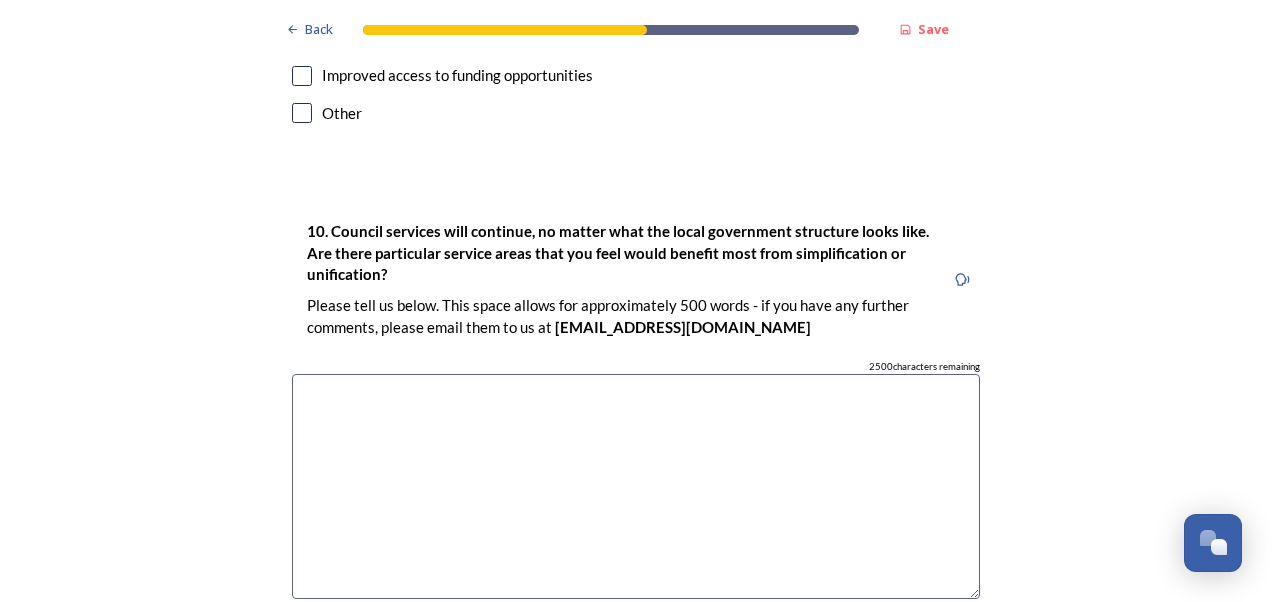 click at bounding box center (636, 486) 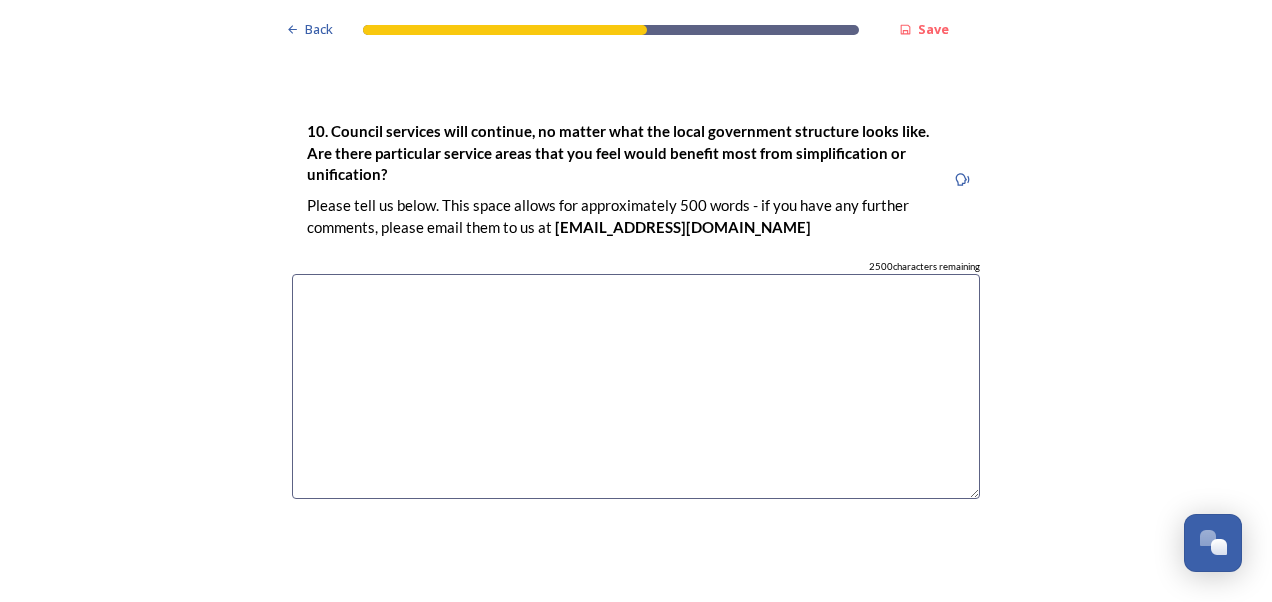 scroll, scrollTop: 5200, scrollLeft: 0, axis: vertical 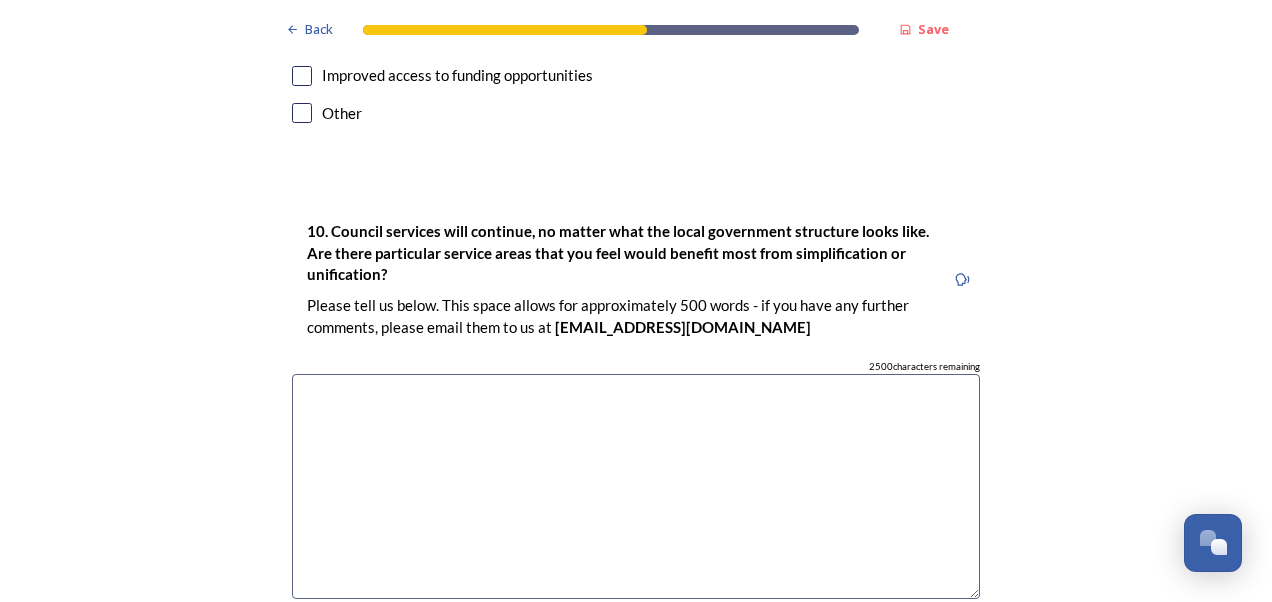 drag, startPoint x: 576, startPoint y: 334, endPoint x: 574, endPoint y: 324, distance: 10.198039 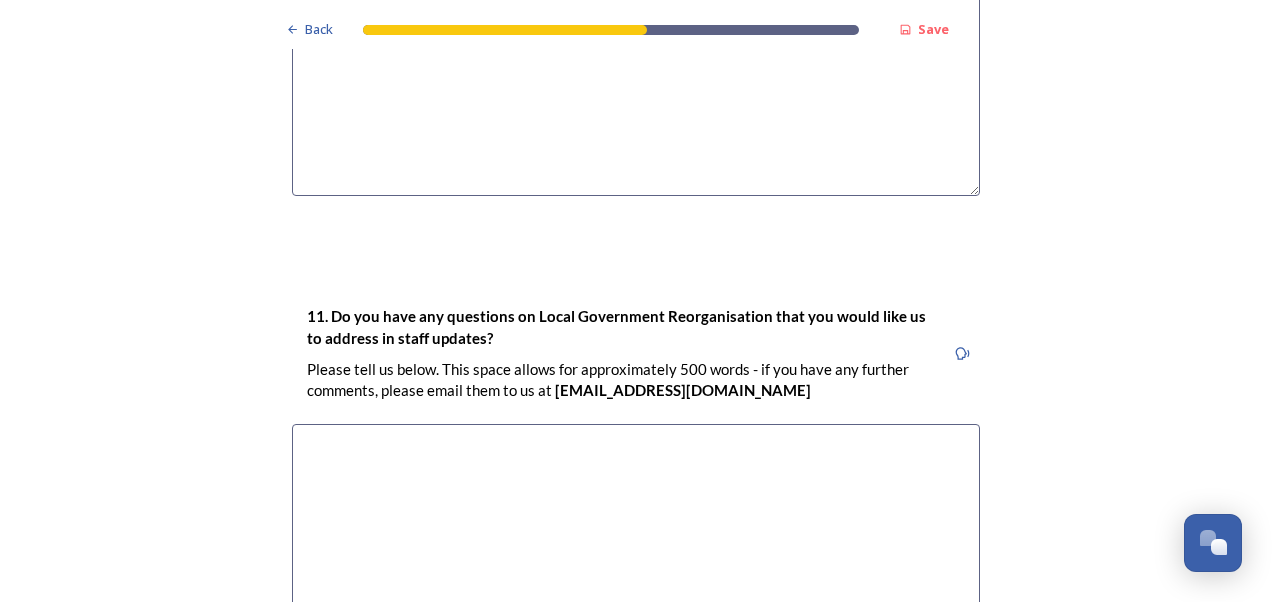 scroll, scrollTop: 5700, scrollLeft: 0, axis: vertical 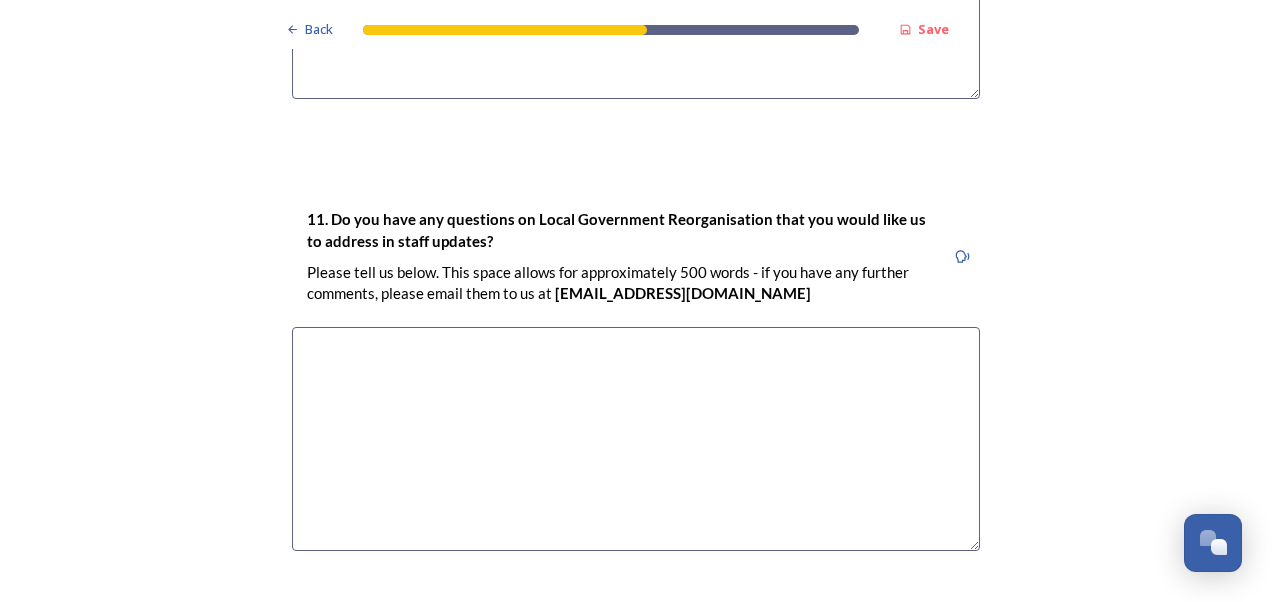 click at bounding box center [636, 439] 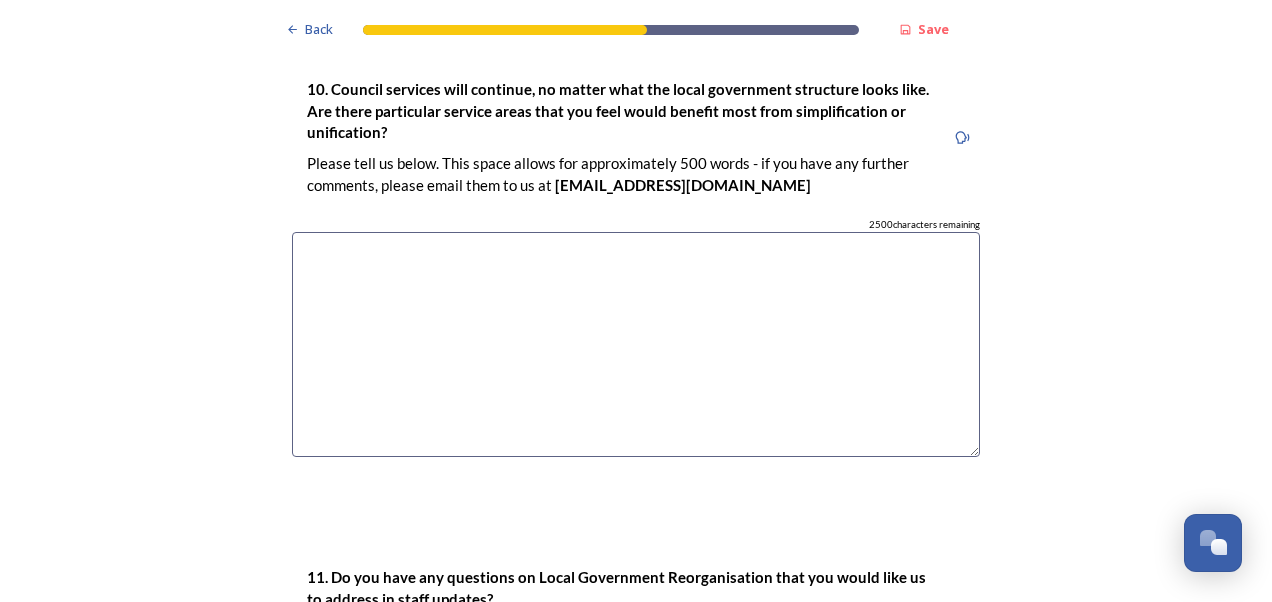 click at bounding box center [636, 344] 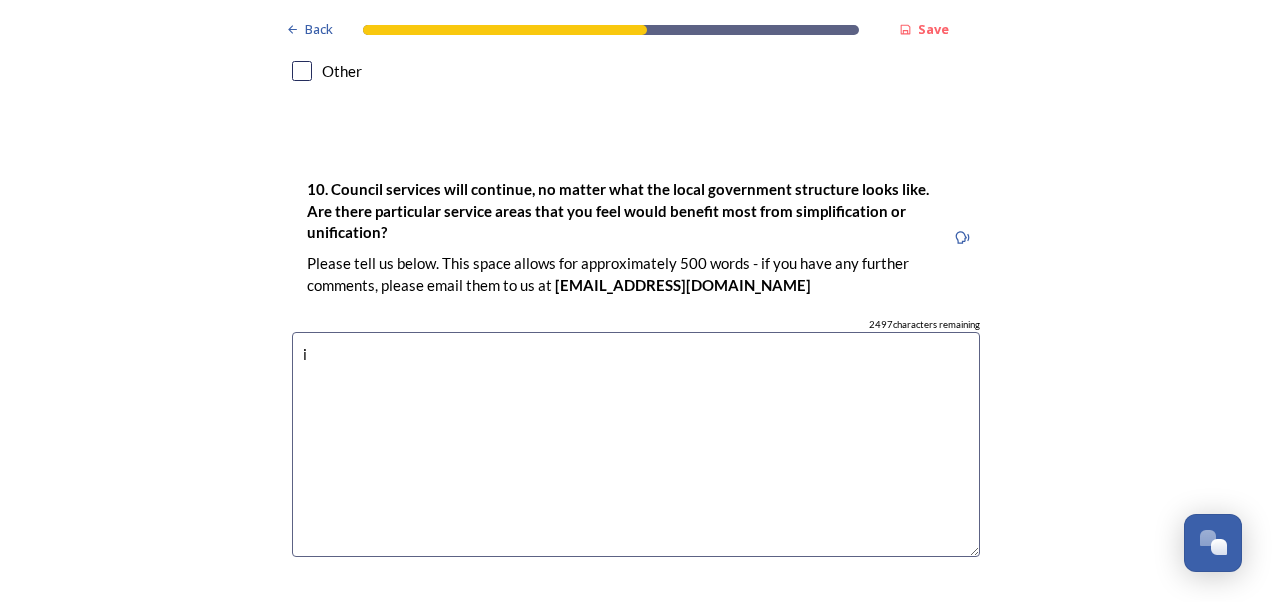 type on "i" 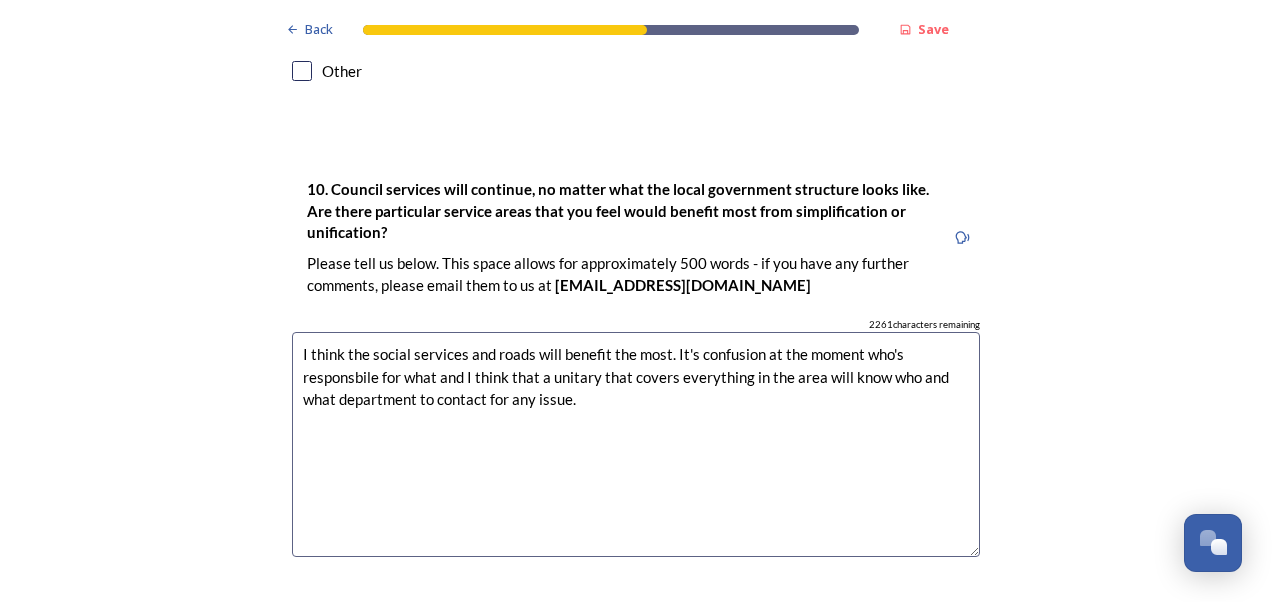 drag, startPoint x: 348, startPoint y: 306, endPoint x: 360, endPoint y: 319, distance: 17.691807 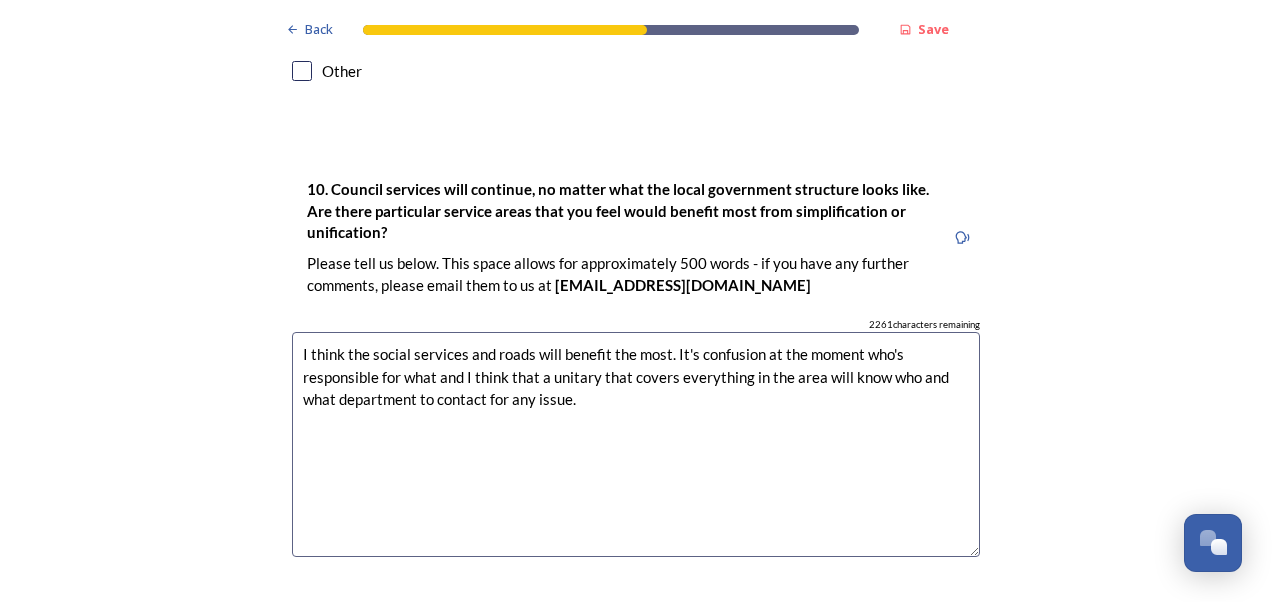 click on "I think the social services and roads will benefit the most. It's confusion at the moment who's responsible for what and I think that a unitary that covers everything in the area will know who and what department to contact for any issue." at bounding box center (636, 444) 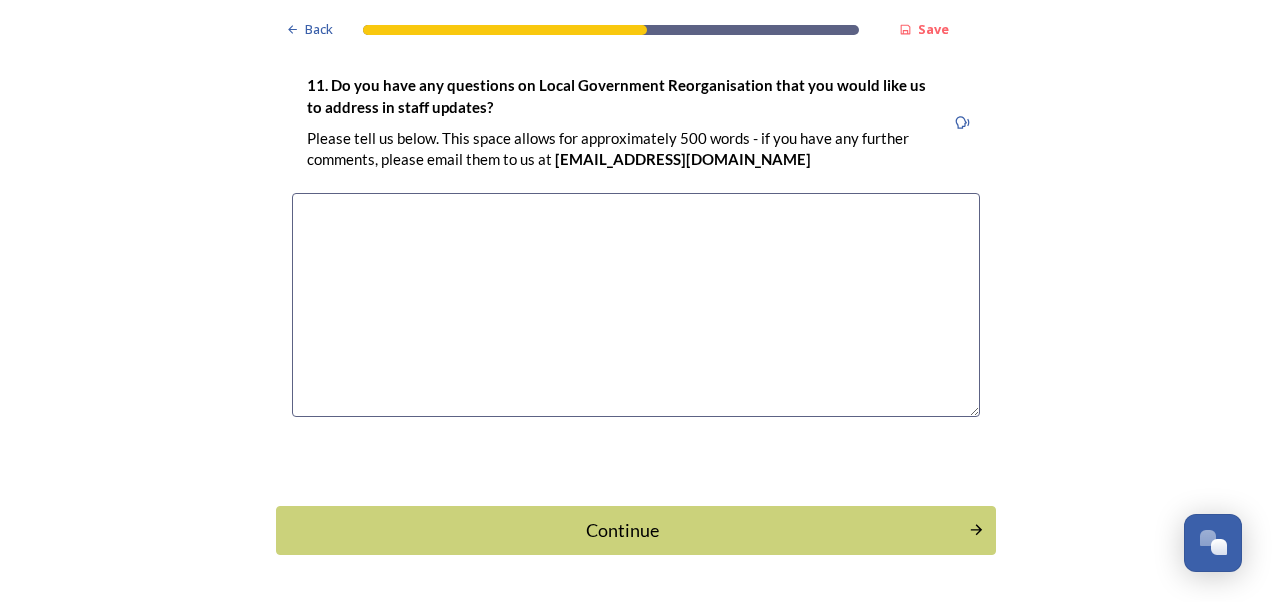 scroll, scrollTop: 5842, scrollLeft: 0, axis: vertical 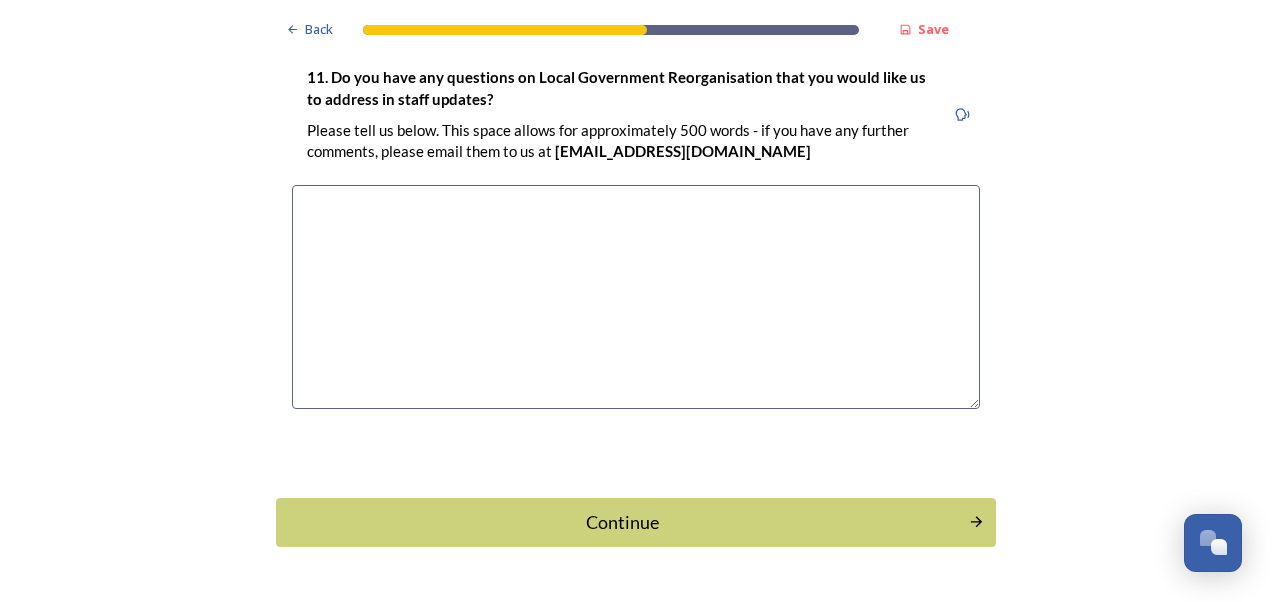 type on "I think the social services and roads will benefit the most. It's confusion at the moment who's responsible for what and I think that a unitary that covers everything in the area will know who and what department to contact for any issue." 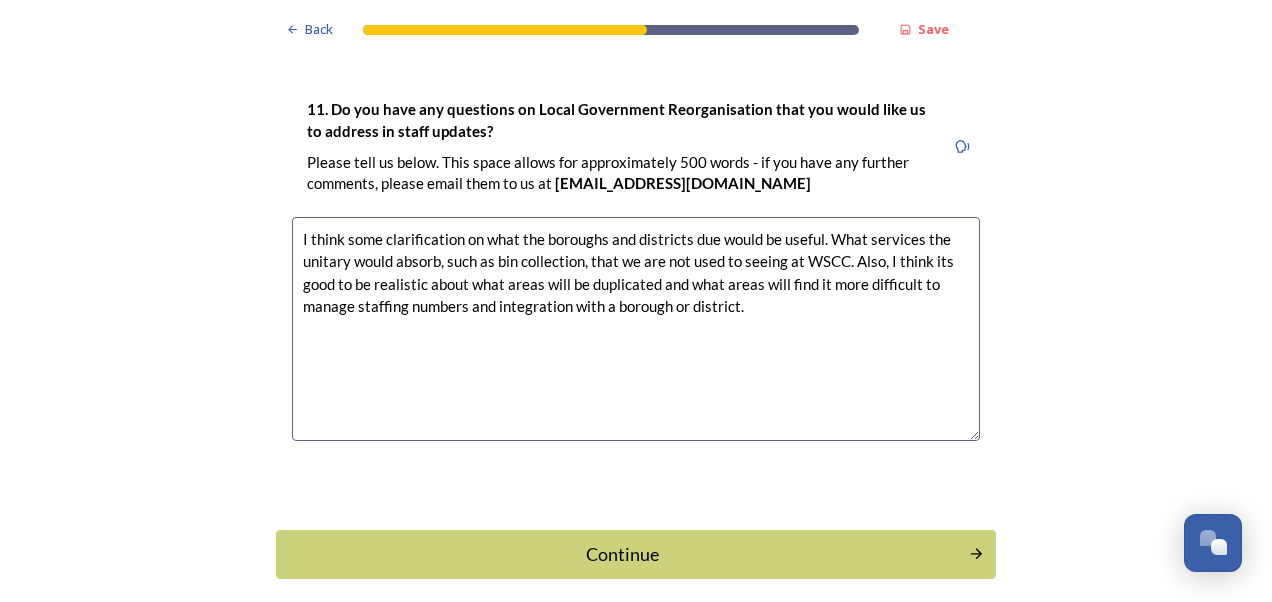 scroll, scrollTop: 5842, scrollLeft: 0, axis: vertical 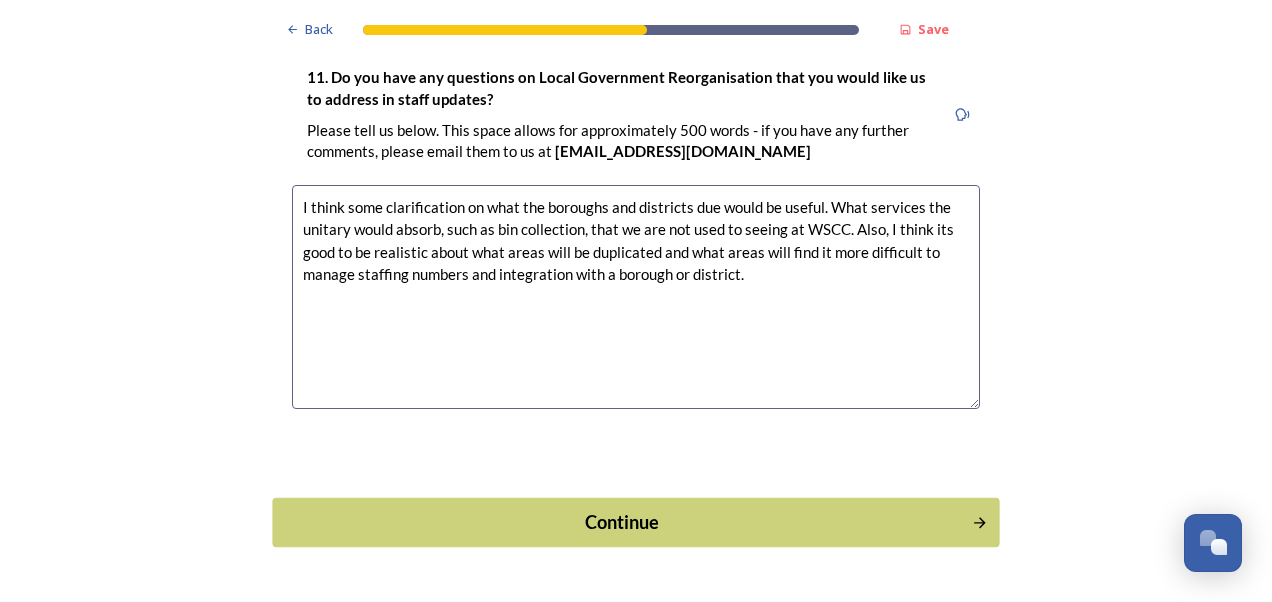 type on "I think some clarification on what the boroughs and districts due would be useful. What services the unitary would absorb, such as bin collection, that we are not used to seeing at WSCC. Also, I think its good to be realistic about what areas will be duplicated and what areas will find it more difficult to manage staffing numbers and integration with a borough or district." 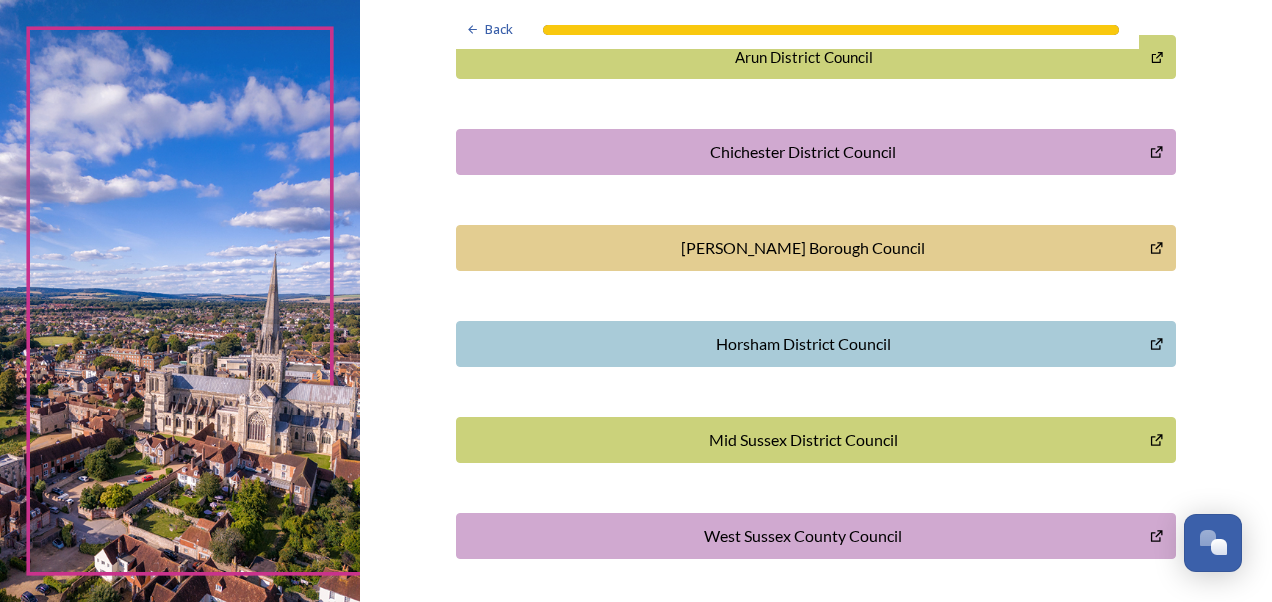 scroll, scrollTop: 582, scrollLeft: 0, axis: vertical 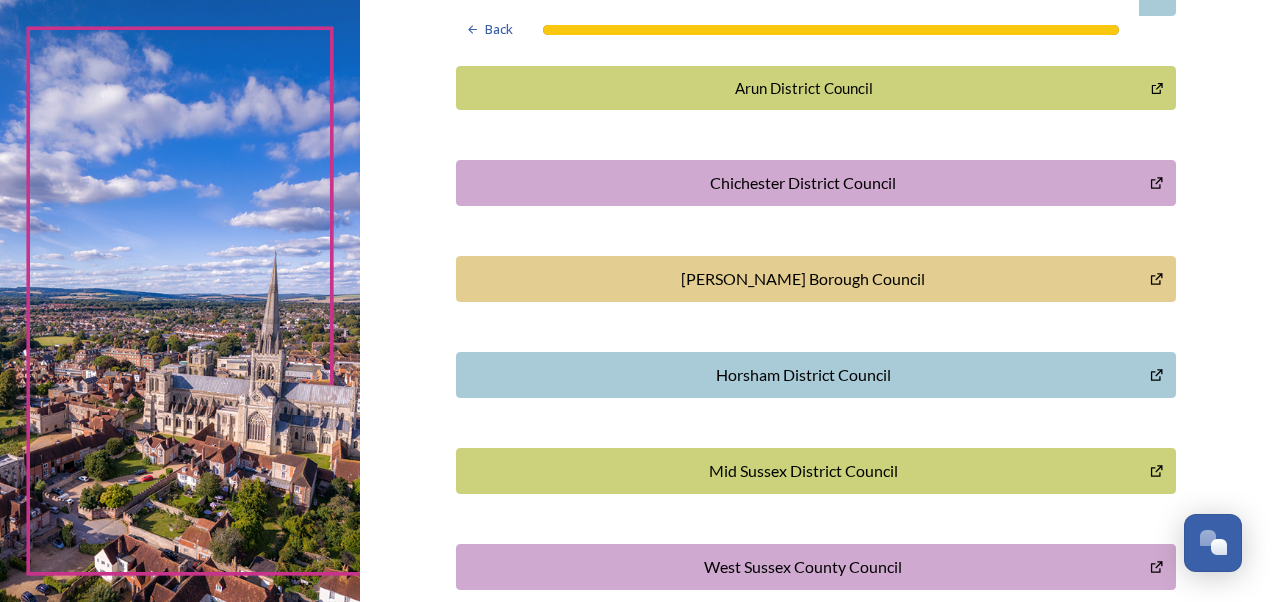 drag, startPoint x: 768, startPoint y: 186, endPoint x: 700, endPoint y: 203, distance: 70.0928 